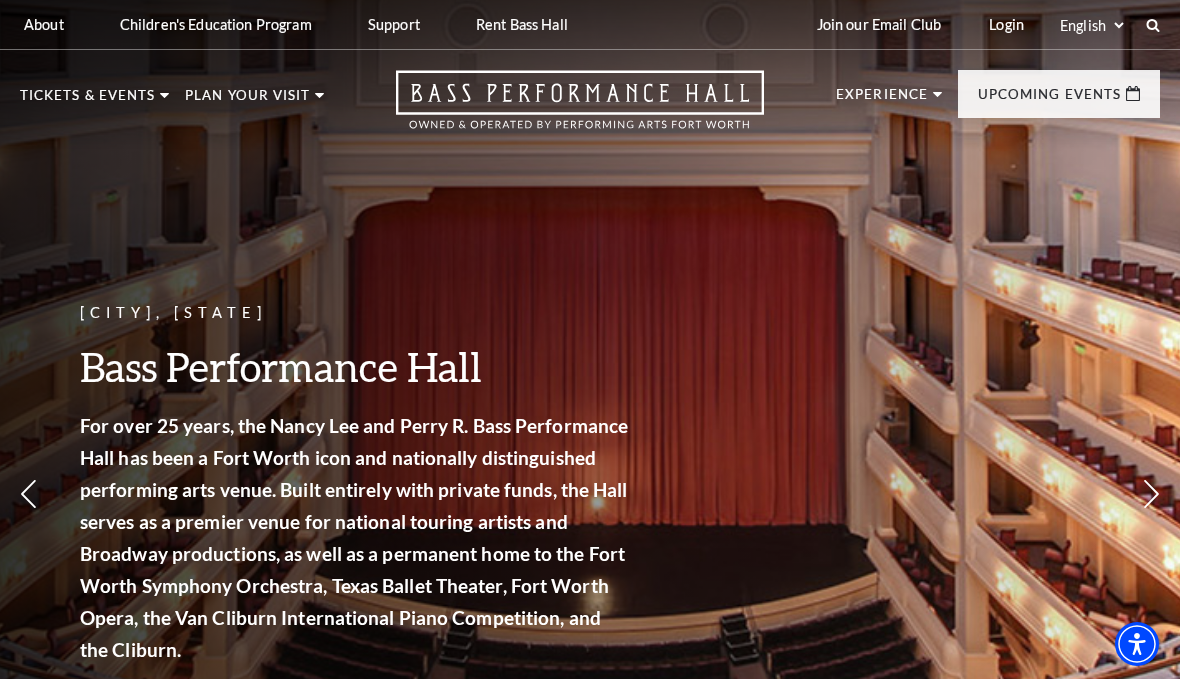 scroll, scrollTop: 0, scrollLeft: 0, axis: both 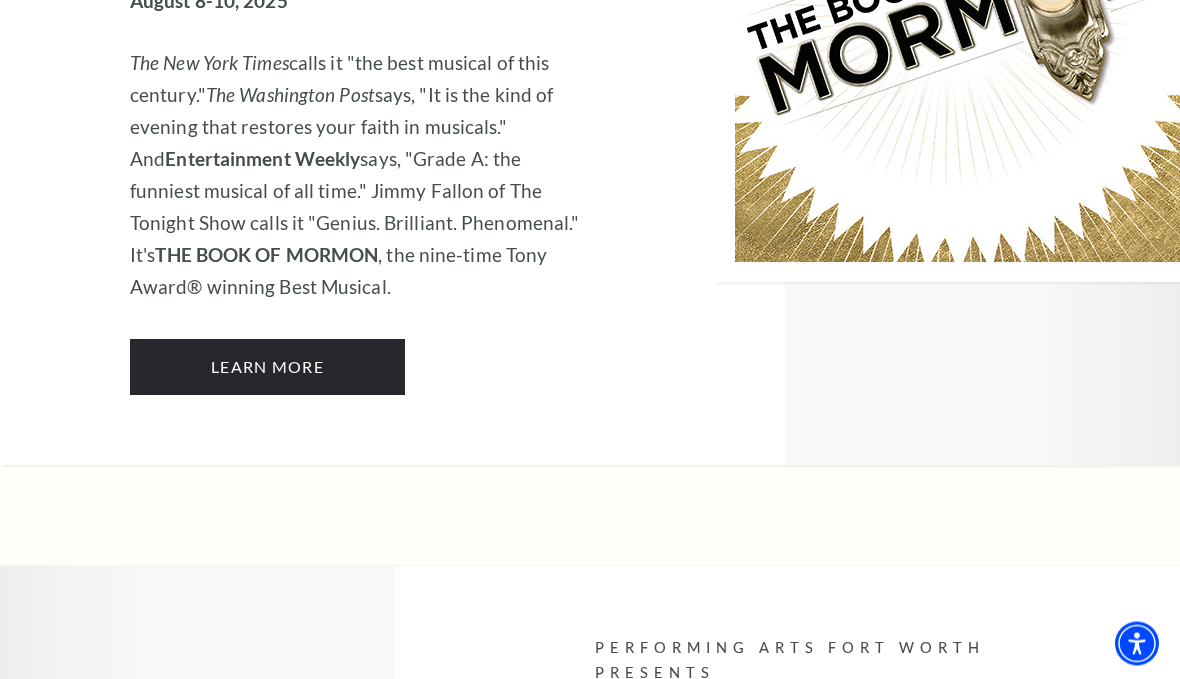 click on "Learn More" at bounding box center [267, 368] 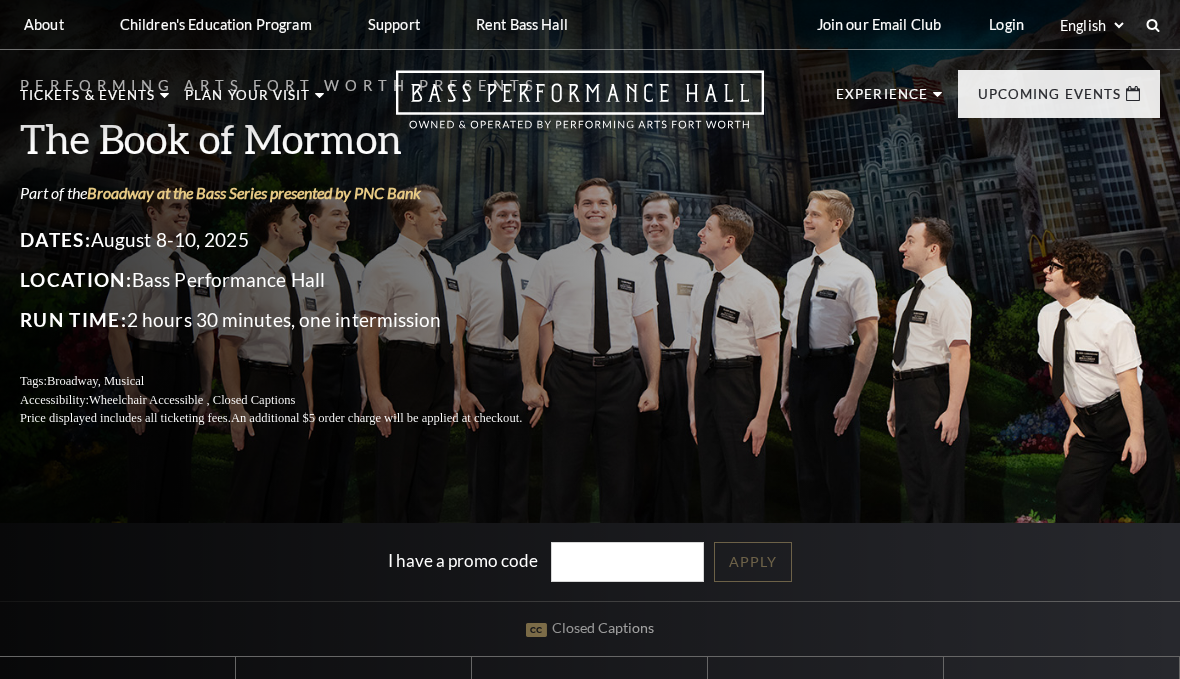 scroll, scrollTop: 0, scrollLeft: 0, axis: both 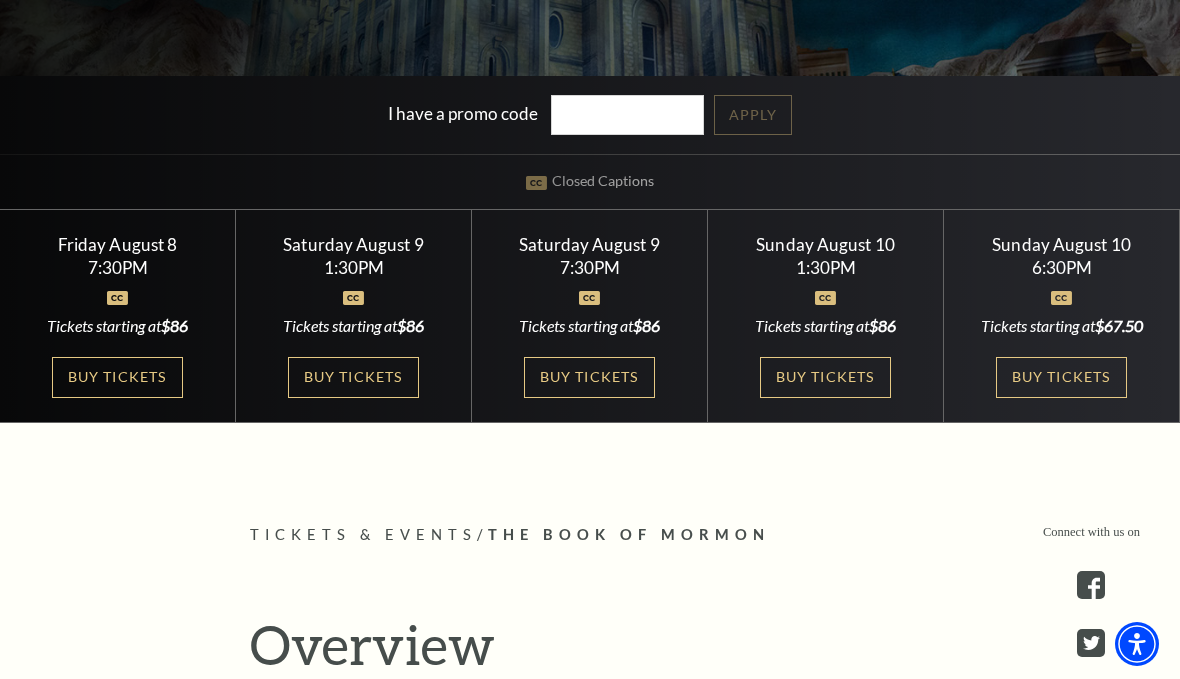 click on "Buy Tickets" at bounding box center [353, 377] 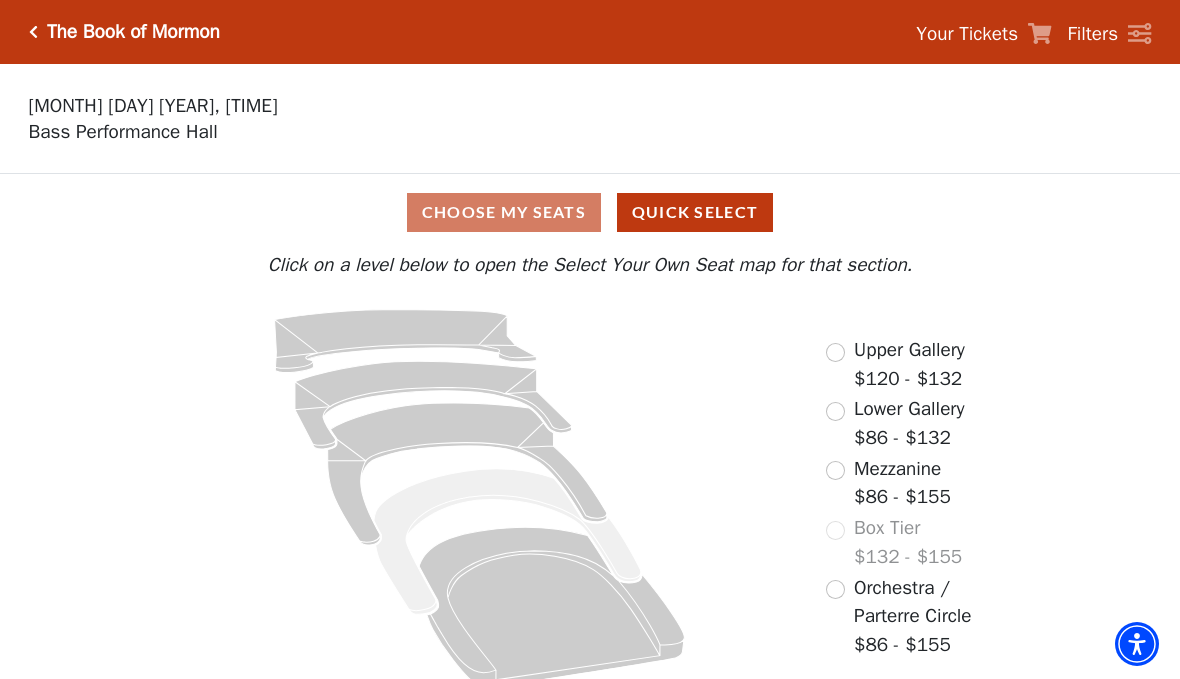 scroll, scrollTop: 0, scrollLeft: 0, axis: both 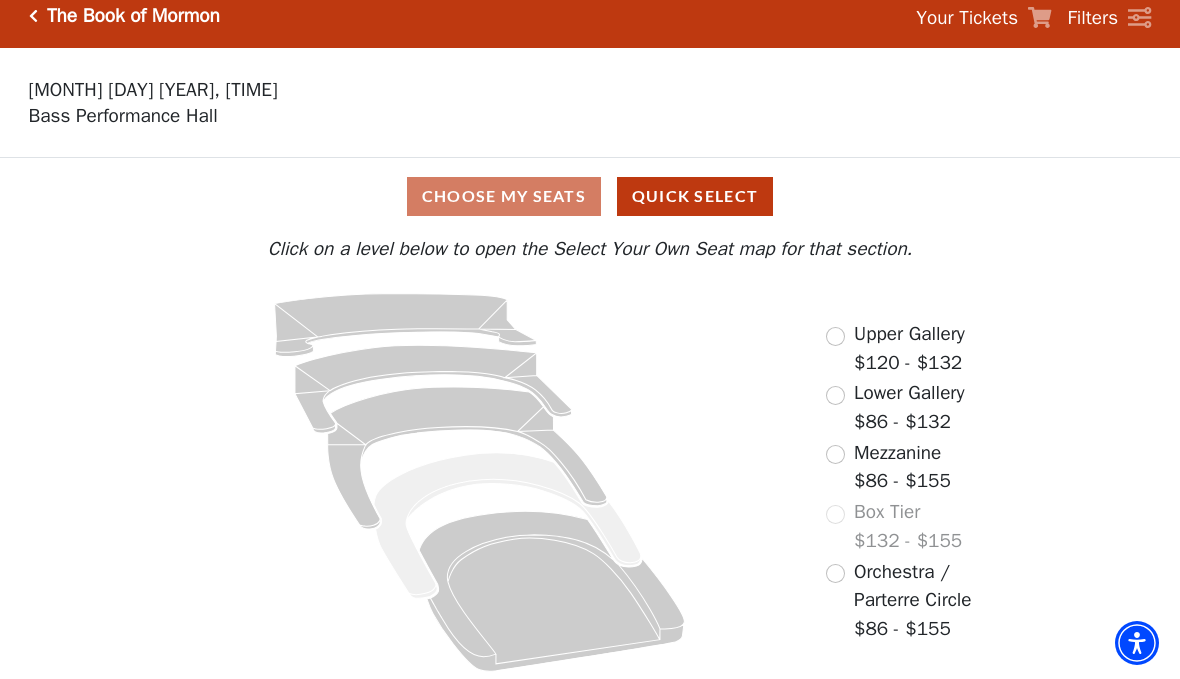 click at bounding box center [835, 574] 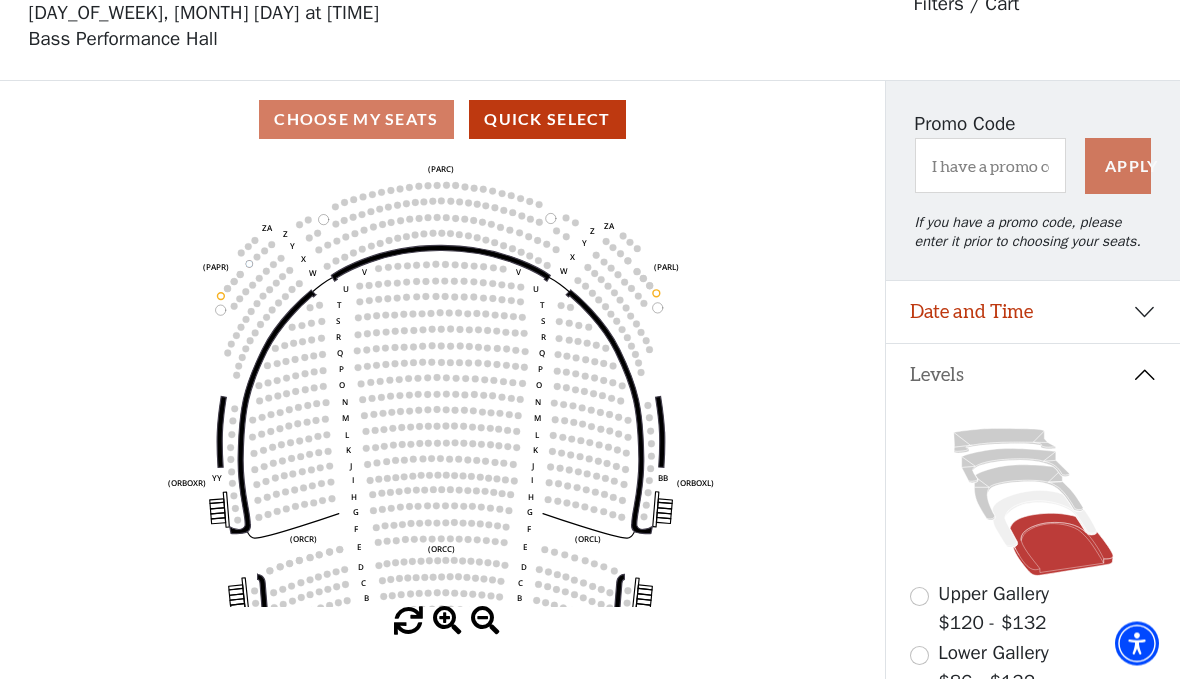 scroll, scrollTop: 93, scrollLeft: 0, axis: vertical 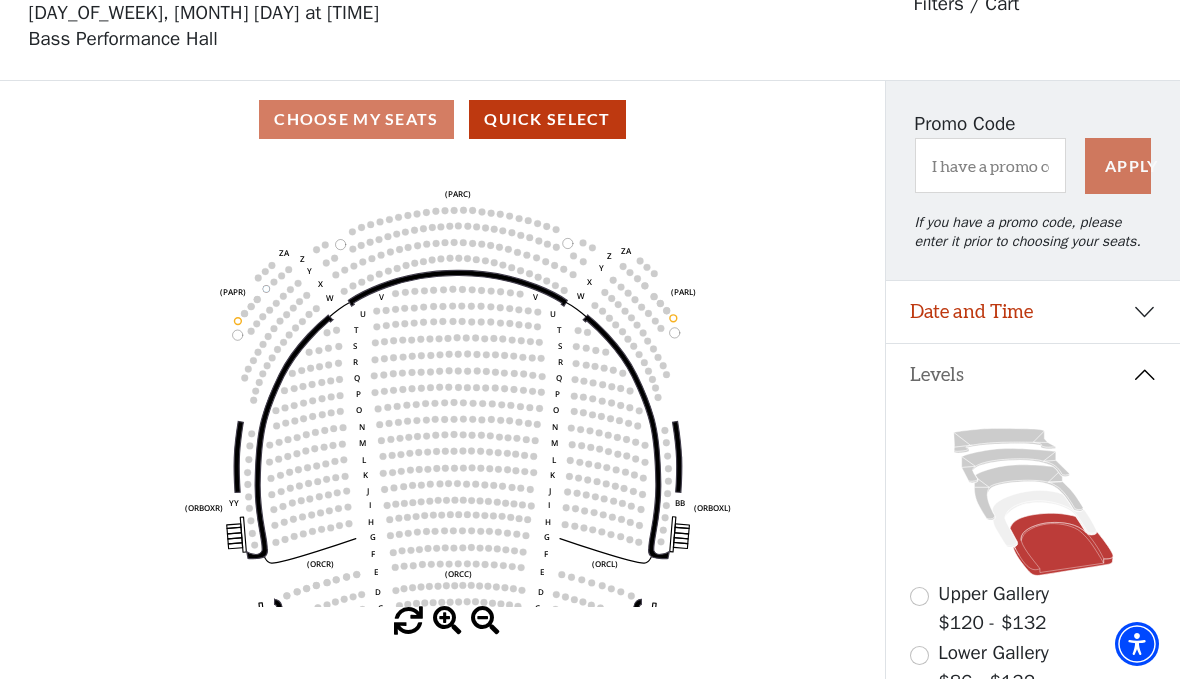 click 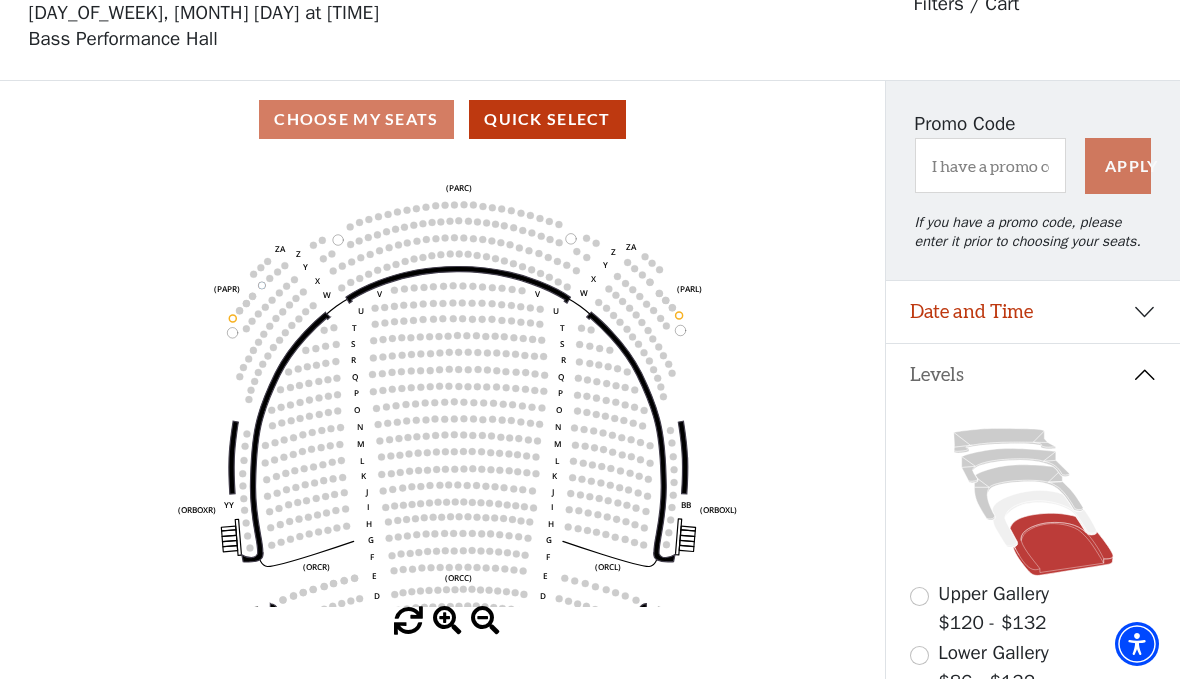 click on "Left   (ORPITL)   Right   (ORPITR)   Center   (ORPITC)   ZZ   AA   YY   BB   ZA   ZA   (ORCL)   (ORCR)   (ORCC)   (ORBOXL)   (ORBOXR)   (PARL)   (PAPR)   (PARC)   Z   Y   X   W   Z   Y   X   W   V   U   T   S   R   Q   P   O   N   M   L   K   J   I   H   G   F   E   D   C   B   A   CCC   BBB   AAA   V   U   T   S   R   Q   P   O   N   M   L   K   J   I   H   G   F   E   D   C   B   A   CCC   BBB   AAA" 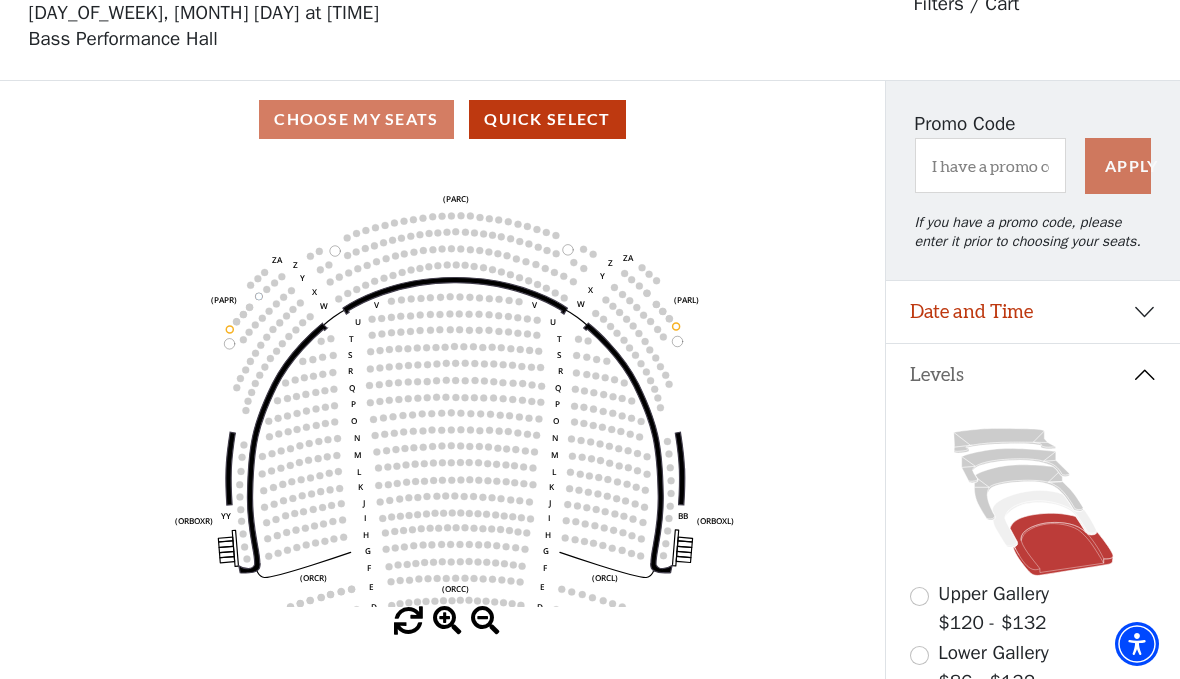 click on "Left   (ORPITL)   Right   (ORPITR)   Center   (ORPITC)   ZZ   AA   YY   BB   ZA   ZA   (ORCL)   (ORCR)   (ORCC)   (ORBOXL)   (ORBOXR)   (PARL)   (PAPR)   (PARC)   Z   Y   X   W   Z   Y   X   W   V   U   T   S   R   Q   P   O   N   M   L   K   J   I   H   G   F   E   D   C   B   A   CCC   BBB   AAA   V   U   T   S   R   Q   P   O   N   M   L   K   J   I   H   G   F   E   D   C   B   A   CCC   BBB   AAA" 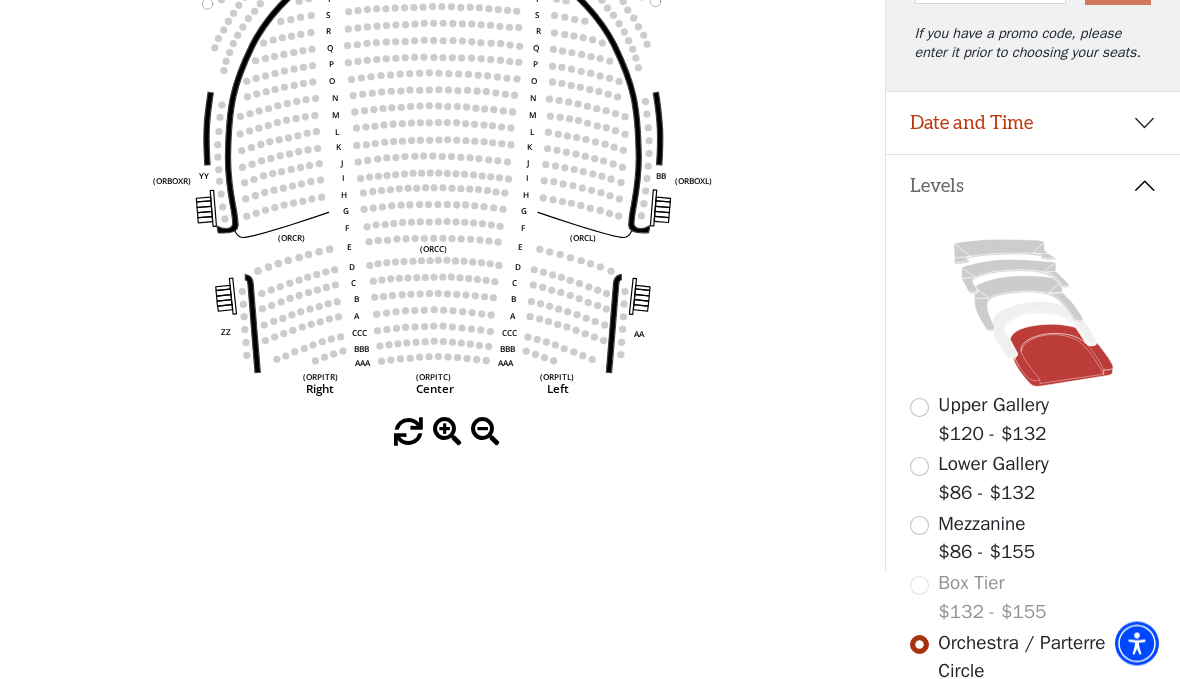 scroll, scrollTop: 282, scrollLeft: 0, axis: vertical 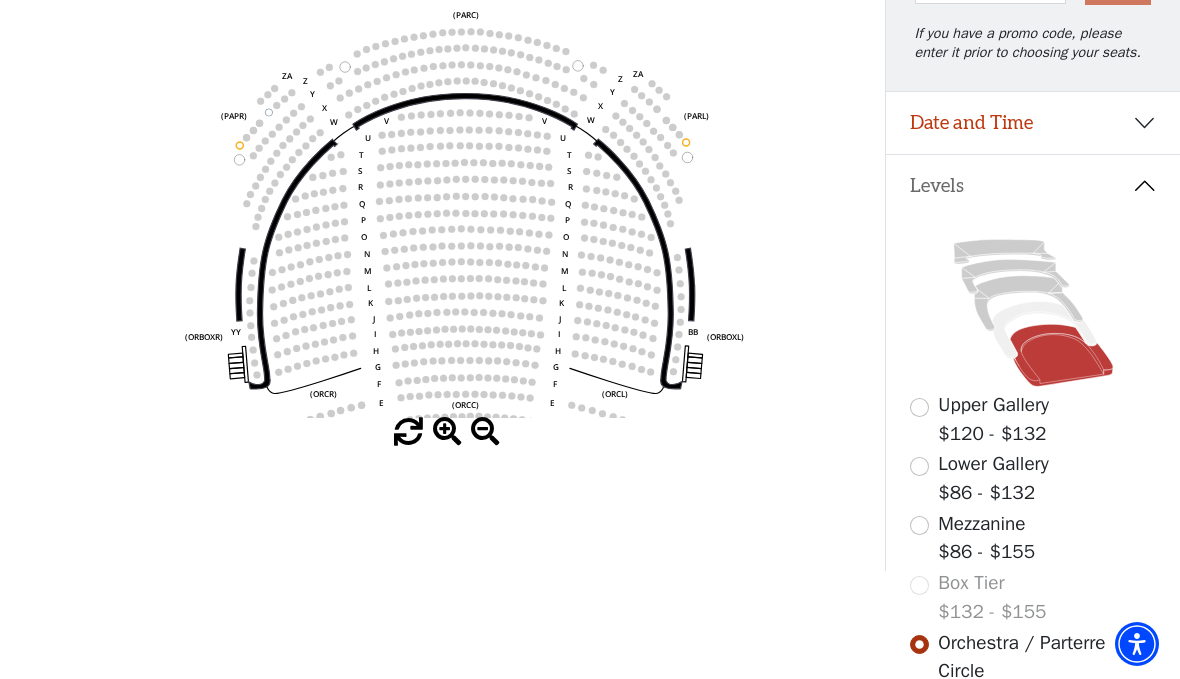 click on "Box Tier $132 - $155" at bounding box center (1033, 597) 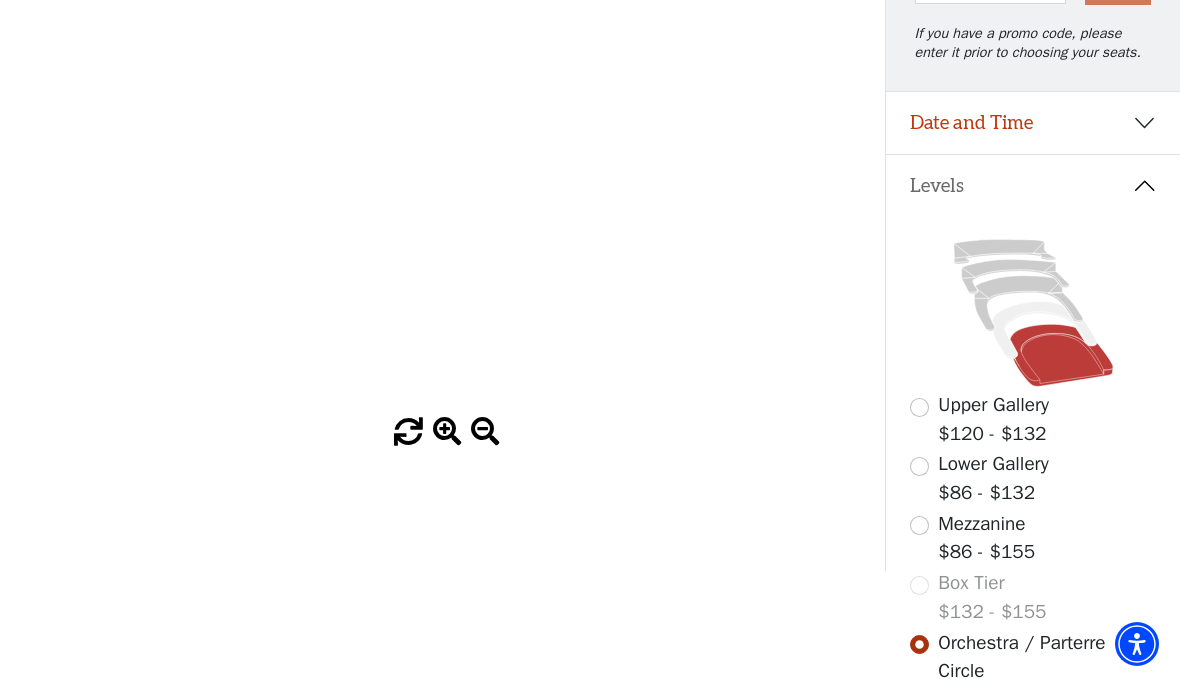 click on "Left   (ORPITL)   Right   (ORPITR)   Center   (ORPITC)   ZZ   AA   YY   BB   ZA   ZA   (ORCL)   (ORCR)   (ORCC)   (ORBOXL)   (ORBOXR)   (PARL)   (PAPR)   (PARC)   Z   Y   X   W   Z   Y   X   W   V   U   T   S   R   Q   P   O   N   M   L   K   J   I   H   G   F   E   D   C   B   A   CCC   BBB   AAA   V   U   T   S   R   Q   P   O   N   M   L   K   J   I   H   G   F   E   D   C   B   A   CCC   BBB   AAA" 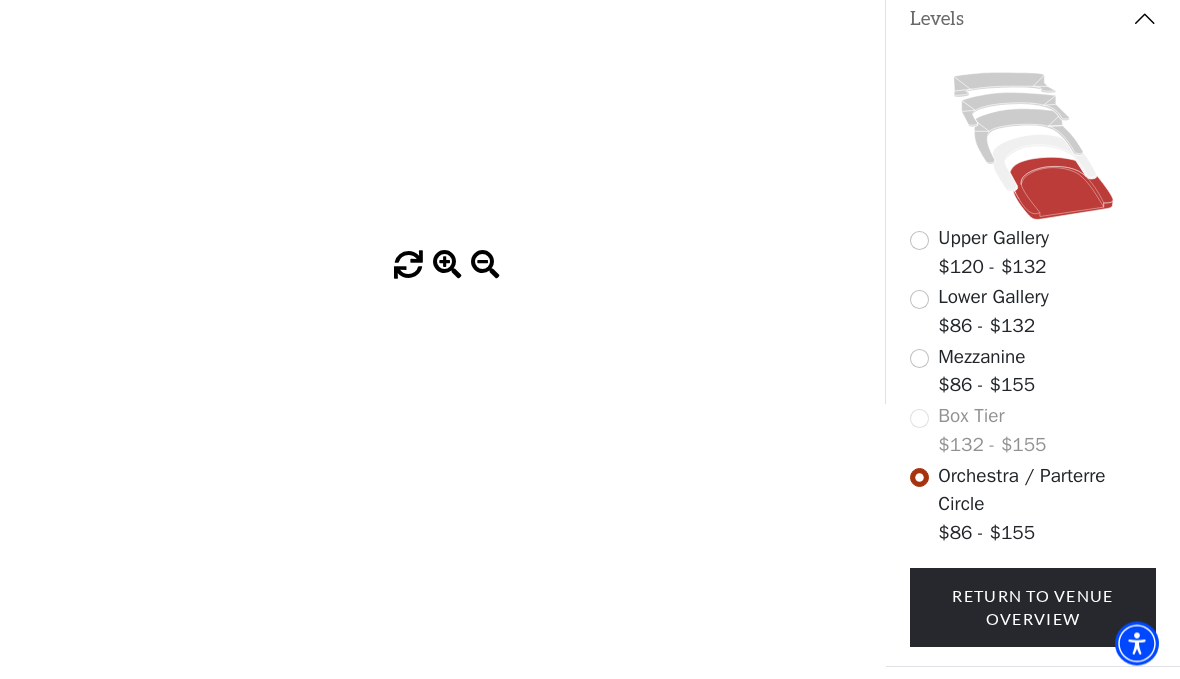 scroll, scrollTop: 445, scrollLeft: 0, axis: vertical 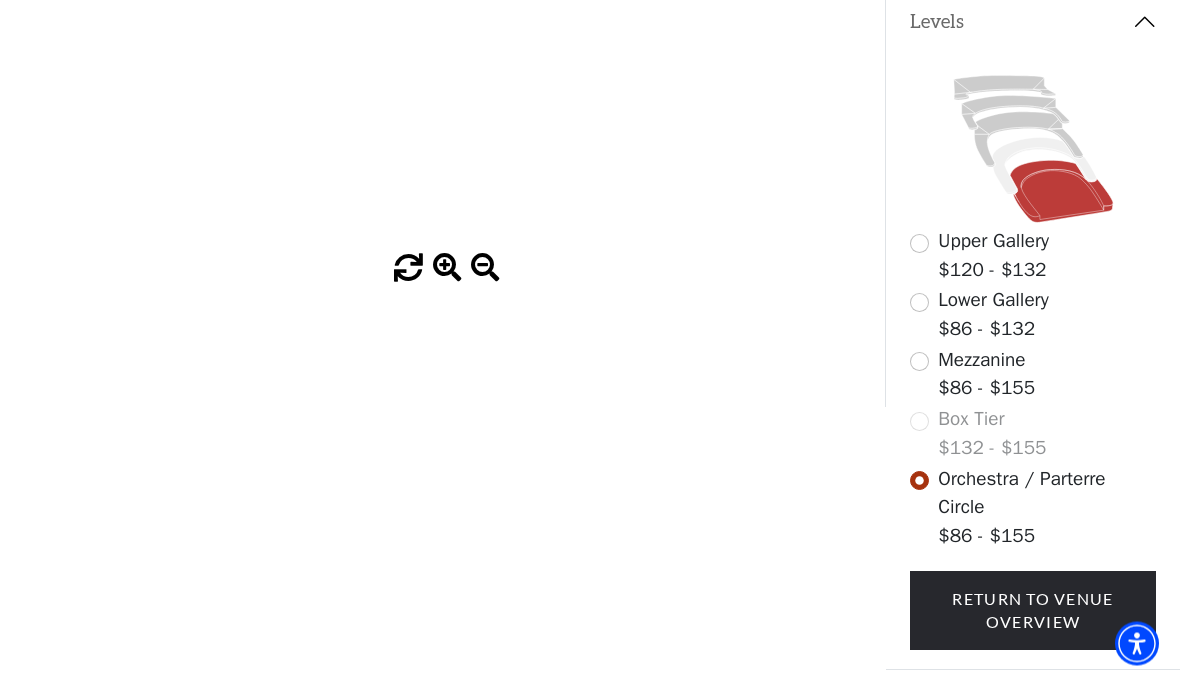 click on "Return To Venue Overview" at bounding box center [1033, 611] 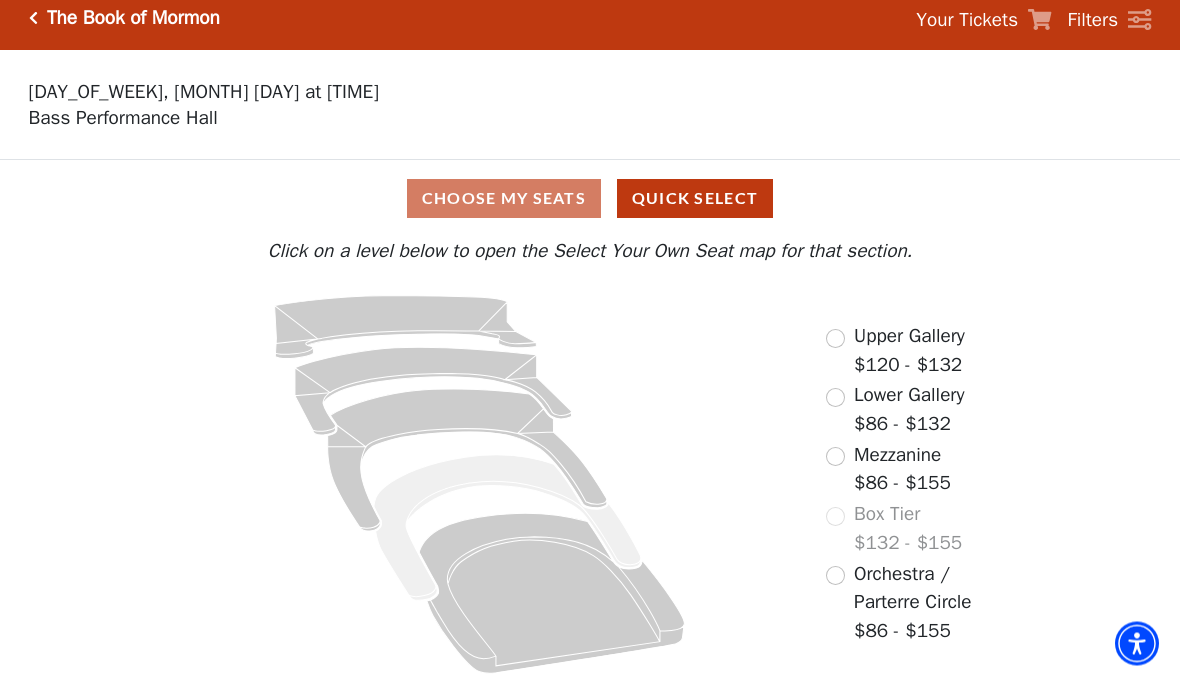 scroll, scrollTop: 0, scrollLeft: 0, axis: both 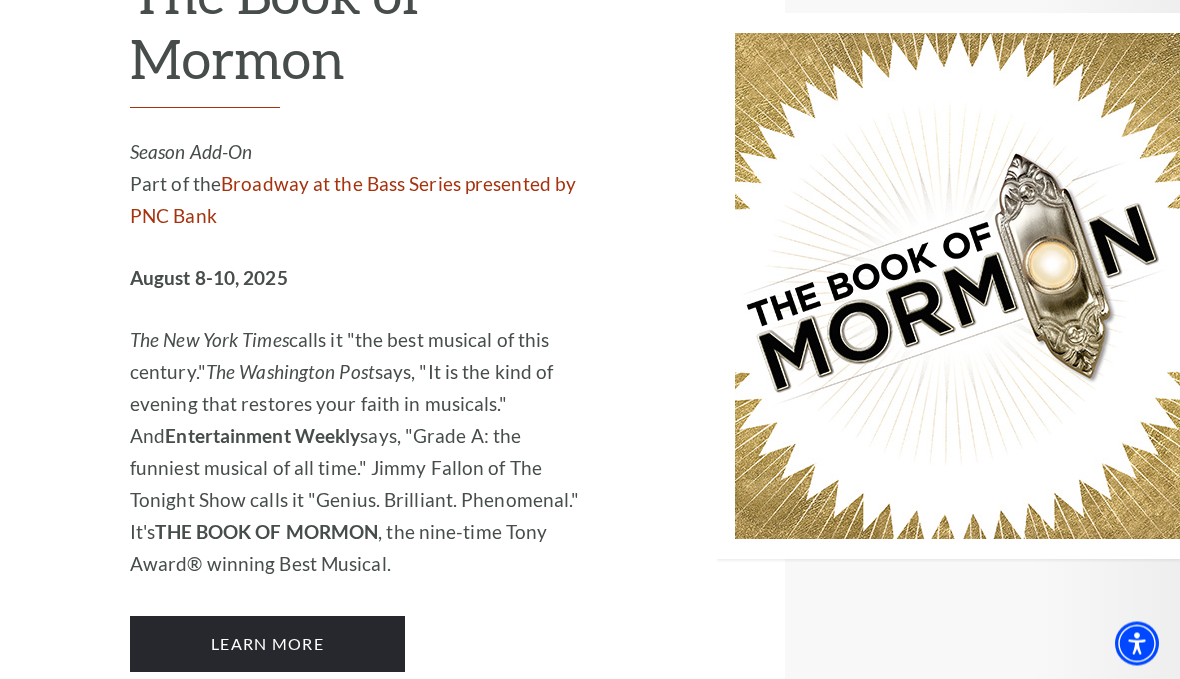 click on "Learn More" at bounding box center [267, 645] 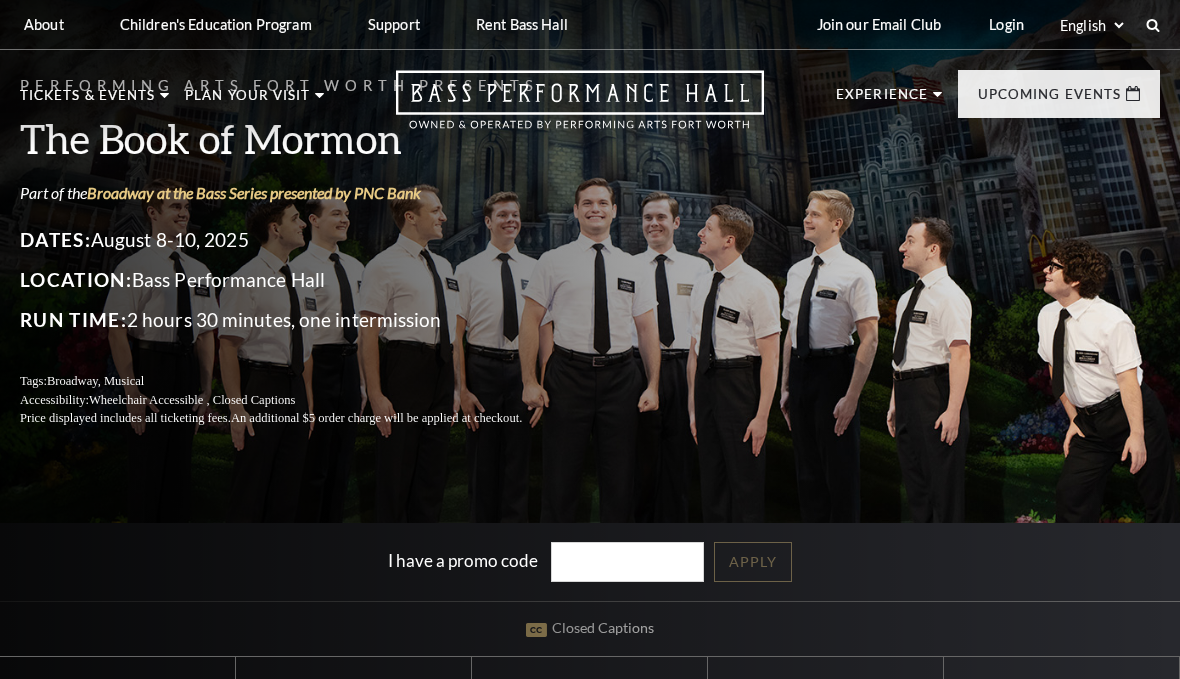 scroll, scrollTop: 0, scrollLeft: 0, axis: both 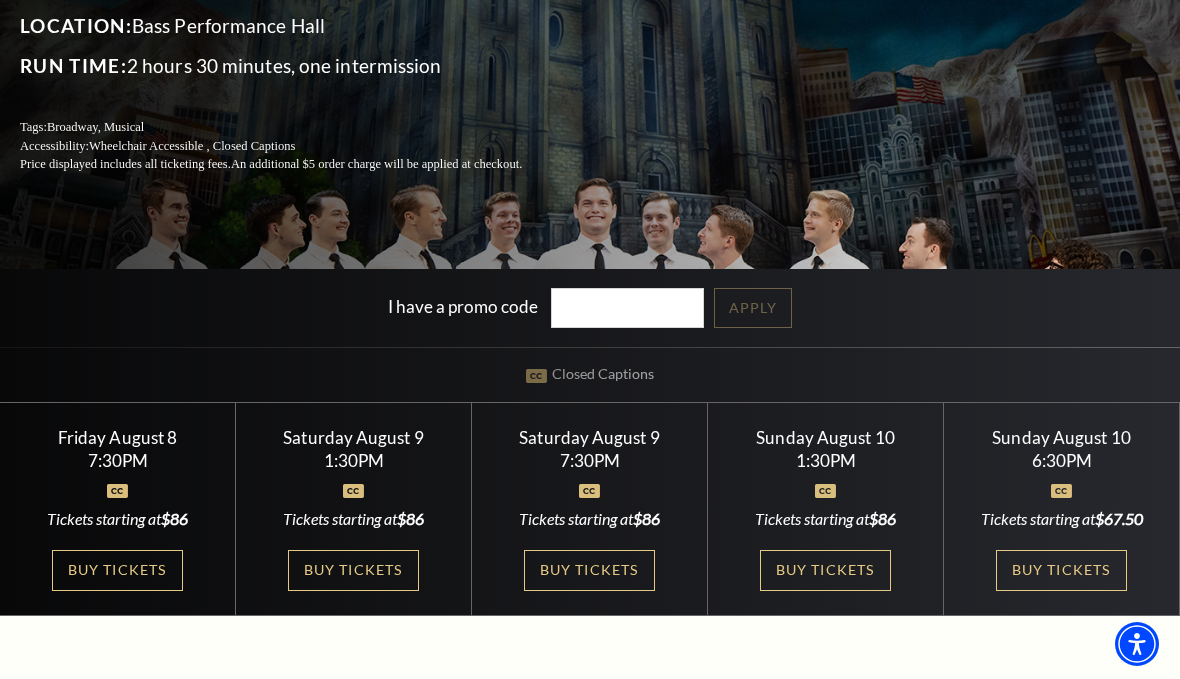 click on "Ticket Guidelines" at bounding box center (117, 379) 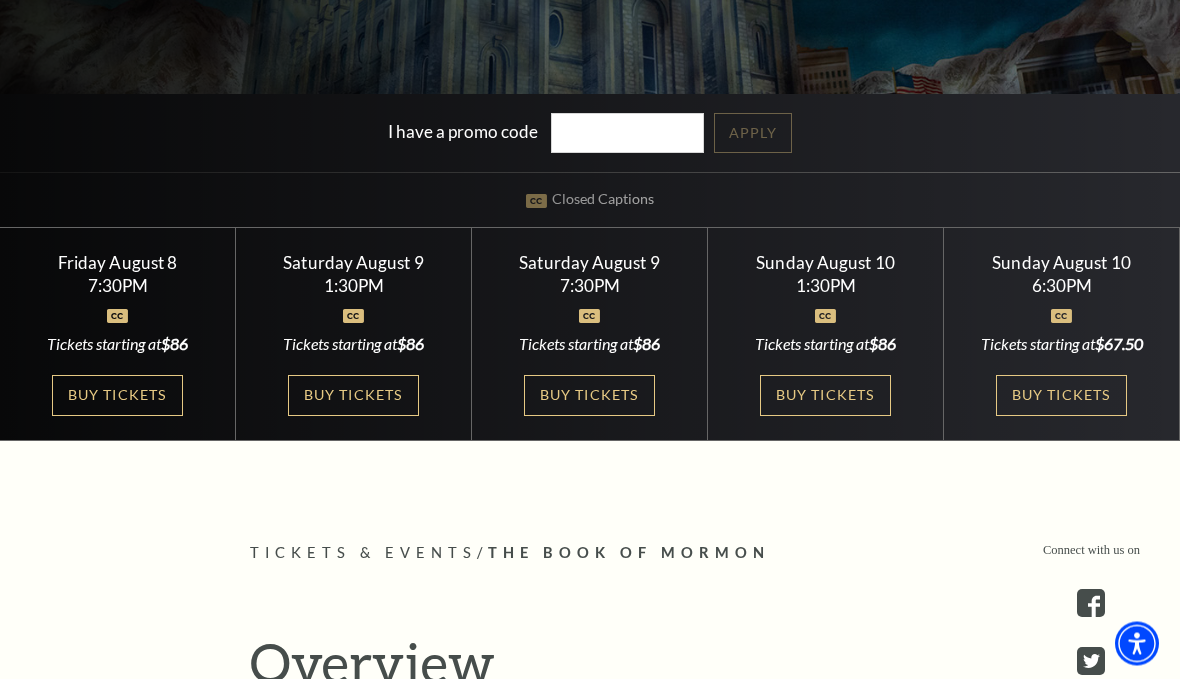 scroll, scrollTop: 435, scrollLeft: 0, axis: vertical 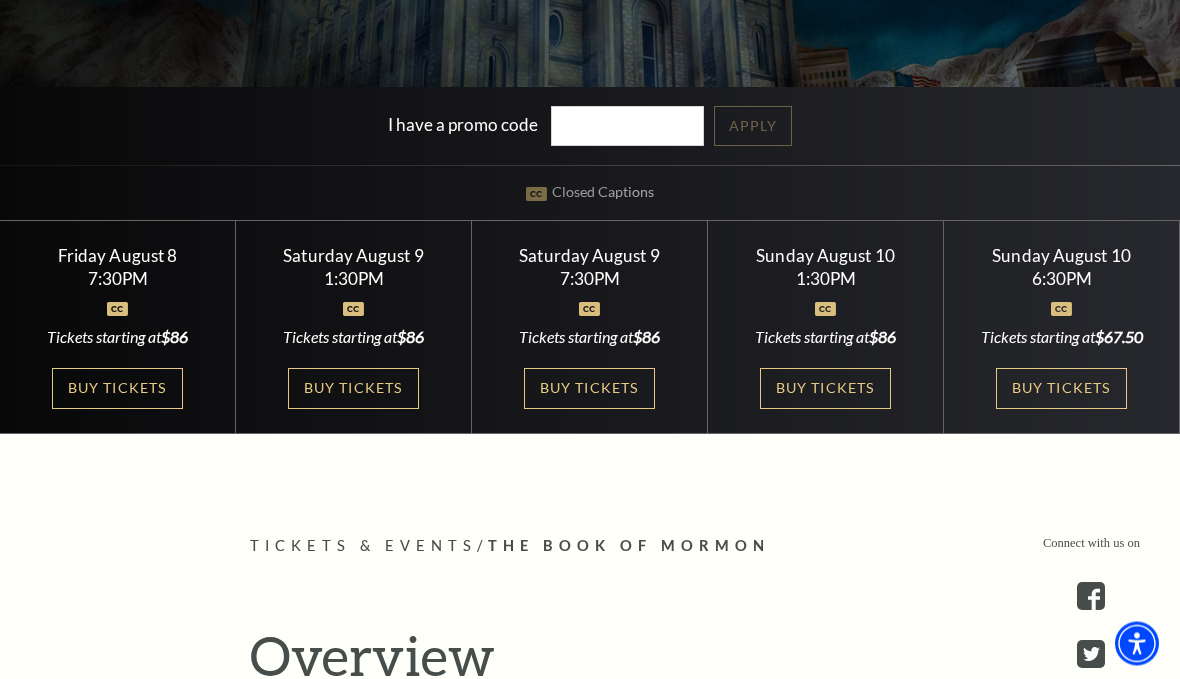 click on "Buy Tickets" at bounding box center [825, 389] 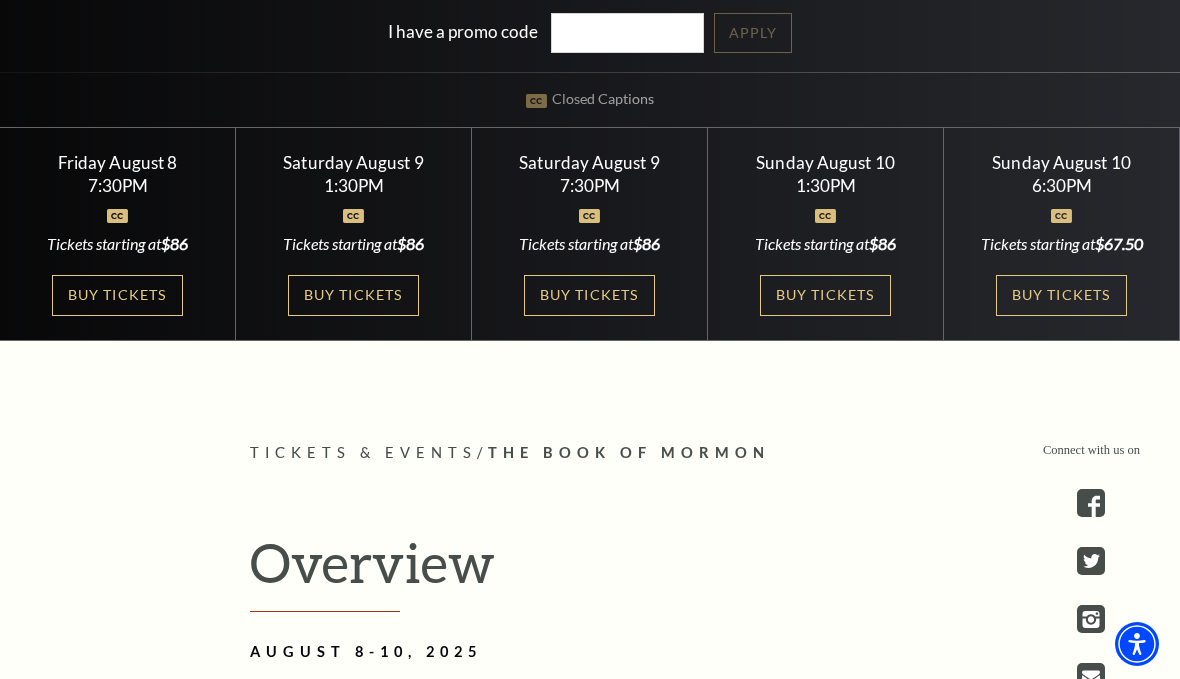 scroll, scrollTop: 528, scrollLeft: 0, axis: vertical 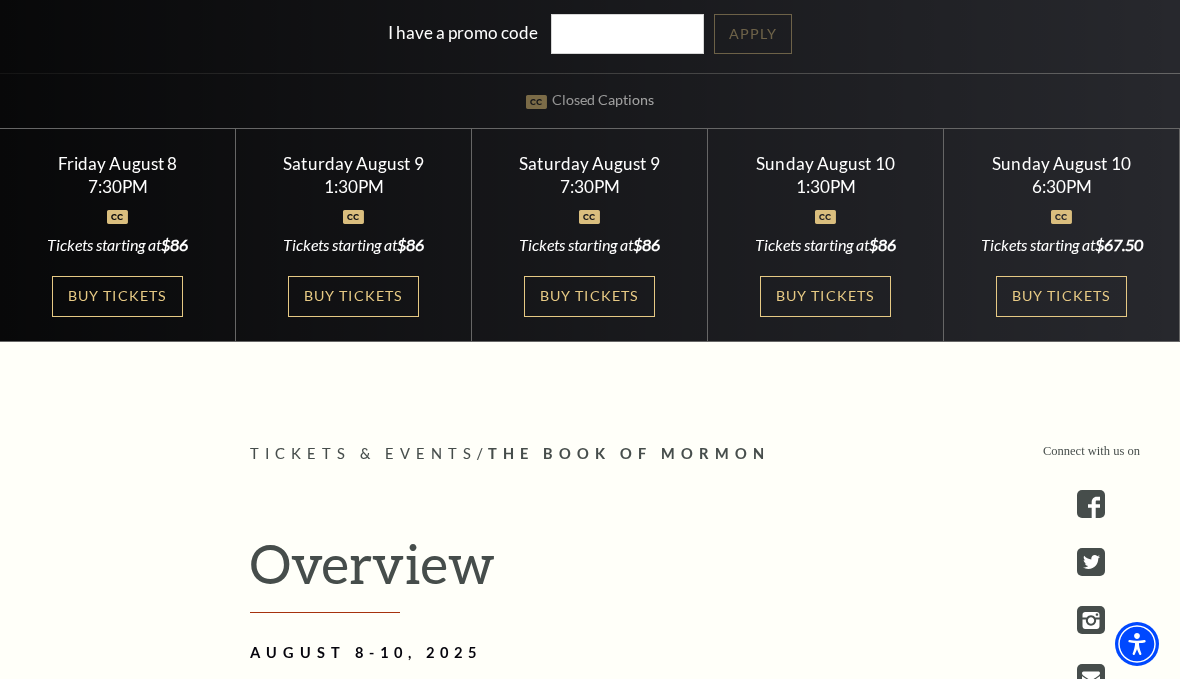 click on "Buy Tickets" at bounding box center [825, 296] 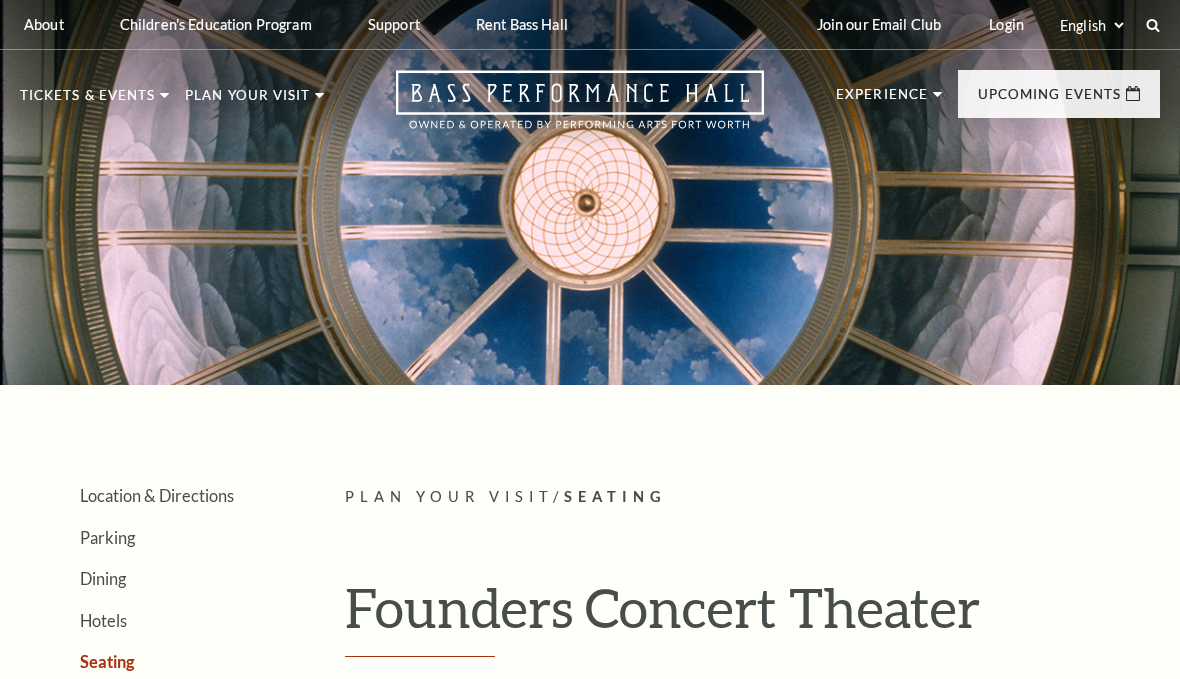 scroll, scrollTop: 0, scrollLeft: 0, axis: both 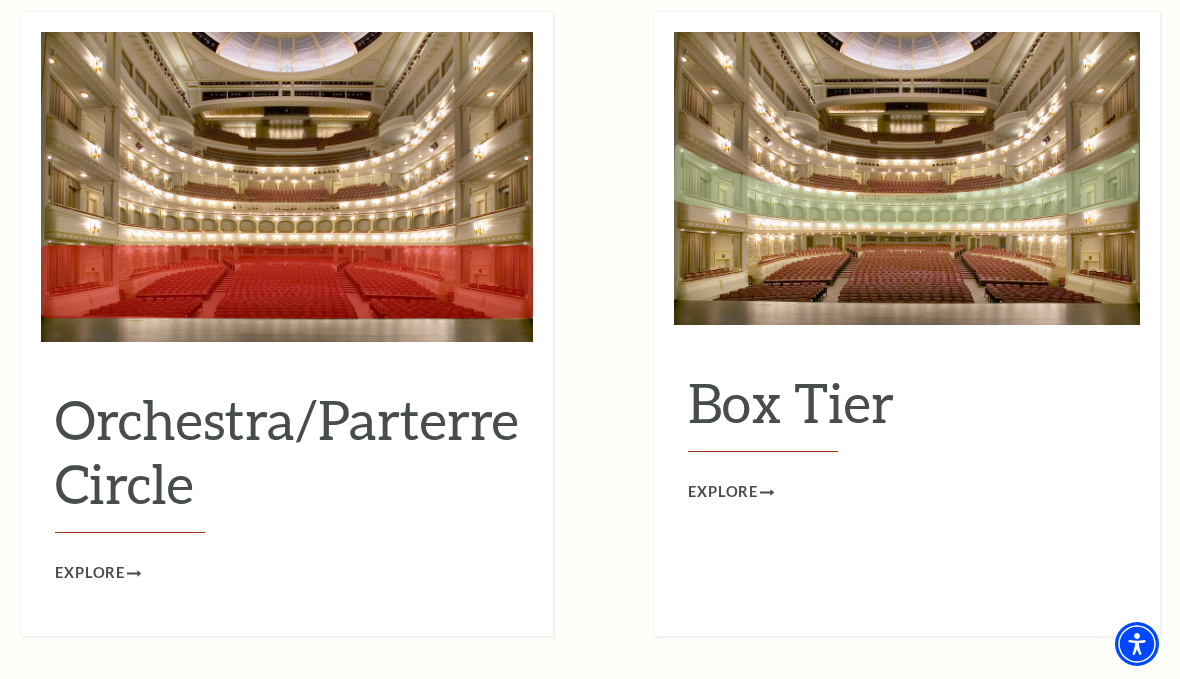 click on "Explore" at bounding box center (731, 492) 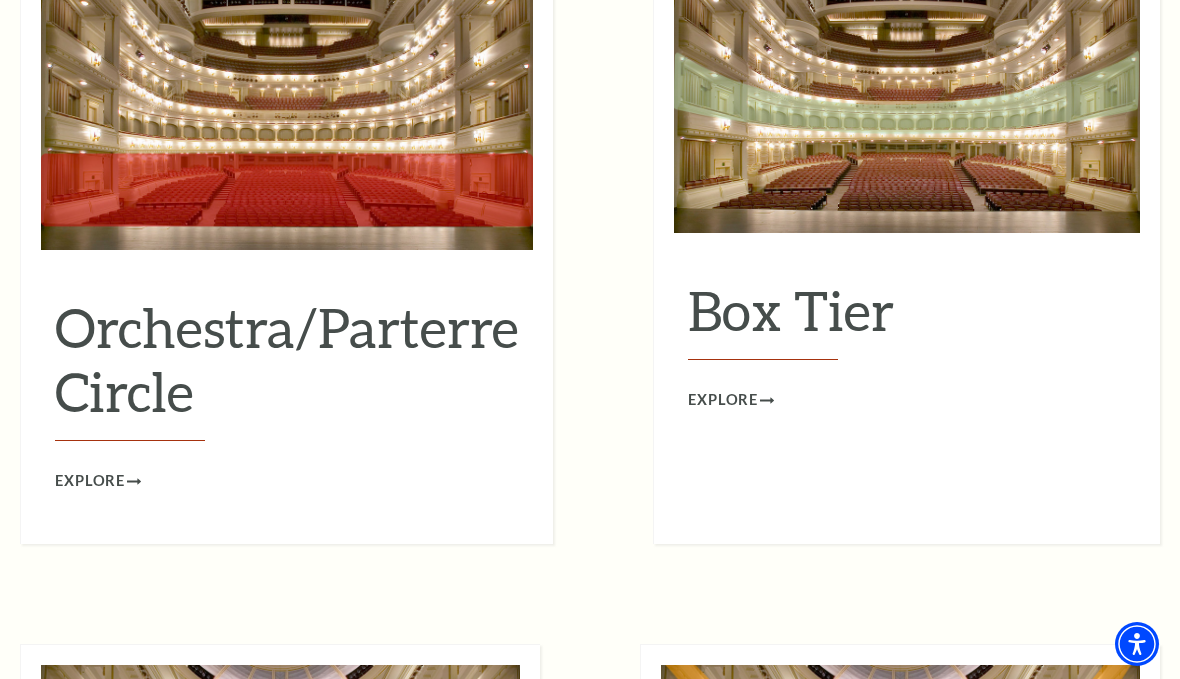 click on "Explore" at bounding box center (90, 481) 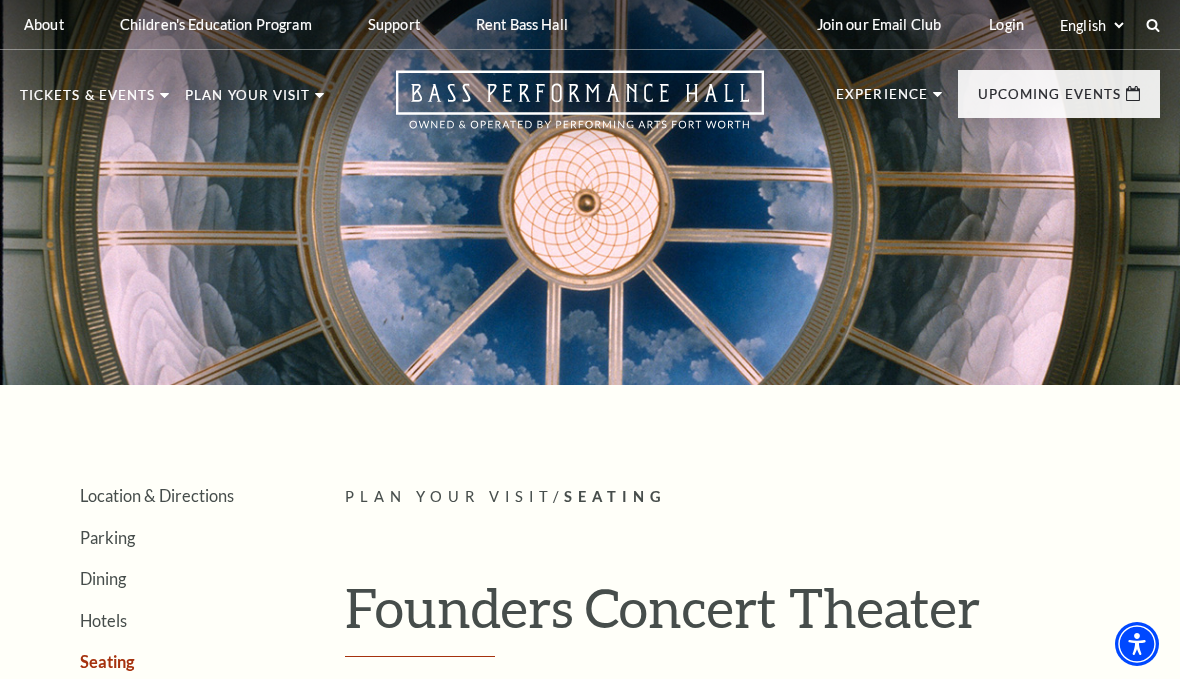scroll, scrollTop: 1871, scrollLeft: 0, axis: vertical 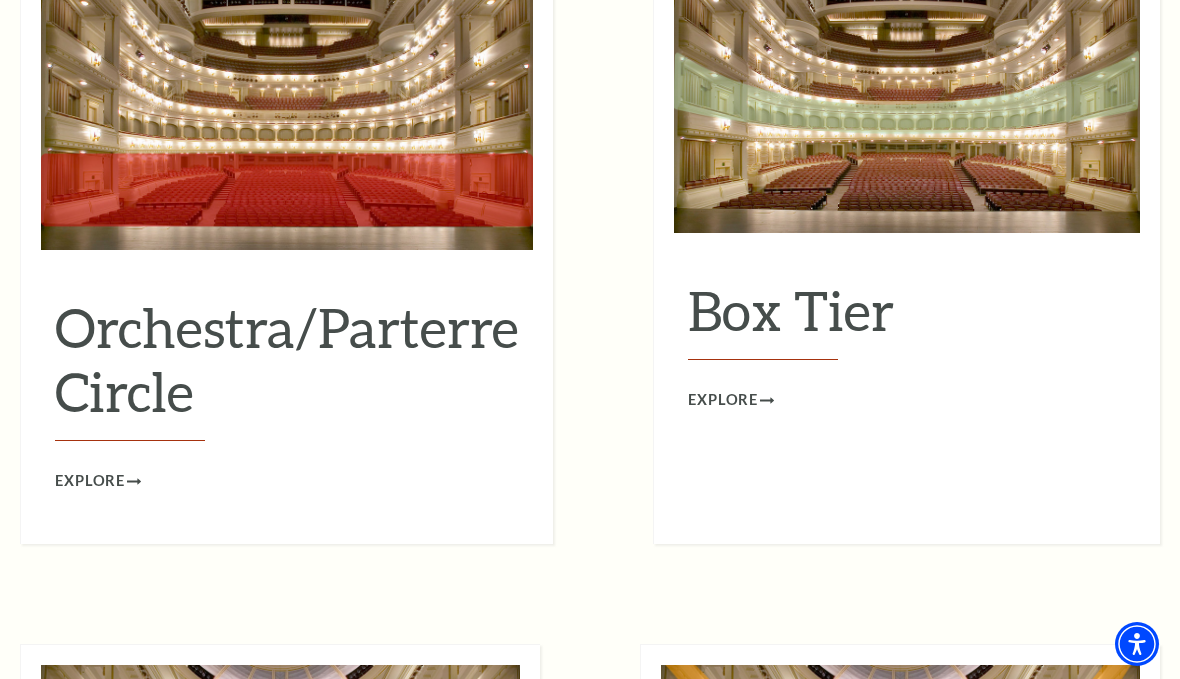 click on "Explore" at bounding box center (723, 400) 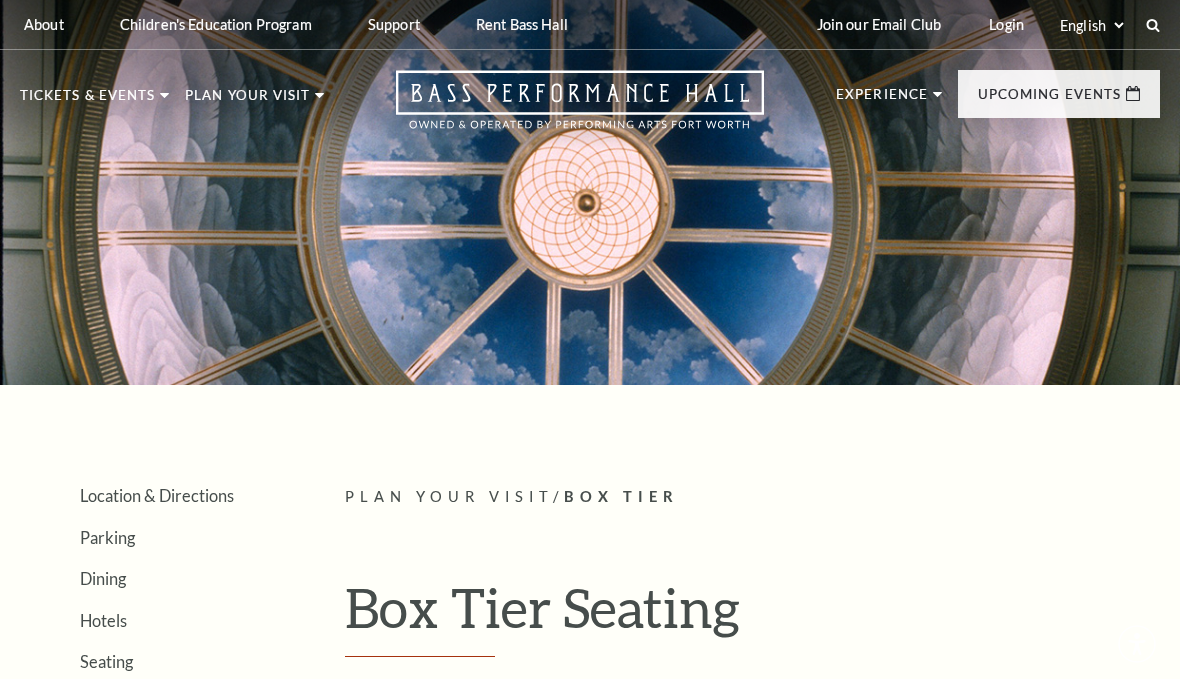 scroll, scrollTop: 0, scrollLeft: 0, axis: both 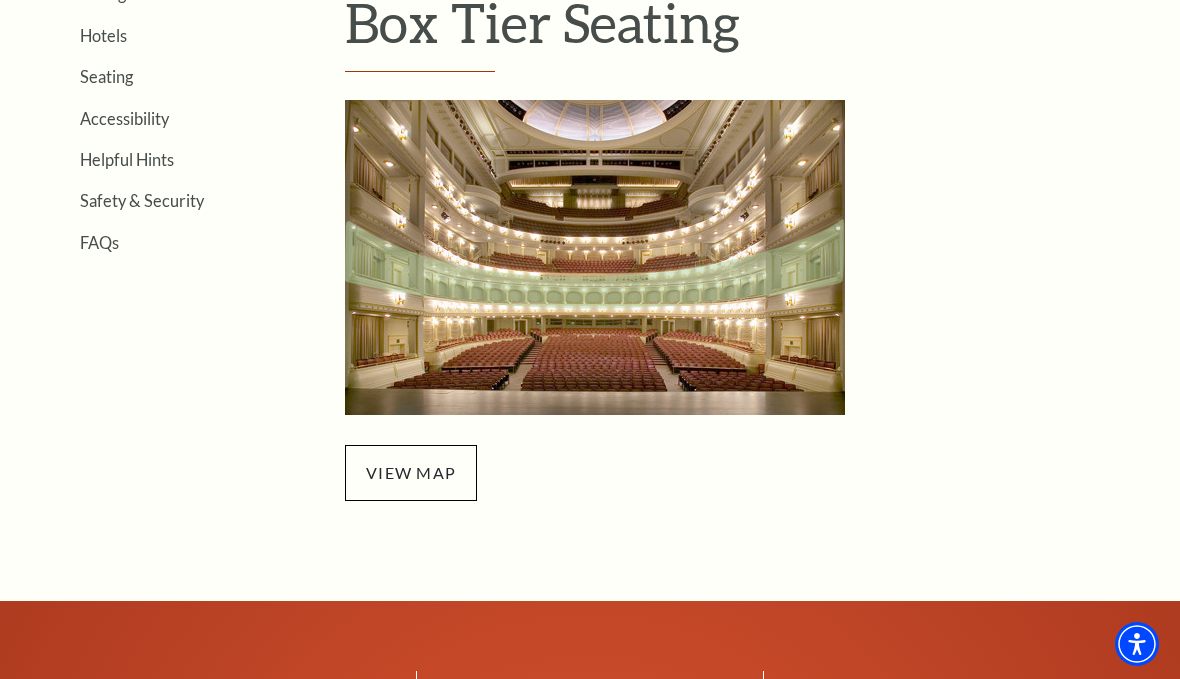 click on "view map" at bounding box center (411, 473) 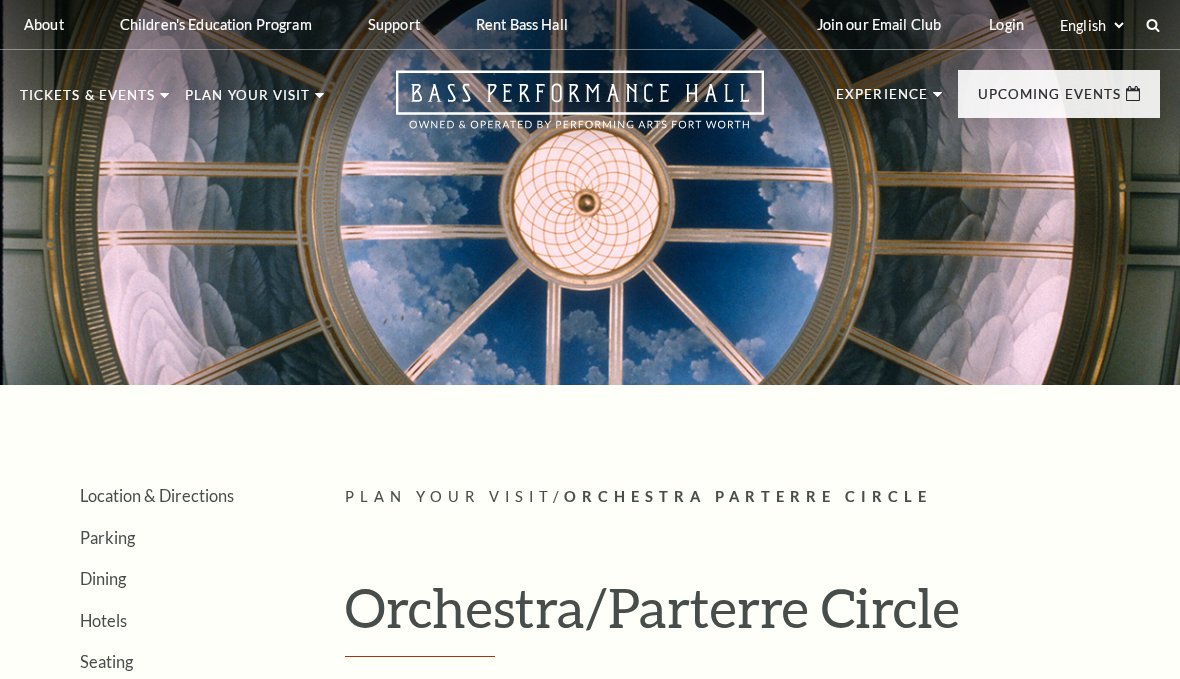 scroll, scrollTop: 0, scrollLeft: 0, axis: both 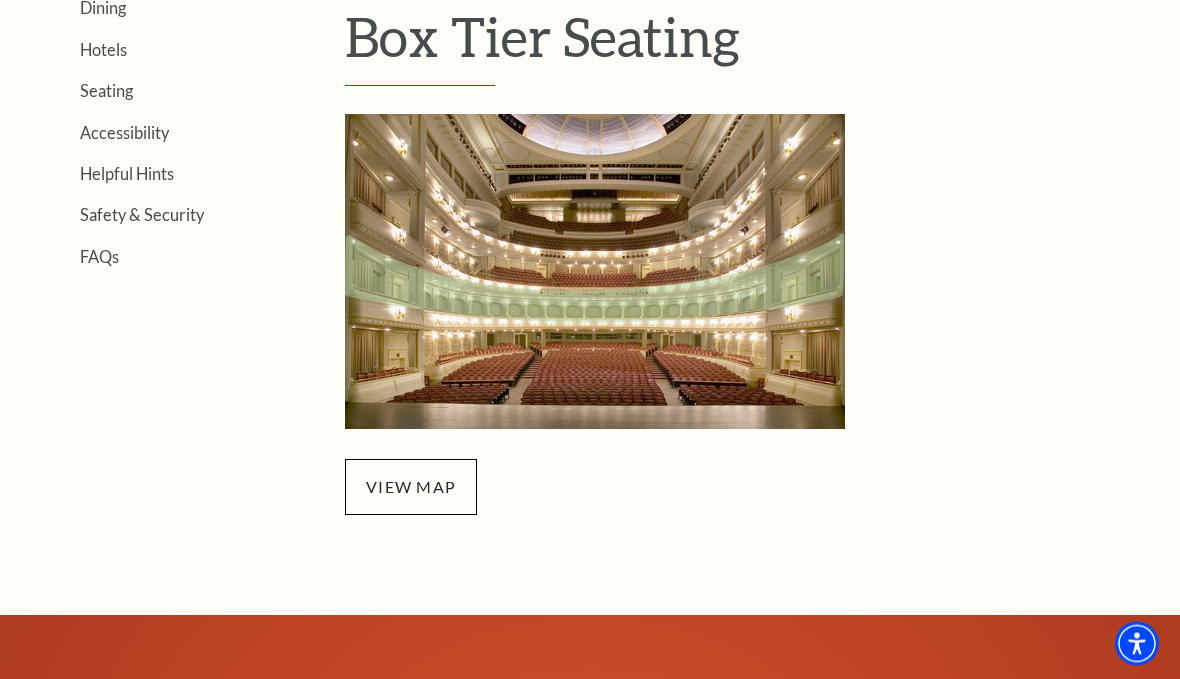 click on "view map" at bounding box center [411, 488] 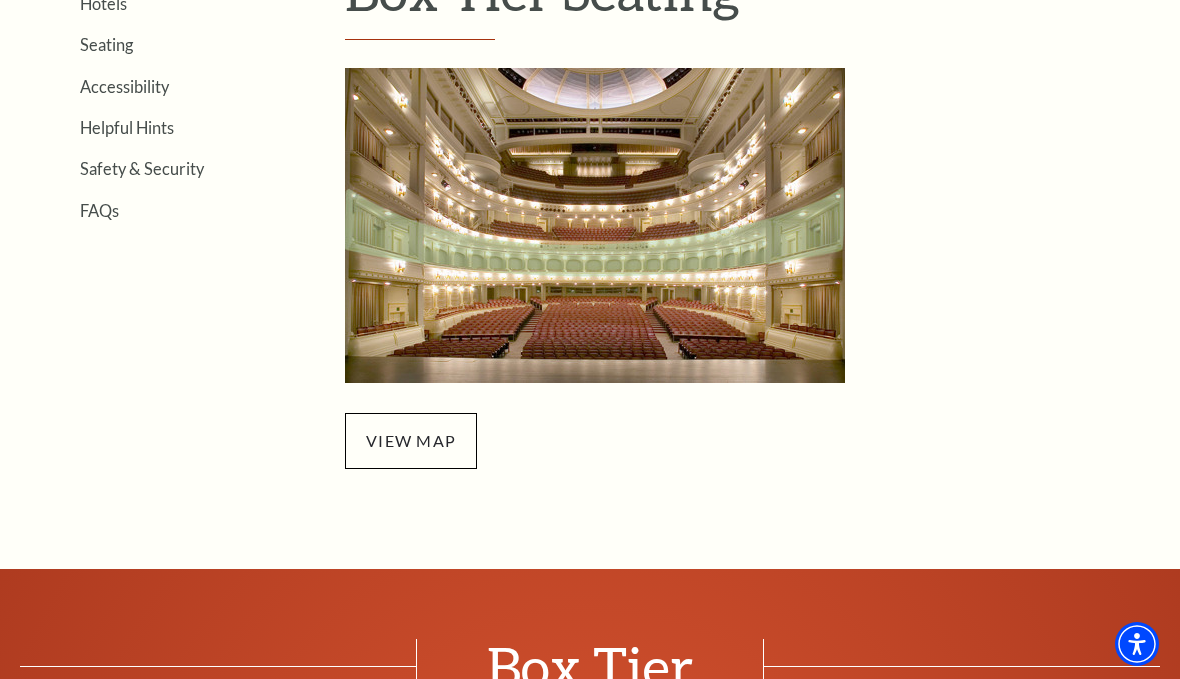 click on "Safety & Security" at bounding box center [142, 168] 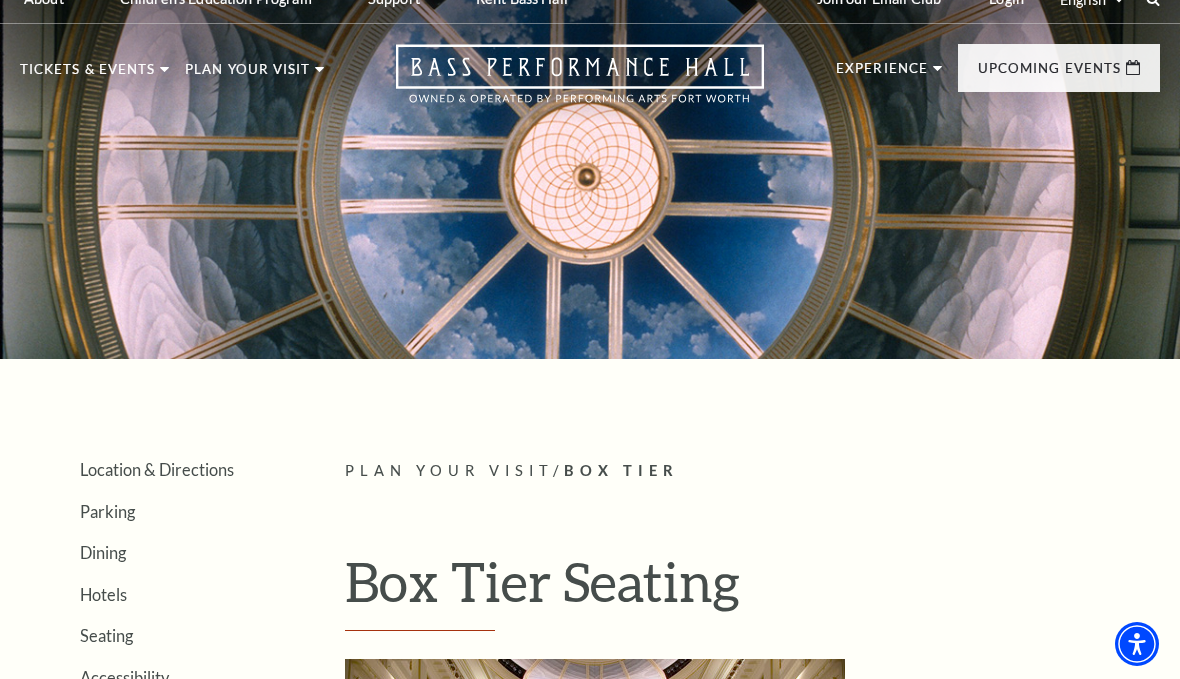 scroll, scrollTop: 0, scrollLeft: 0, axis: both 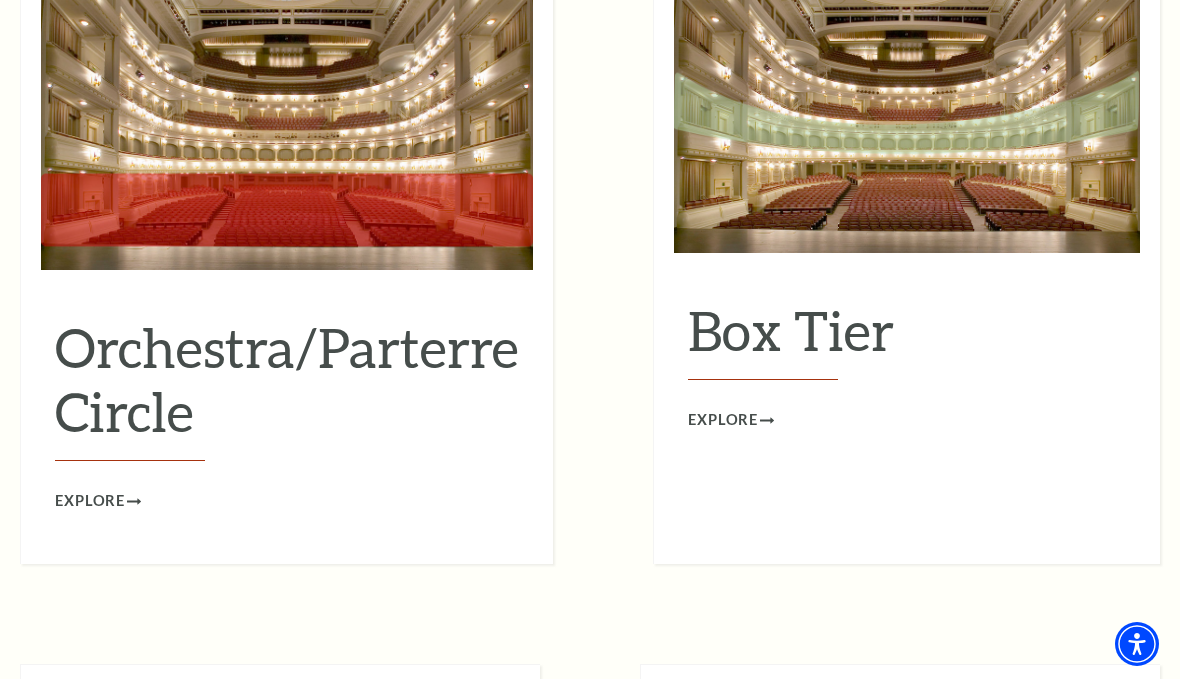 click on "Box Tier" at bounding box center (907, 339) 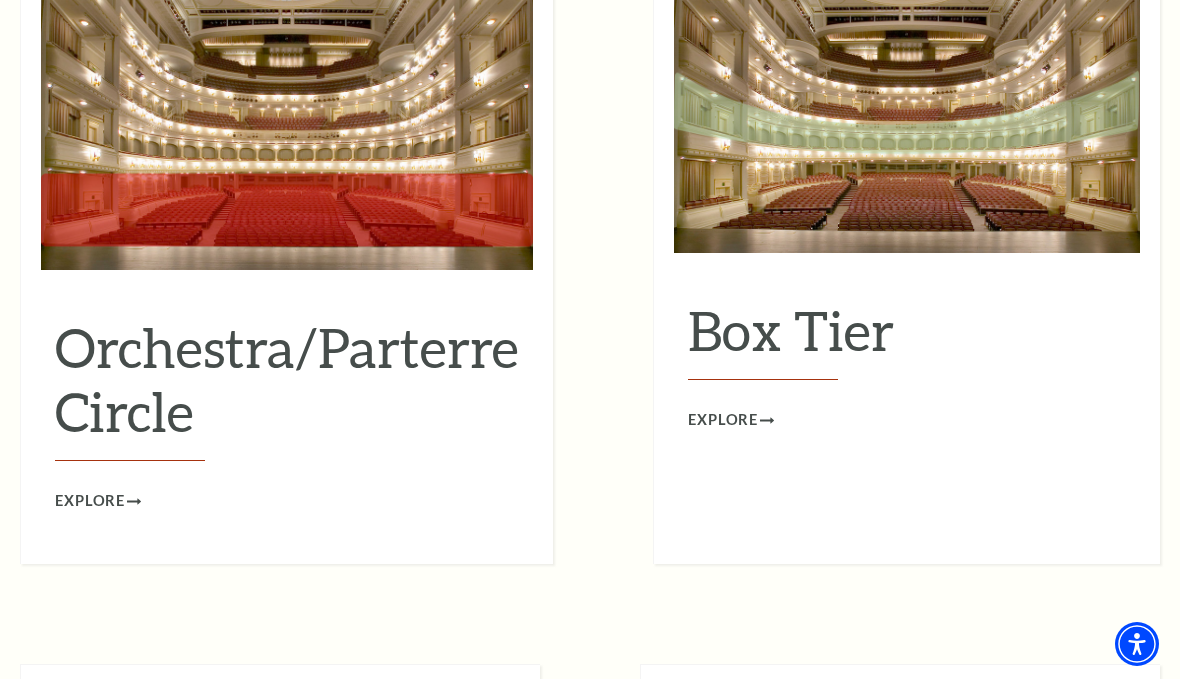 click on "Explore" at bounding box center [731, 420] 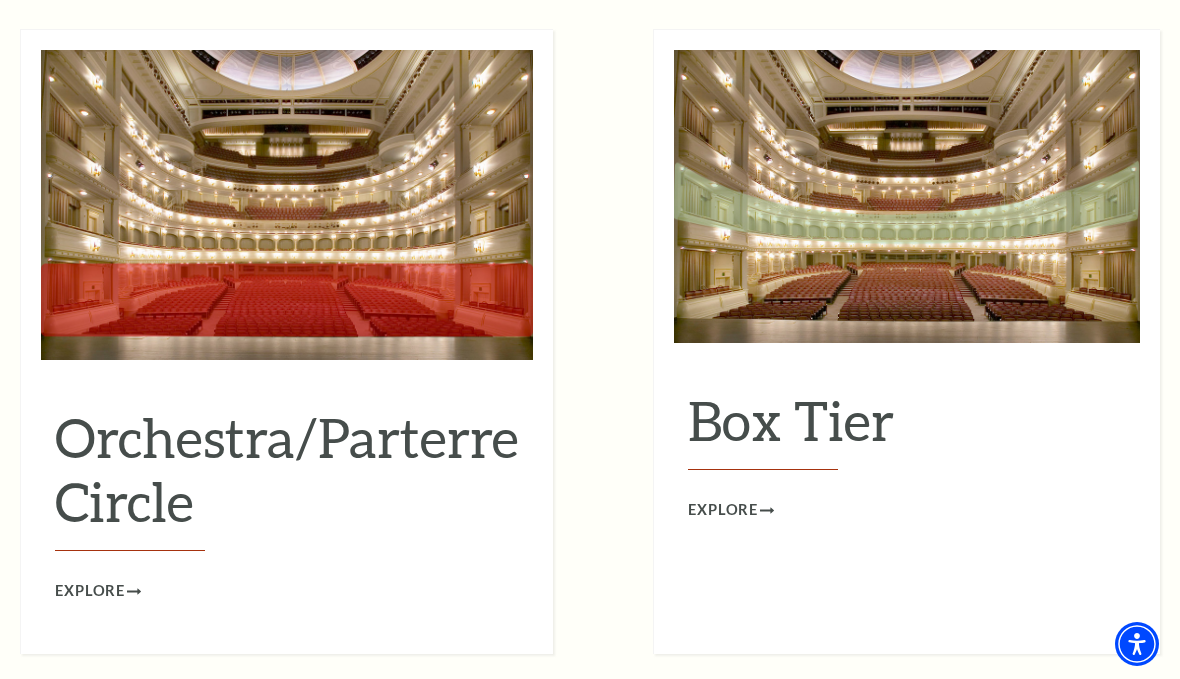 scroll, scrollTop: 1760, scrollLeft: 0, axis: vertical 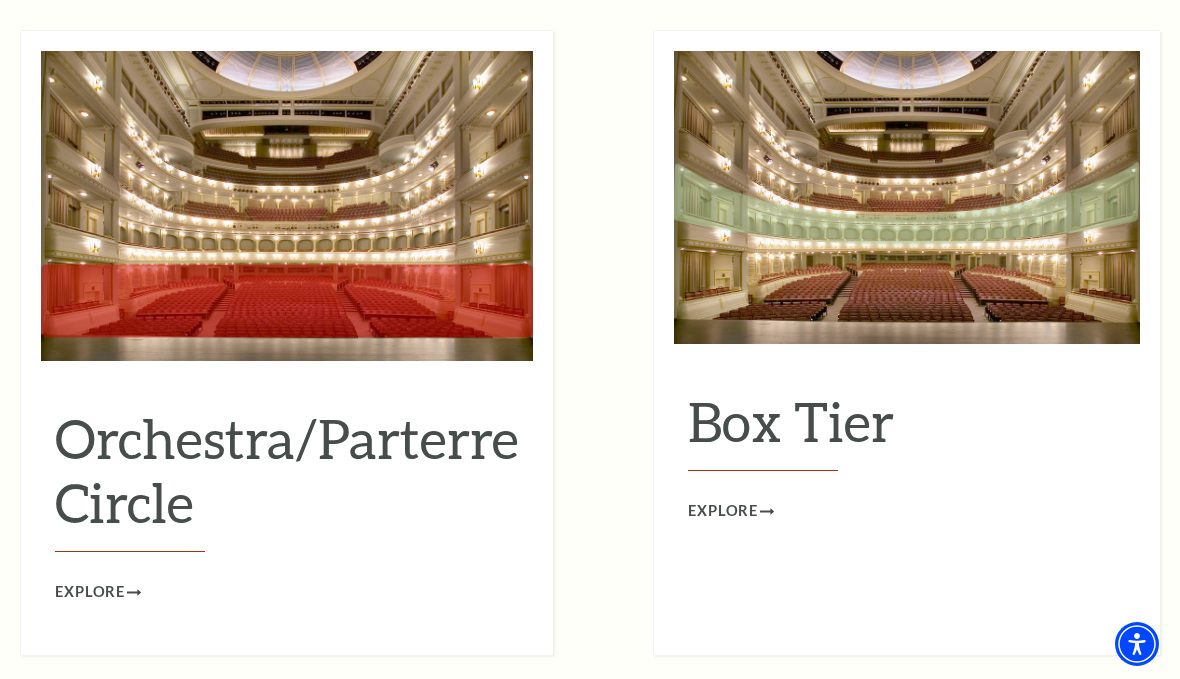click on "Orchestra/Parterre Circle" at bounding box center (287, 479) 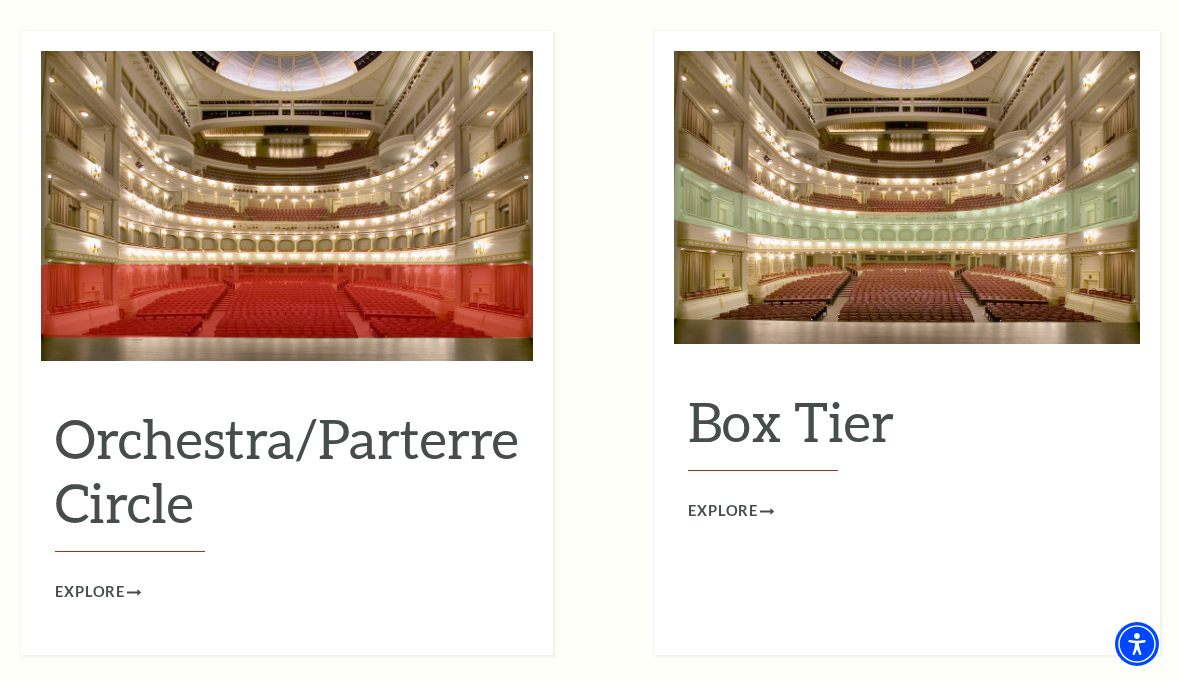 click at bounding box center (287, 206) 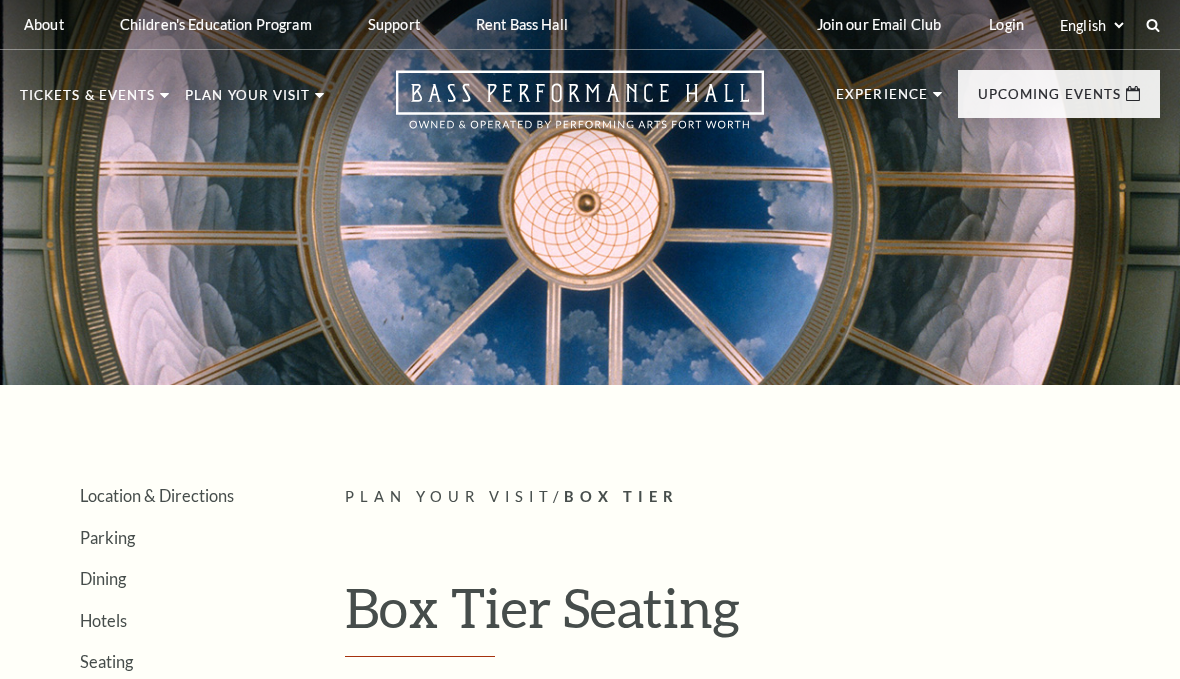 scroll, scrollTop: 0, scrollLeft: 0, axis: both 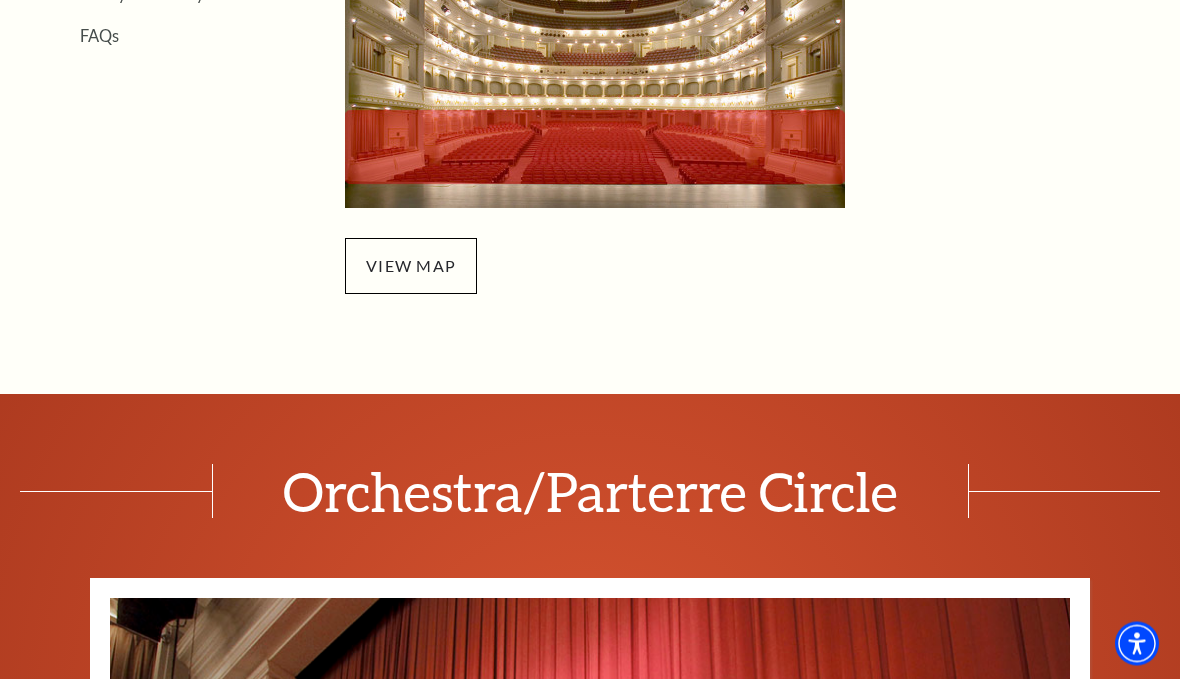click on "view map" at bounding box center (411, 267) 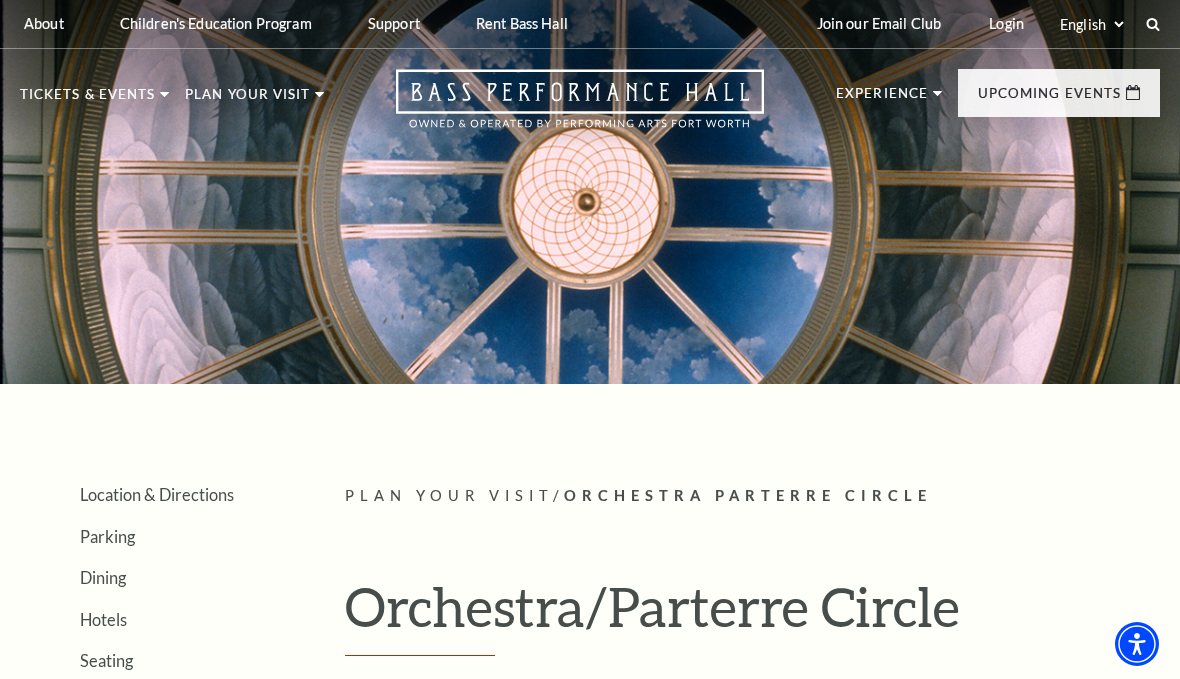 scroll, scrollTop: 0, scrollLeft: 0, axis: both 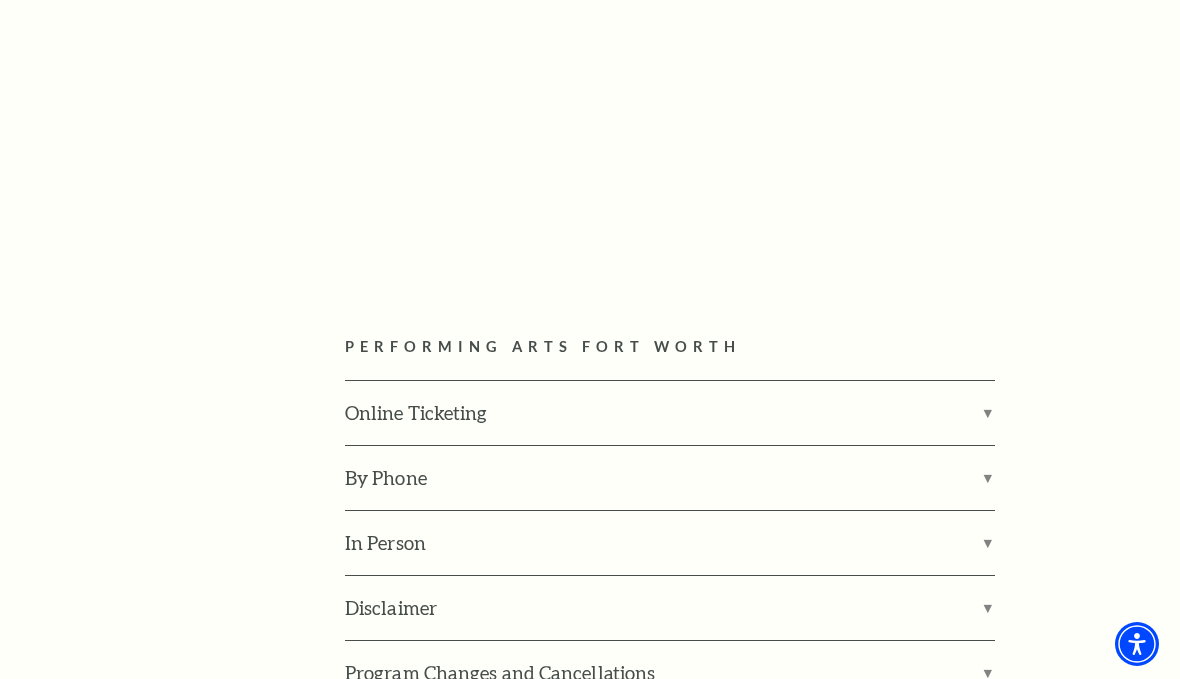click on "Online Ticketing" at bounding box center [670, 413] 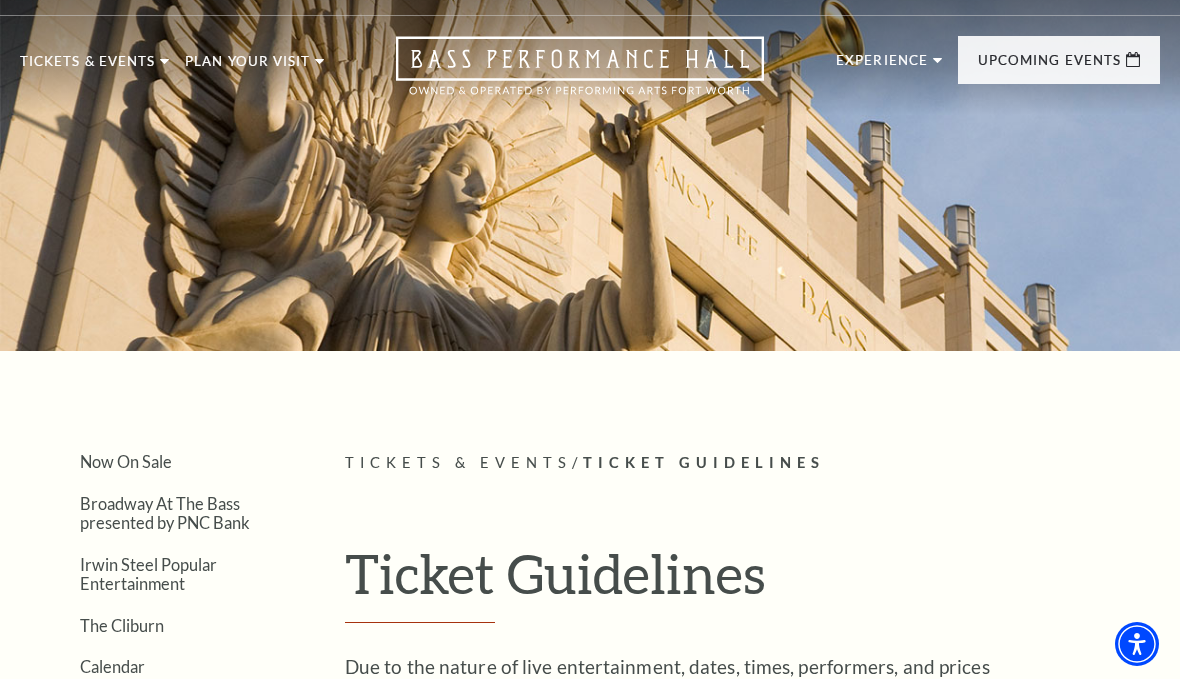 scroll, scrollTop: 0, scrollLeft: 0, axis: both 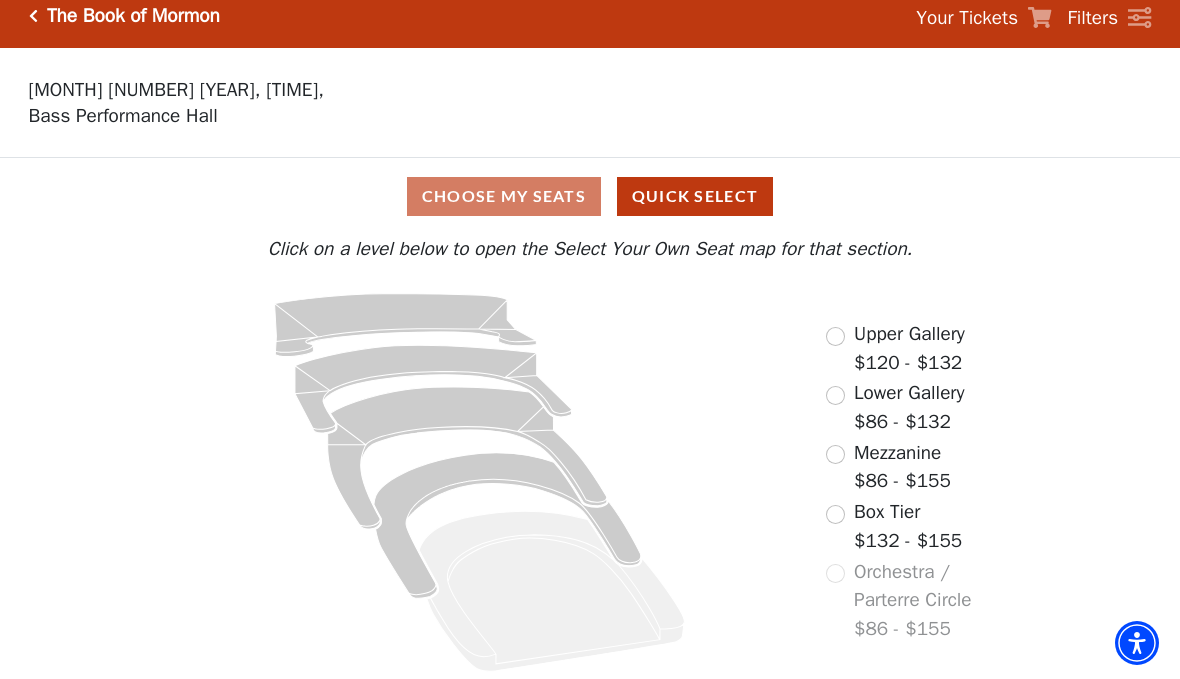 click at bounding box center [835, 515] 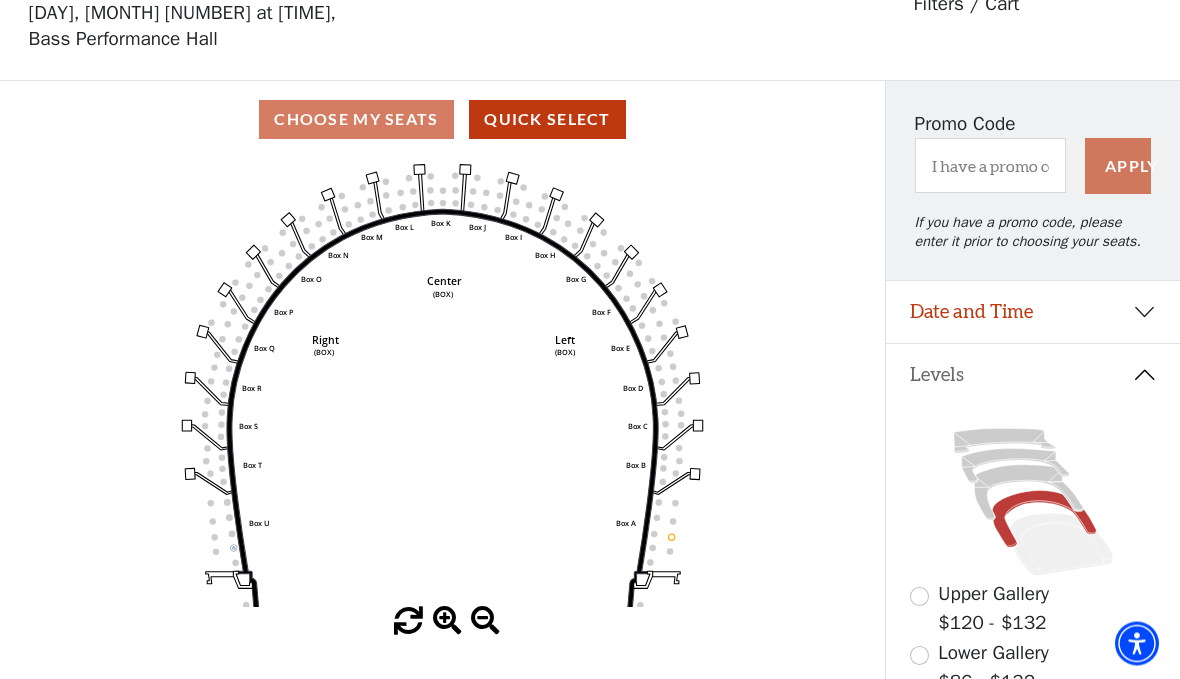 scroll, scrollTop: 93, scrollLeft: 0, axis: vertical 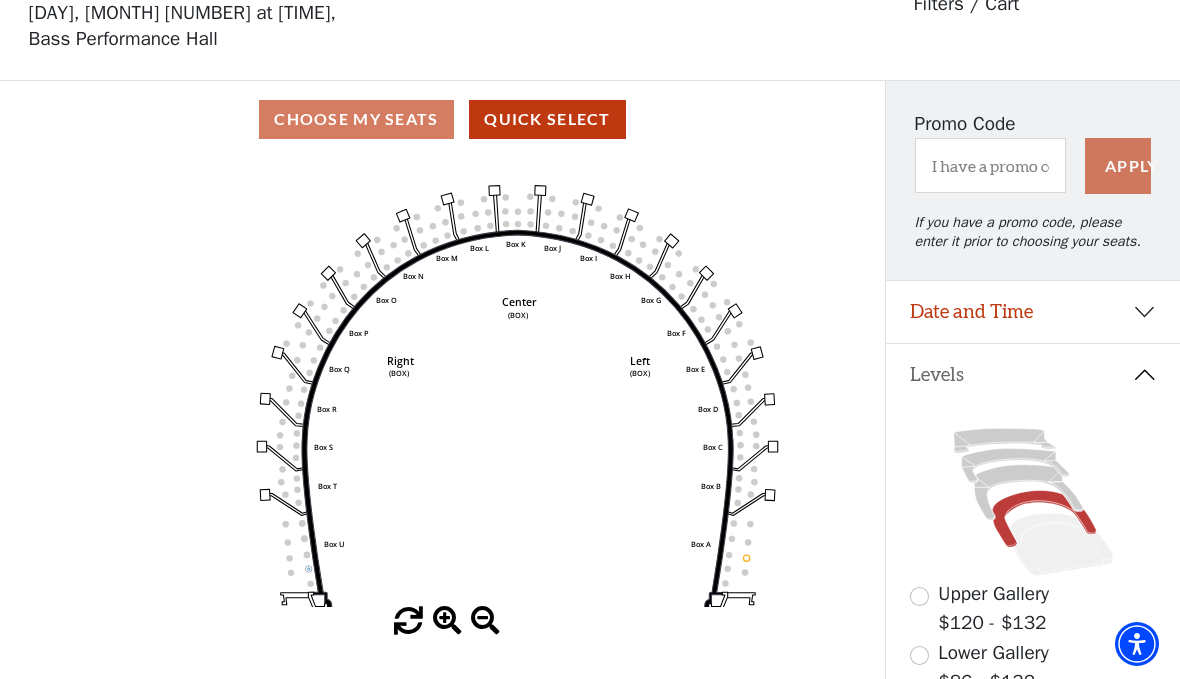 click 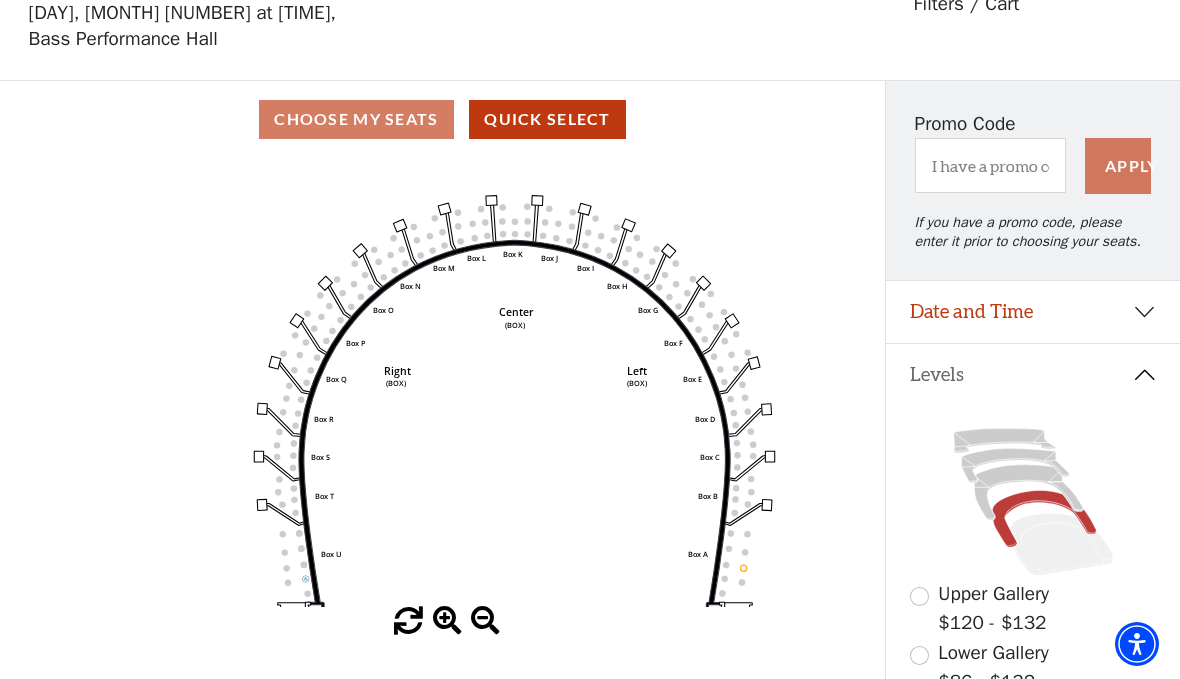 click on "Left   (BOX)   Right   (BOX)   Center   (BOX)   Box ZZ   Box U   Box T   Box S   Box R   Box Q   Box P   Box O   Box N   Box M   Box L   Box A   Box A   Box B   Box C   Box D   Box E   Box F   Box G   Box H   Box I   Box J   Box K" 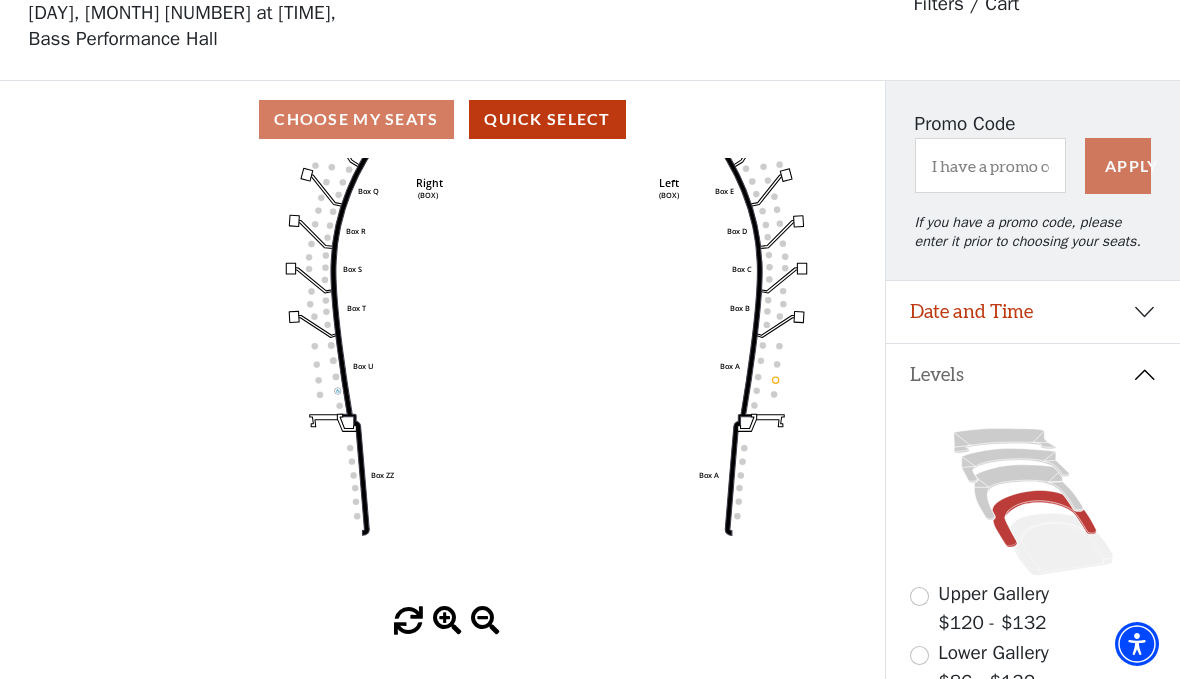 click on "Left   (BOX)   Right   (BOX)   Center   (BOX)   Box ZZ   Box U   Box T   Box S   Box R   Box Q   Box P   Box O   Box N   Box M   Box L   Box A   Box A   Box B   Box C   Box D   Box E   Box F   Box G   Box H   Box I   Box J   Box K" 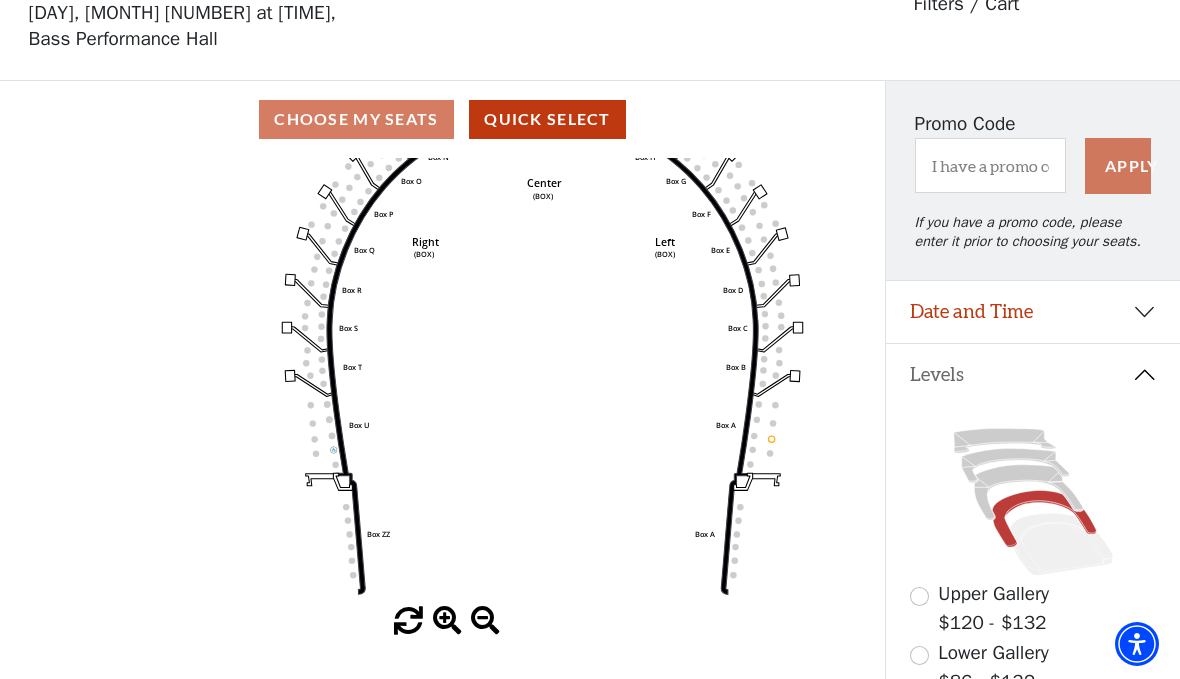 click on "Left   (BOX)   Right   (BOX)   Center   (BOX)   Box ZZ   Box U   Box T   Box S   Box R   Box Q   Box P   Box O   Box N   Box M   Box L   Box A   Box A   Box B   Box C   Box D   Box E   Box F   Box G   Box H   Box I   Box J   Box K" 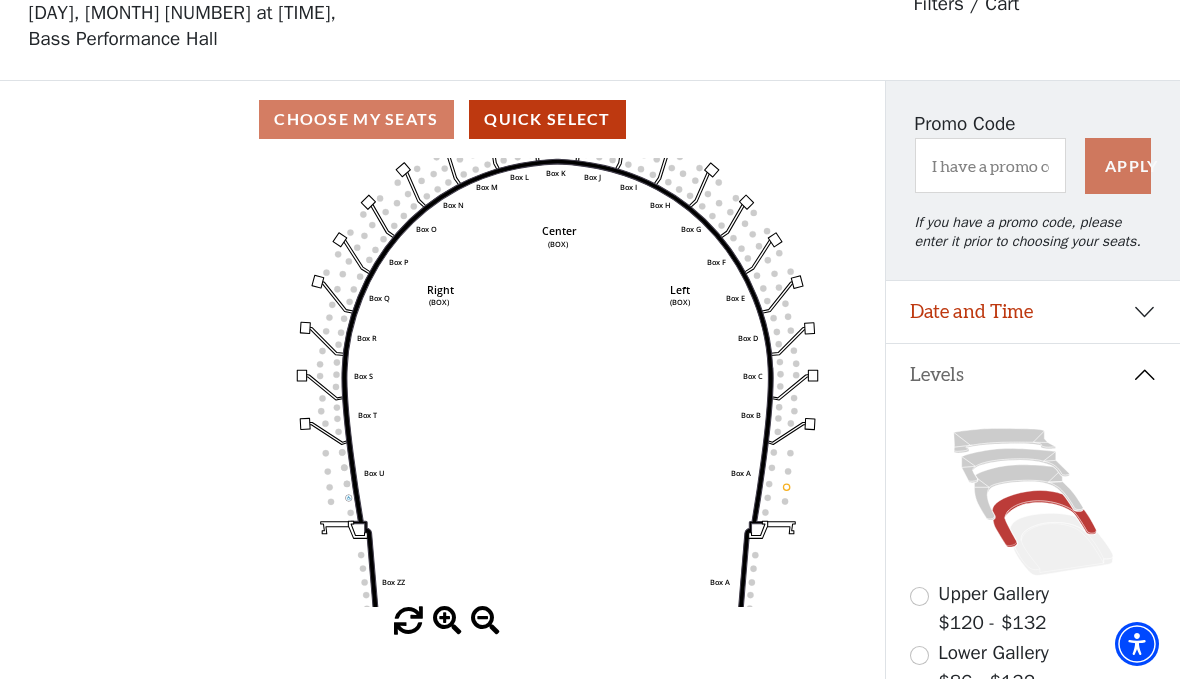 click on "Date and Time" at bounding box center (1033, 312) 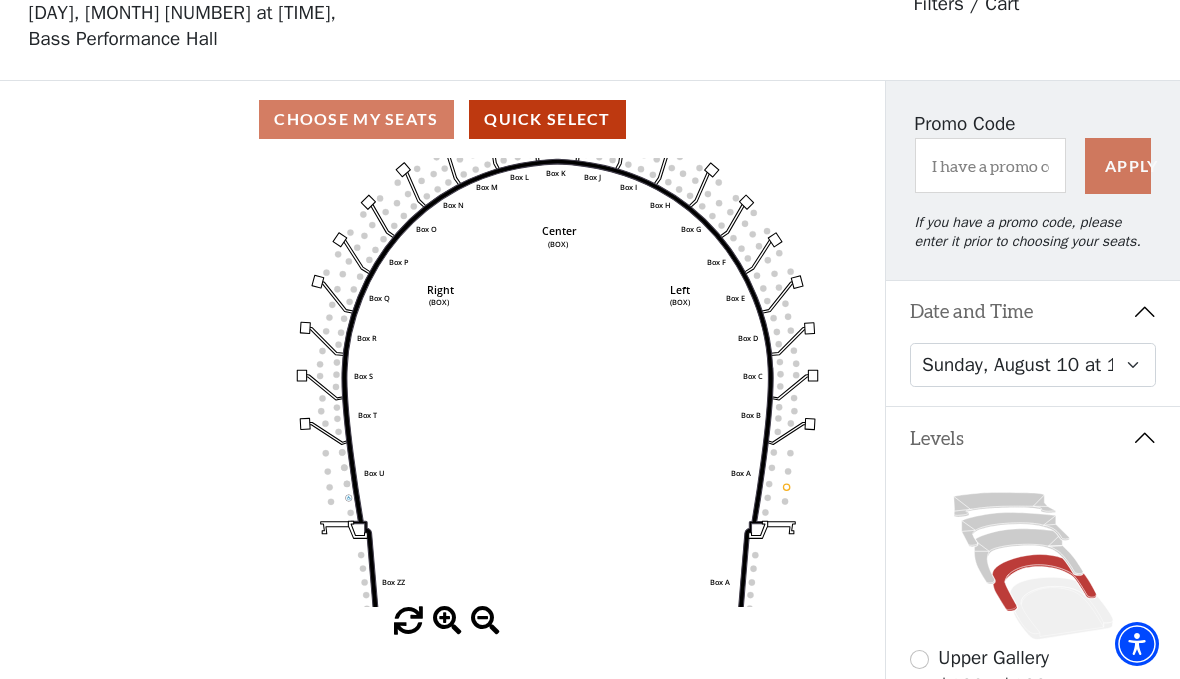 click on "Date and Time" at bounding box center (1033, 312) 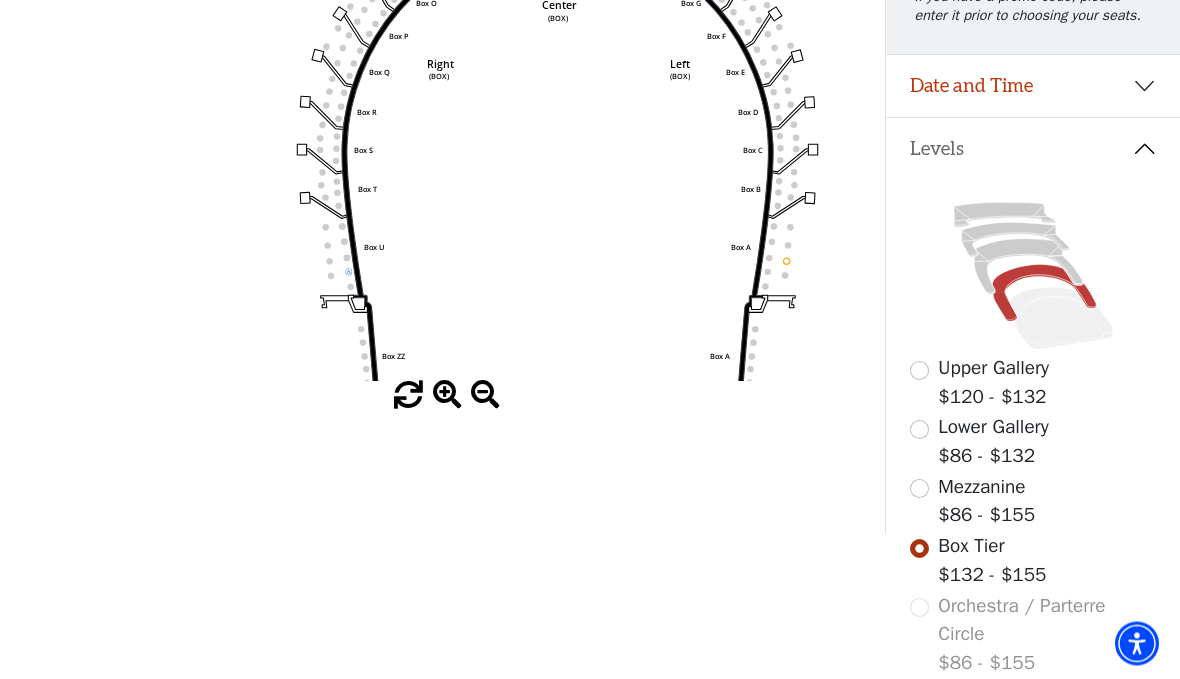scroll, scrollTop: 319, scrollLeft: 0, axis: vertical 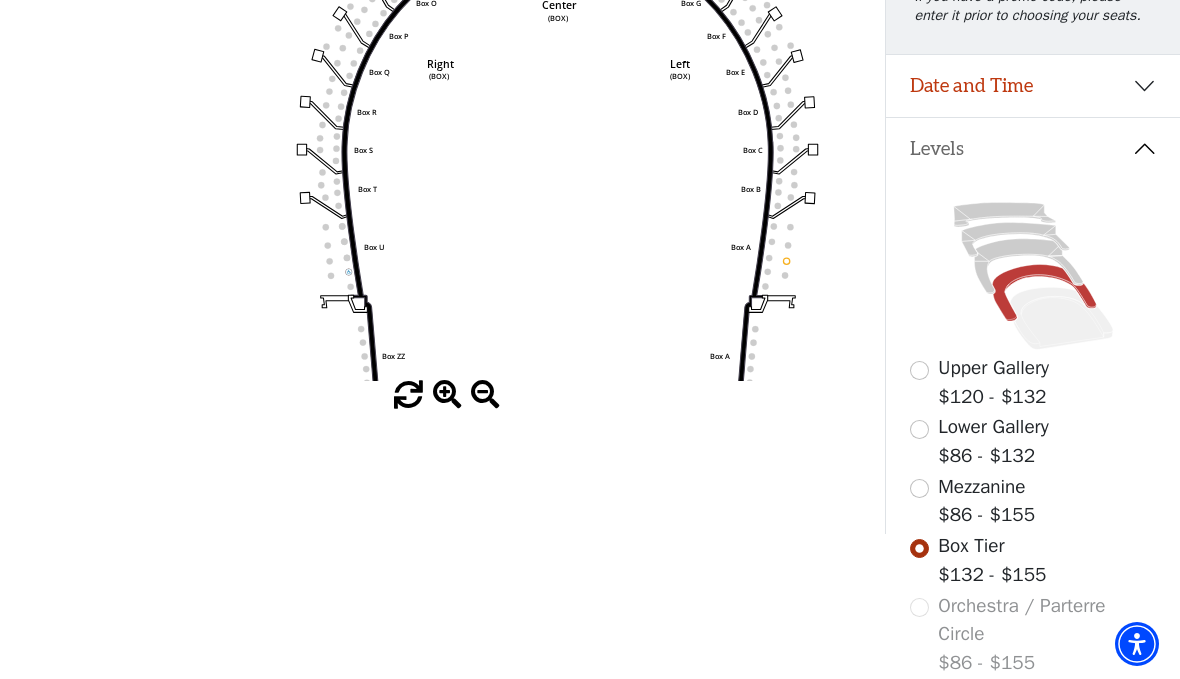 click on "Orchestra / Parterre Circle $86 - $155" at bounding box center [1033, 635] 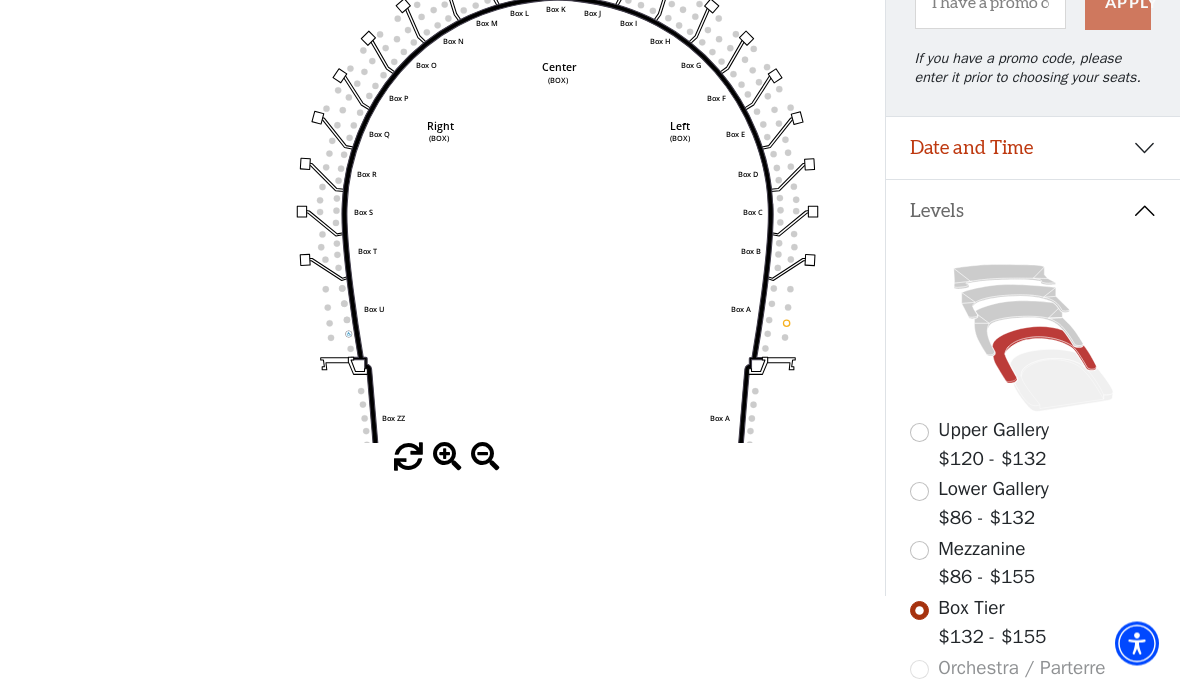 click at bounding box center [447, 458] 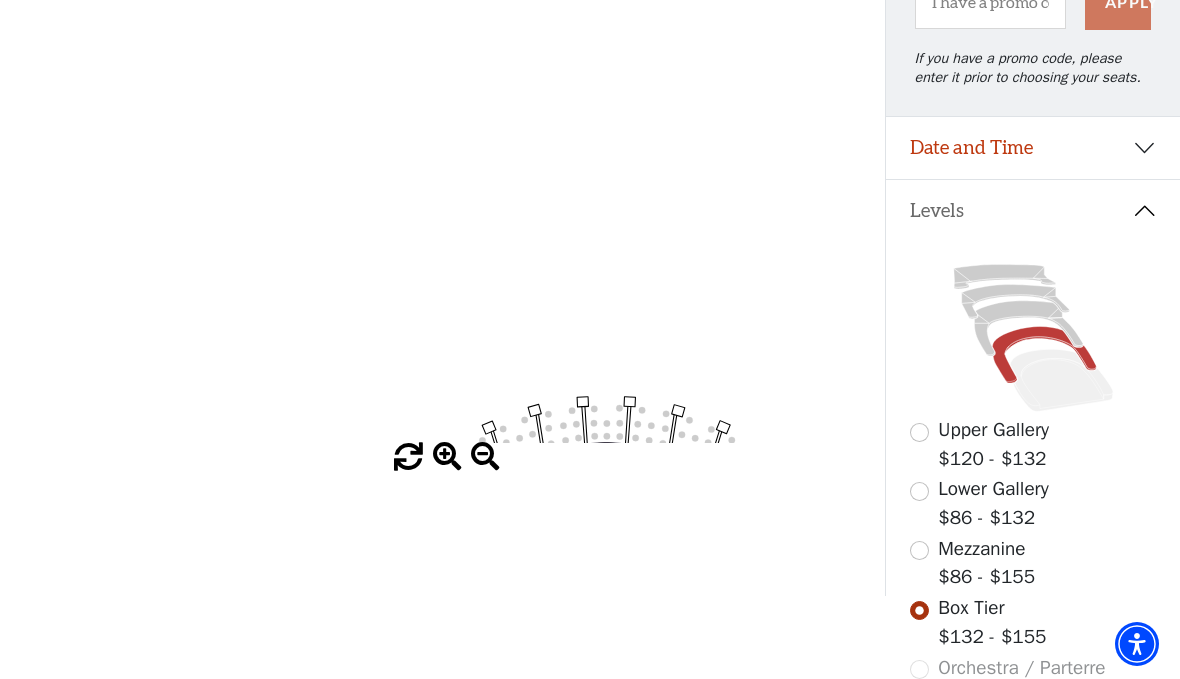 click on "Levels" at bounding box center (1033, 211) 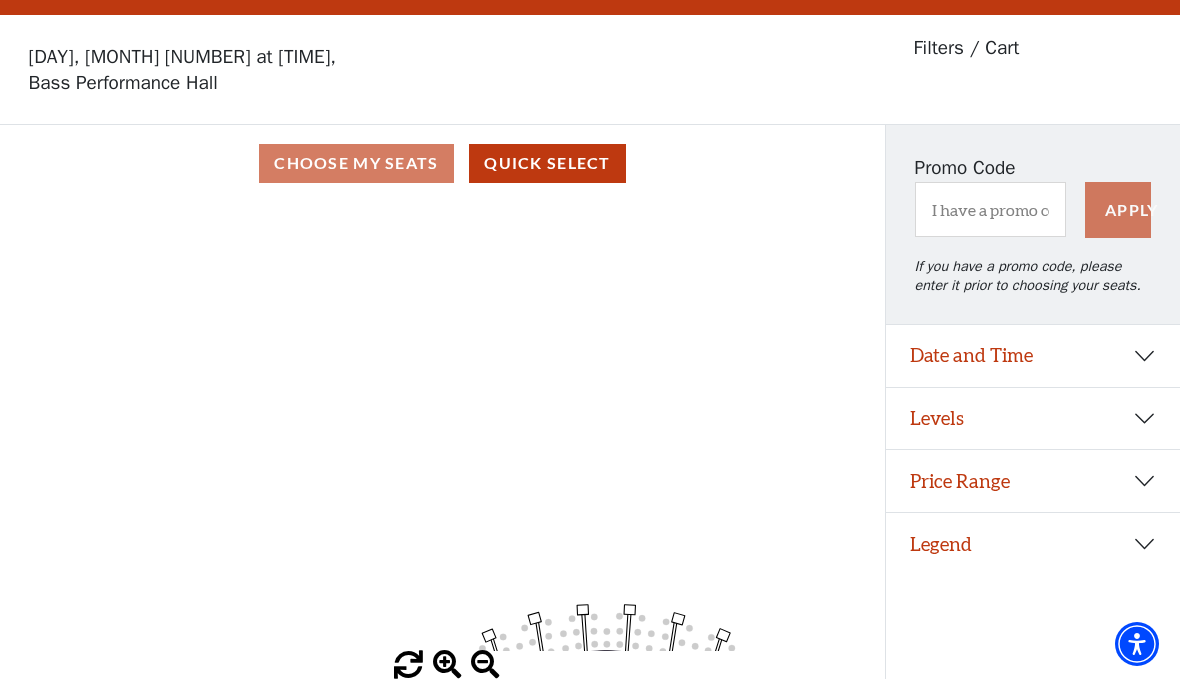 scroll, scrollTop: 44, scrollLeft: 0, axis: vertical 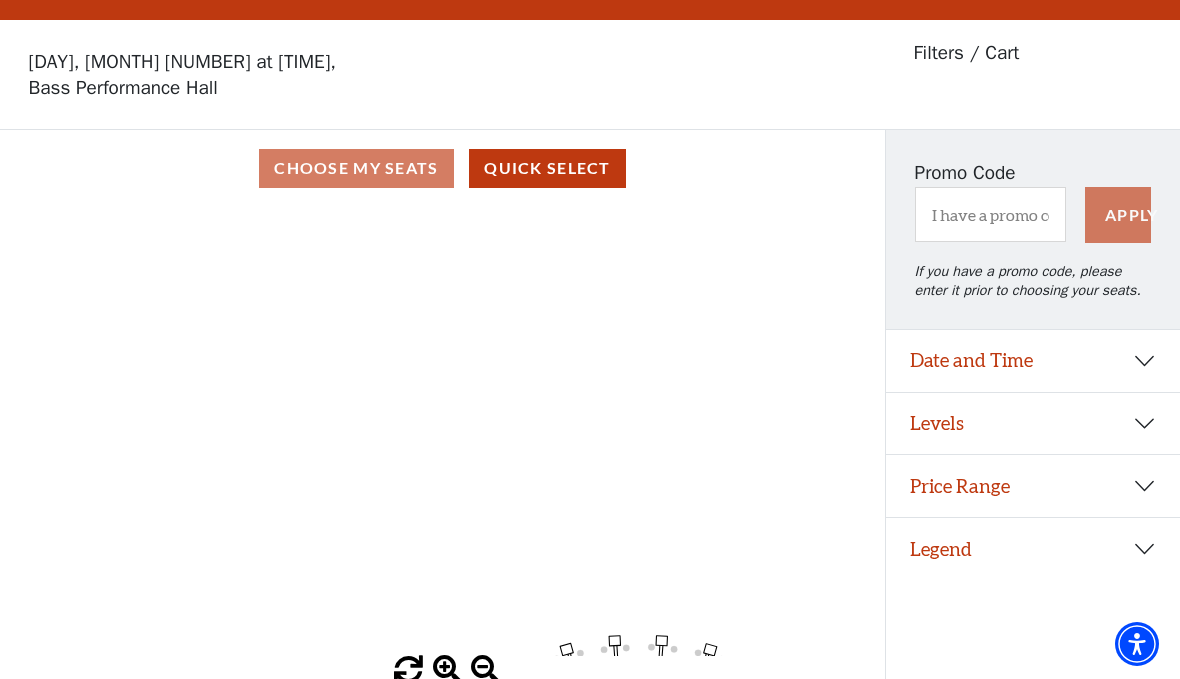 click on "Quick Select" at bounding box center [547, 168] 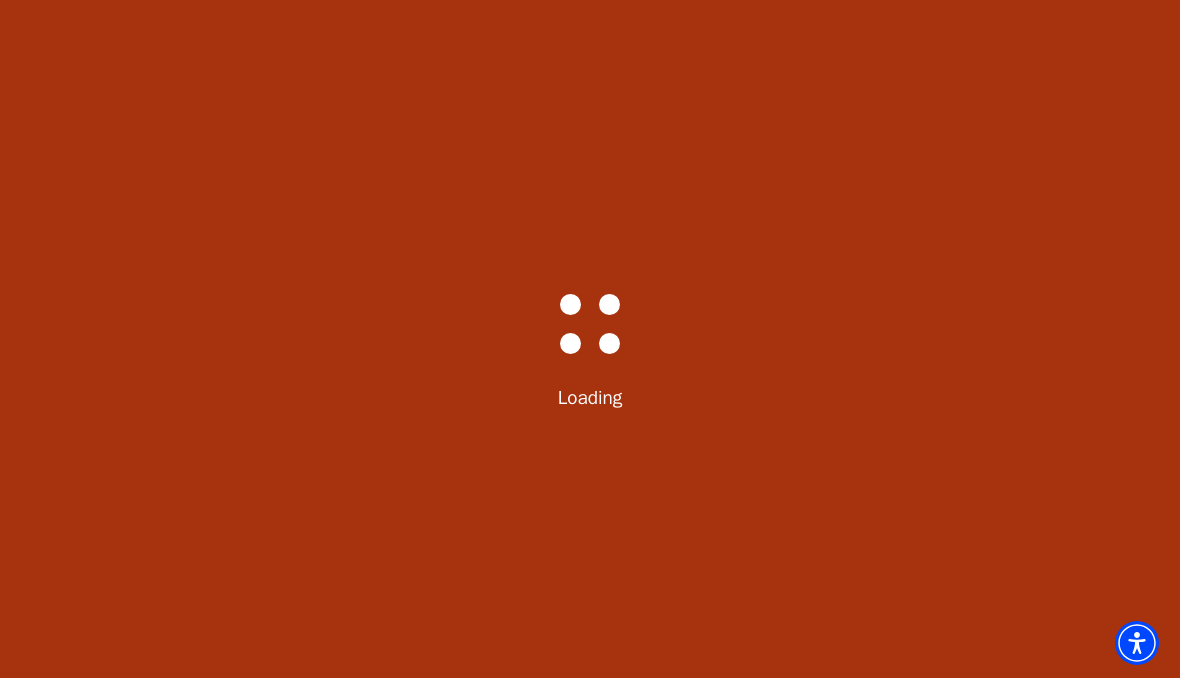 select on "6288" 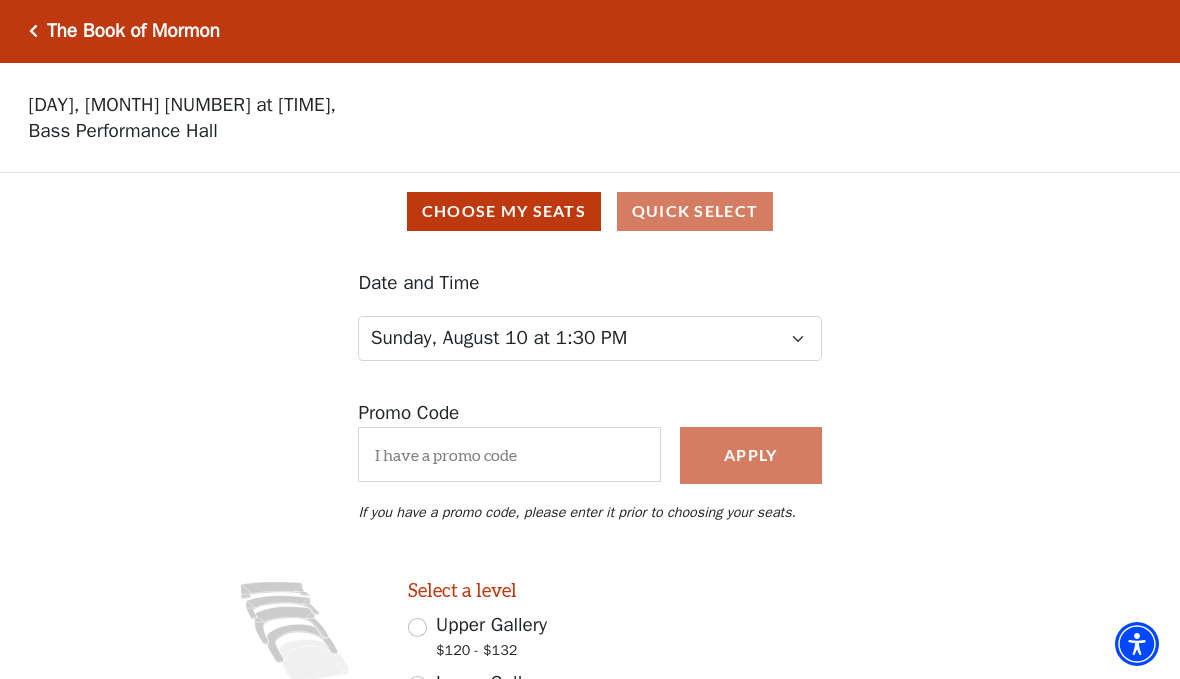 scroll, scrollTop: 0, scrollLeft: 0, axis: both 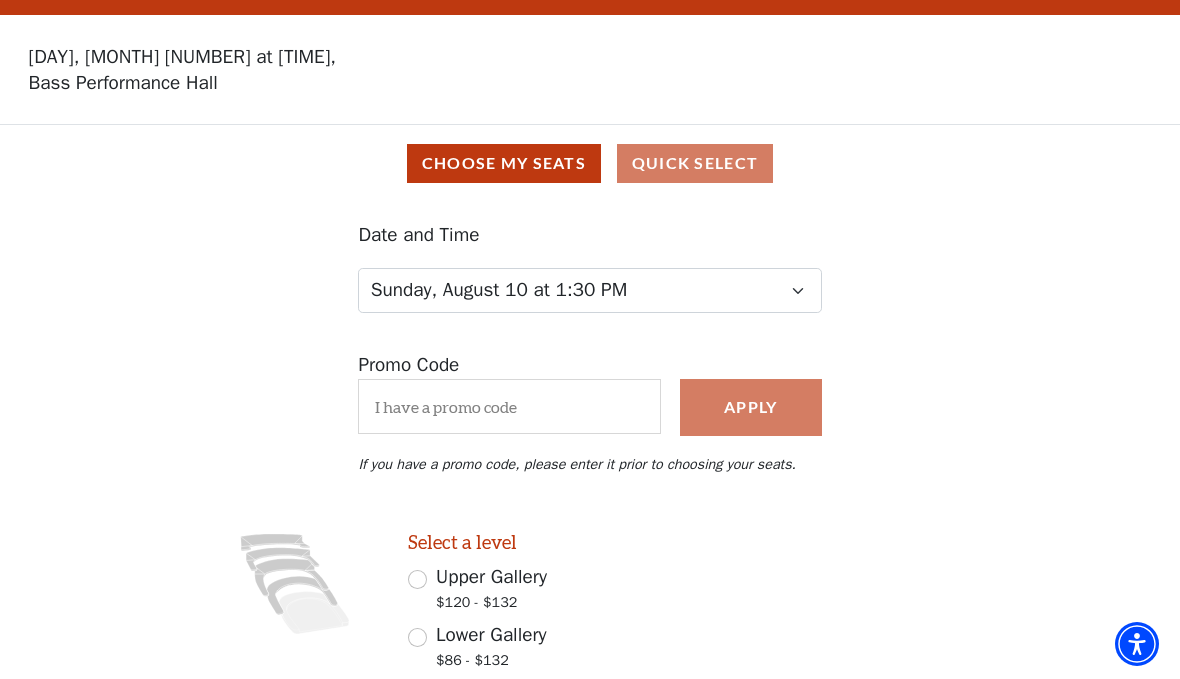 click on "Images representing the levels that are in the facility             Select a level     Upper Gallery     $120 - $132   Lower Gallery     $86 - $132   Mezzanine     $86 - $155   Box Tier     $132 - $155   Orchestra / Parterre Circle    - Sold Out" at bounding box center [590, 692] 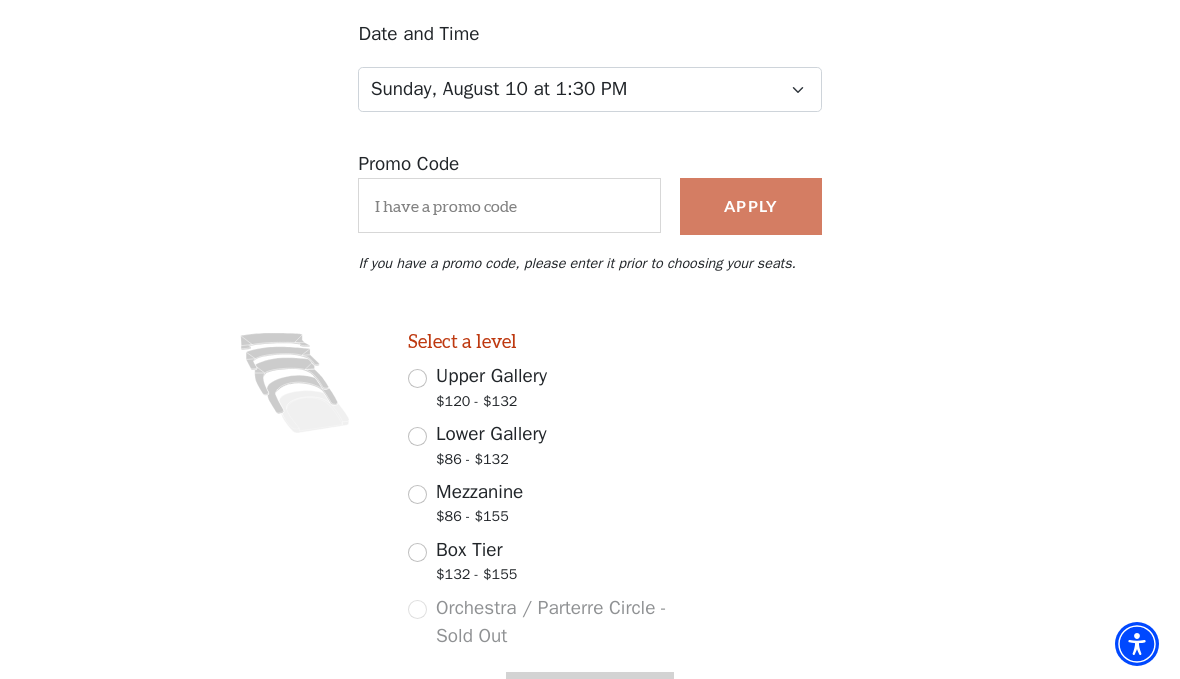 scroll, scrollTop: 257, scrollLeft: 0, axis: vertical 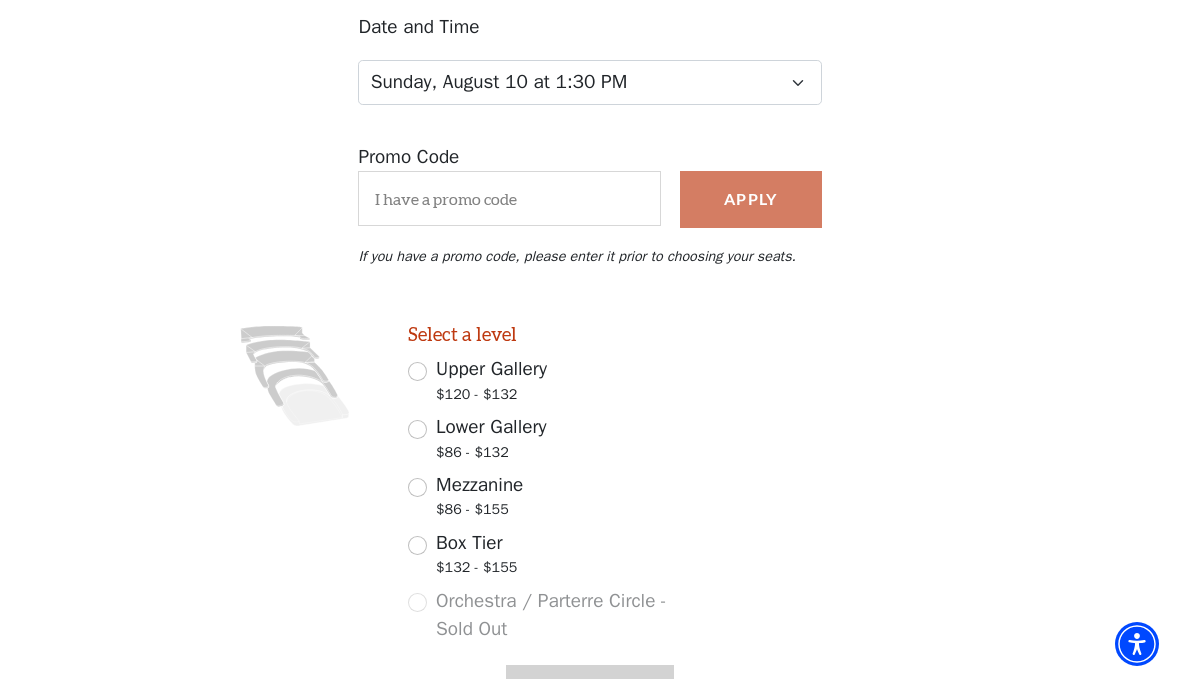 click on "Mezzanine     $86 - $155" at bounding box center (417, 487) 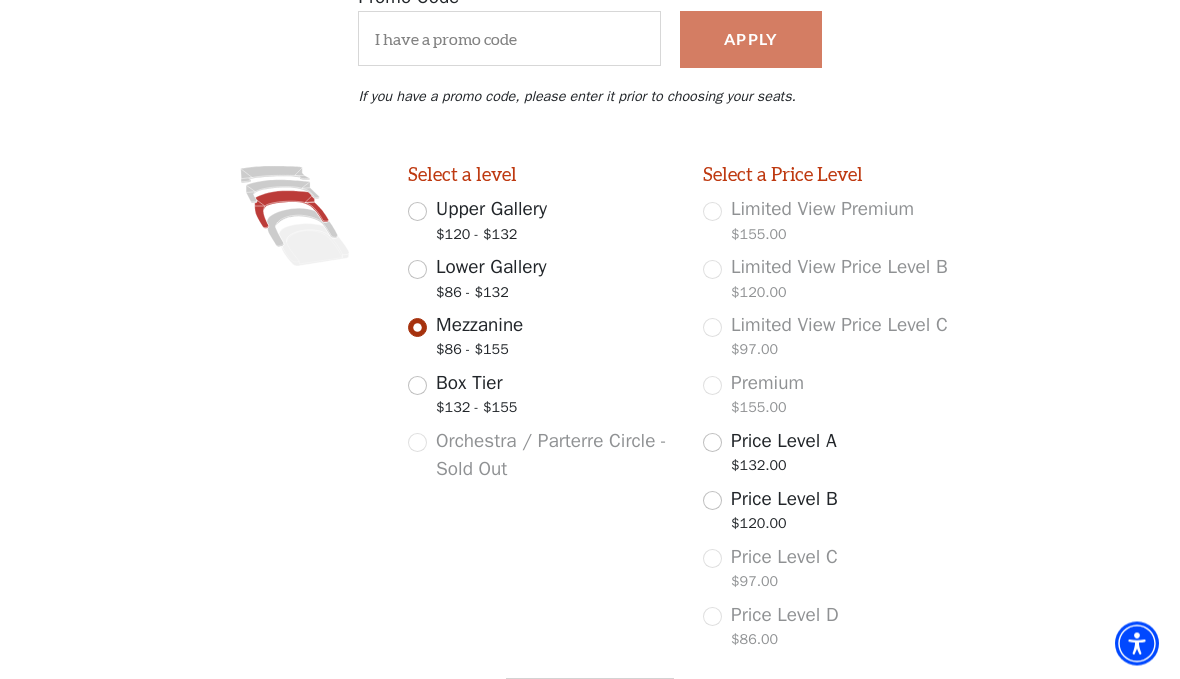 scroll, scrollTop: 442, scrollLeft: 0, axis: vertical 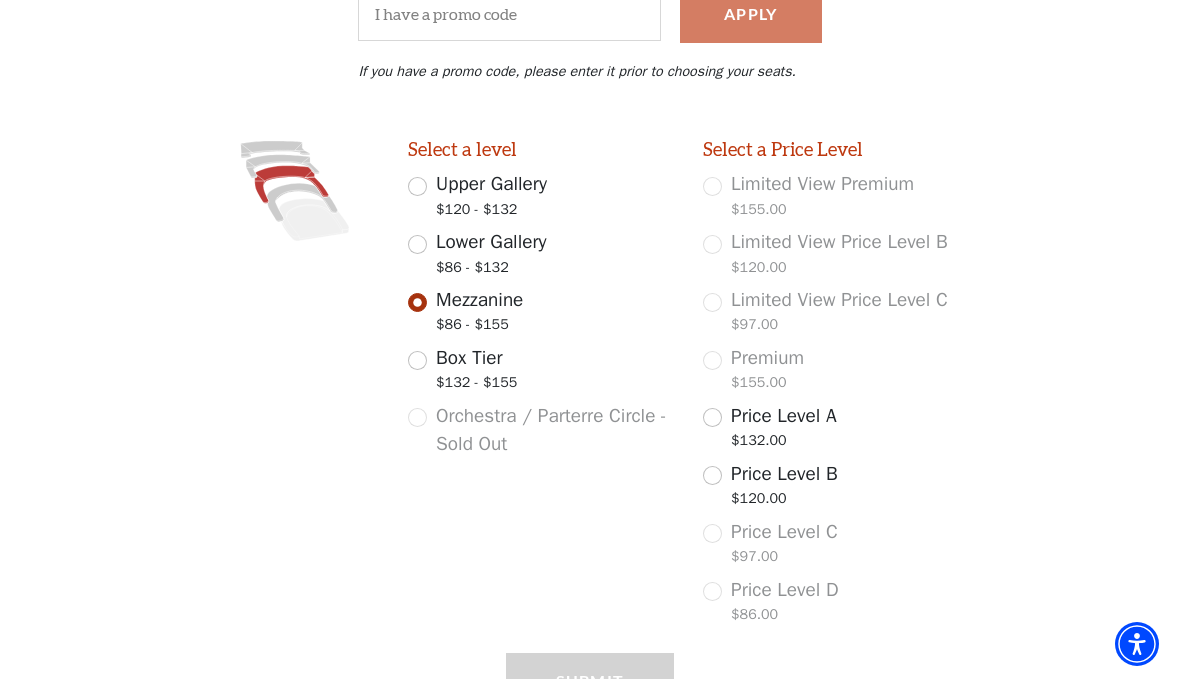 click on "Price Level A $132.00" at bounding box center [836, 430] 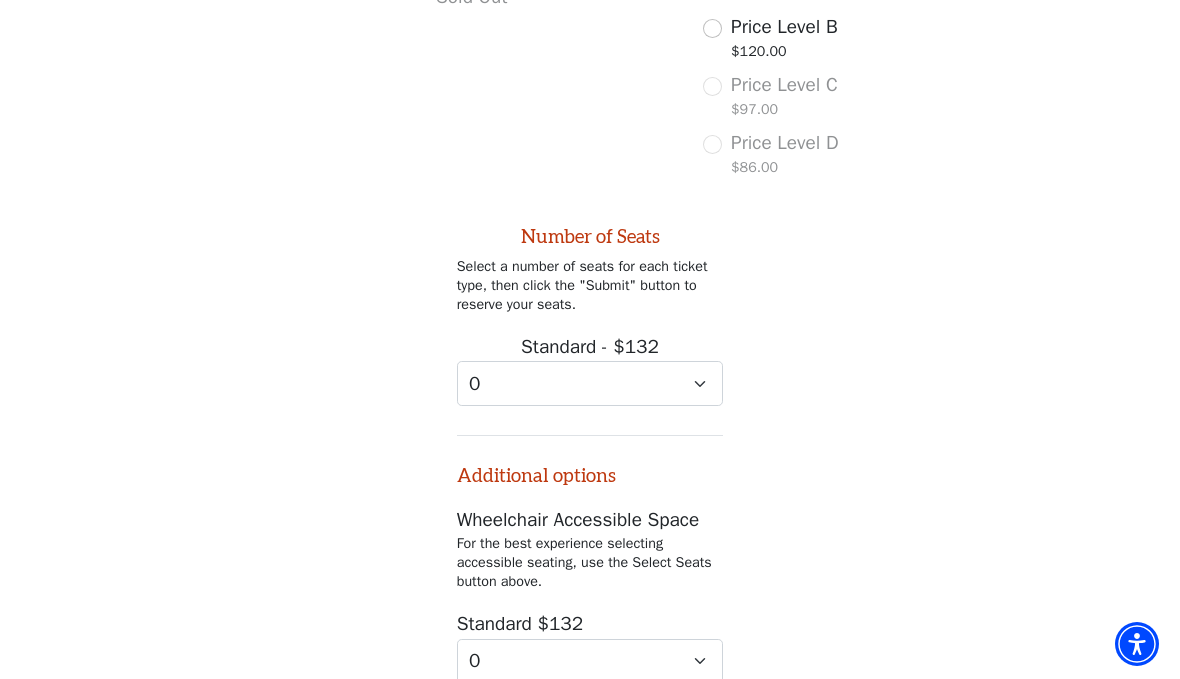scroll, scrollTop: 930, scrollLeft: 0, axis: vertical 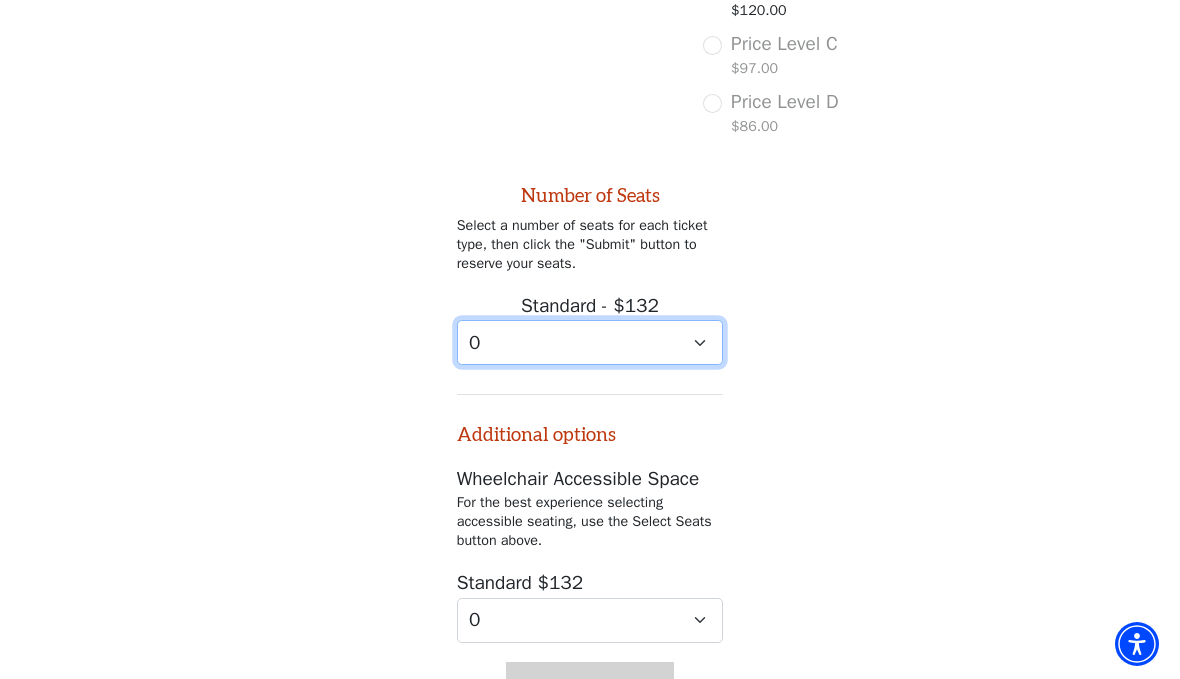 click on "0 1 2 3 4 5 6 7 8 9" at bounding box center [590, 342] 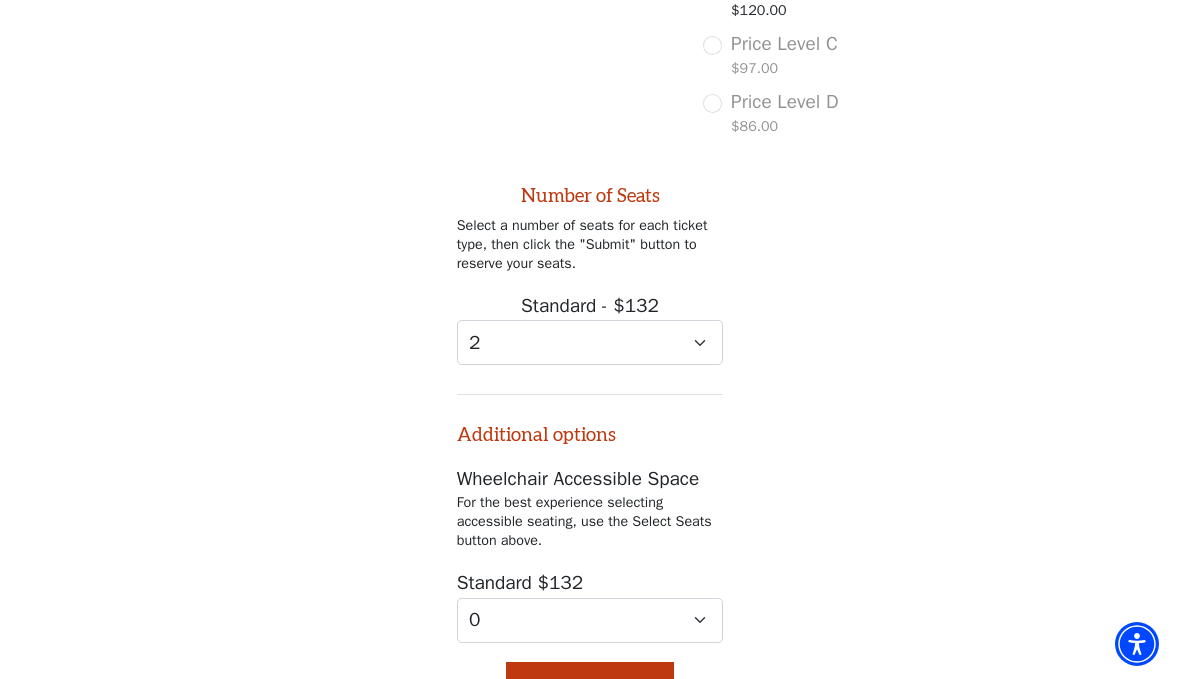 click on "Submit" at bounding box center (590, 690) 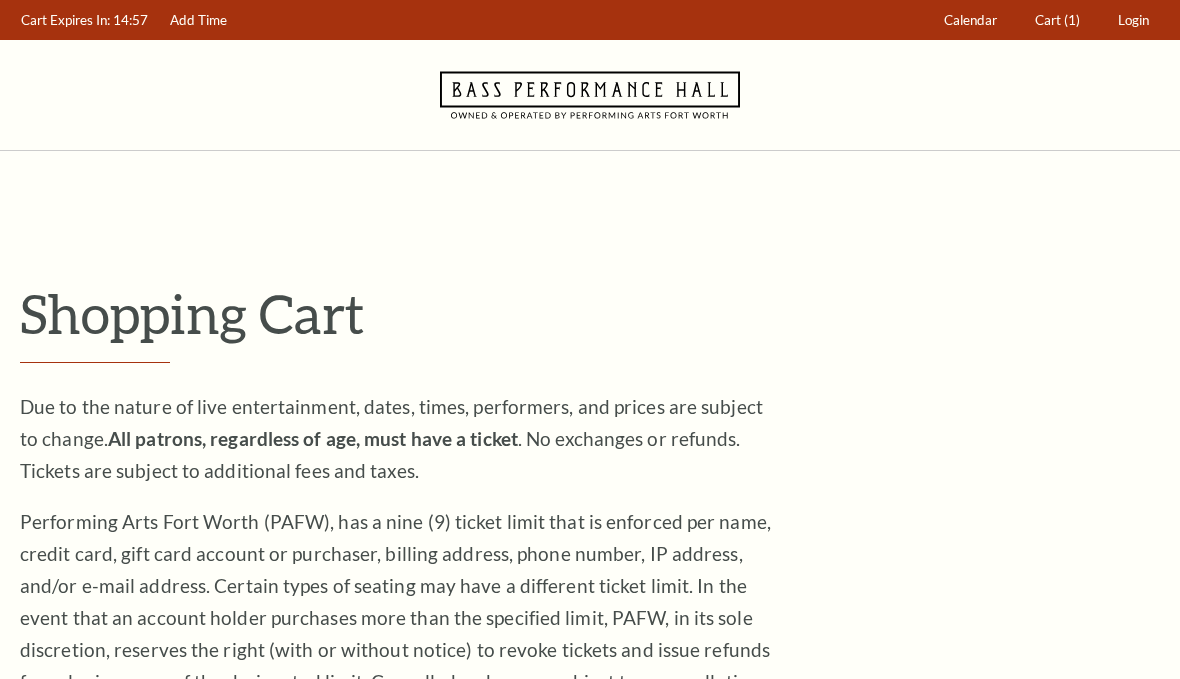 scroll, scrollTop: 0, scrollLeft: 0, axis: both 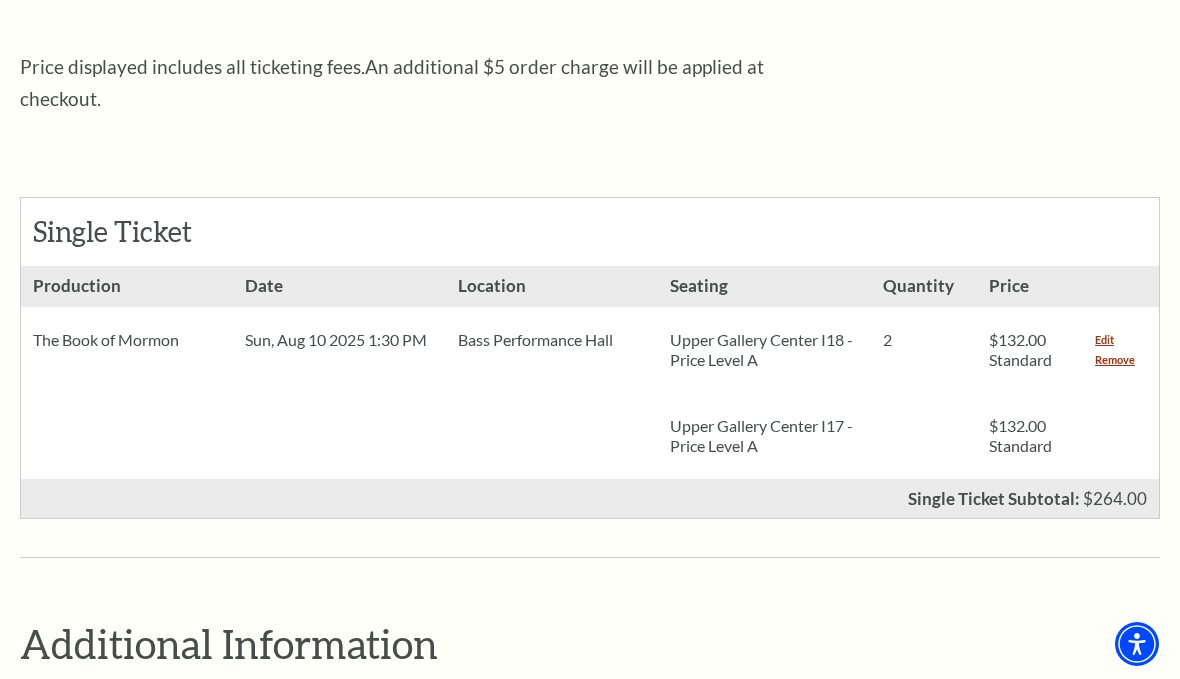 click on "Shopping Cart
Due to the nature of live entertainment, dates, times, performers, and prices are subject to change.  All patrons, regardless of age, must have a ticket . No exchanges or refunds. Tickets are subject to additional fees and taxes.
Performing Arts Fort Worth (PAFW), has a nine (9) ticket limit that is enforced per name, credit card, gift card account or purchaser, billing address, phone number, IP address, and/or e-mail address. Certain types of seating may have a different ticket limit. In the event that an account holder purchases more than the specified limit, PAFW, in its sole discretion, reserves the right (with or without notice) to revoke tickets and issue refunds for sales in excess of the designated limit. Cancelled orders are subject to a cancellation fee." at bounding box center (590, 564) 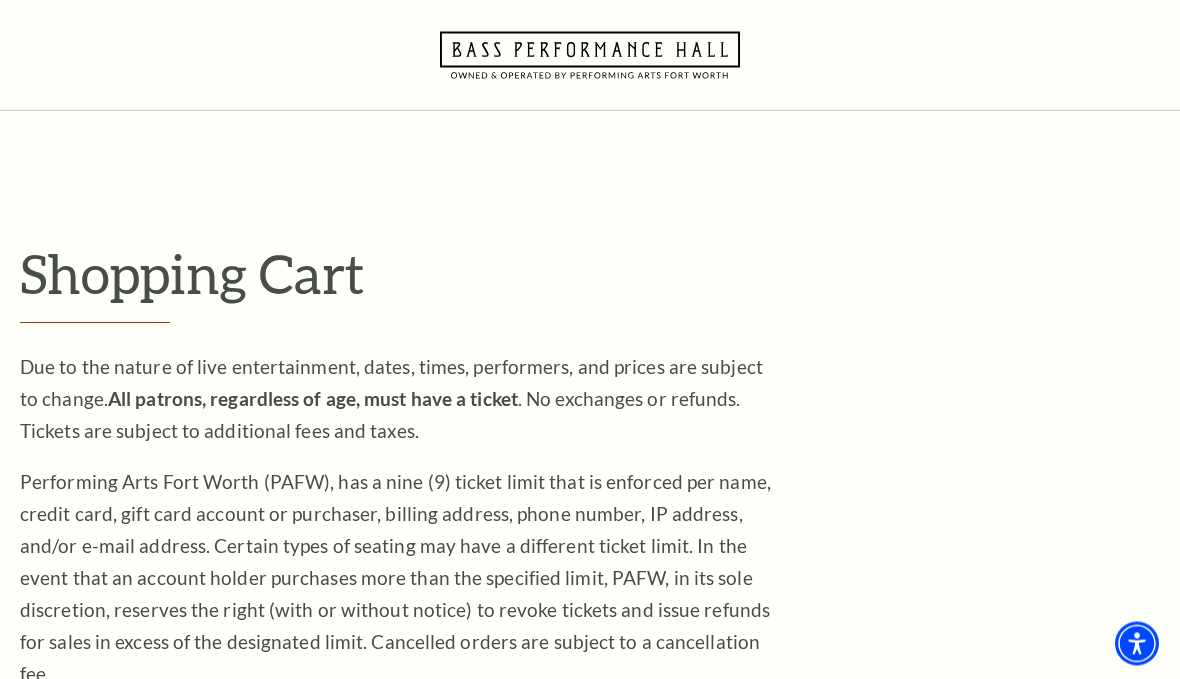 scroll, scrollTop: 0, scrollLeft: 0, axis: both 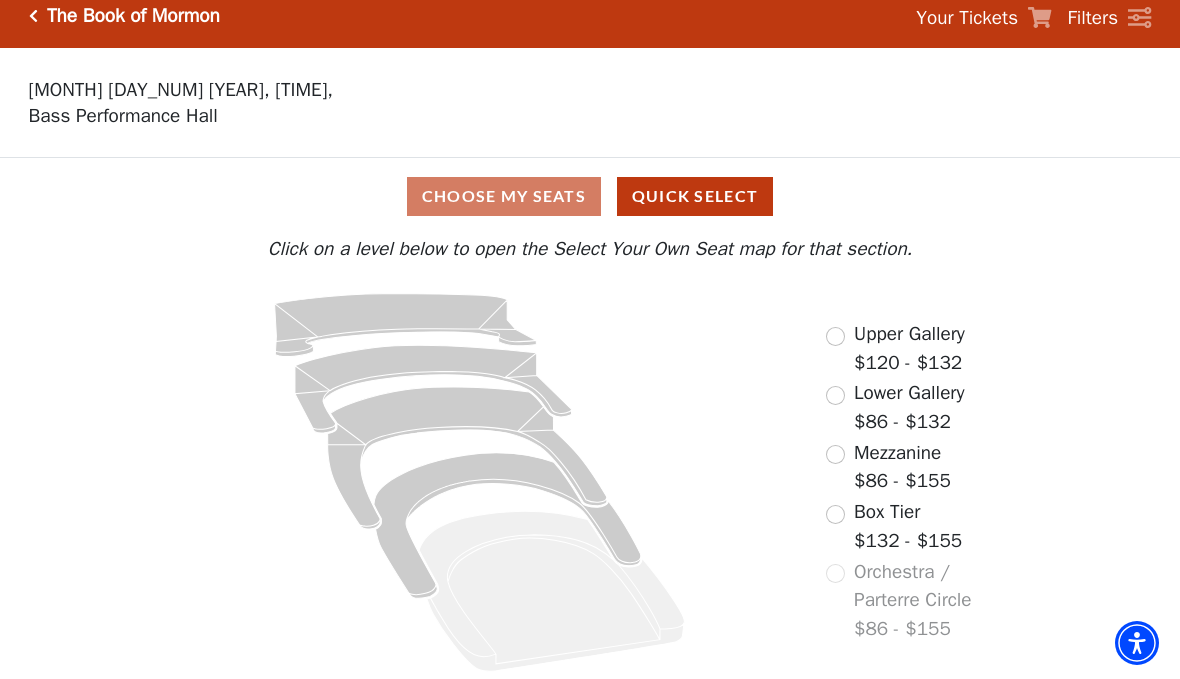 click at bounding box center (835, 515) 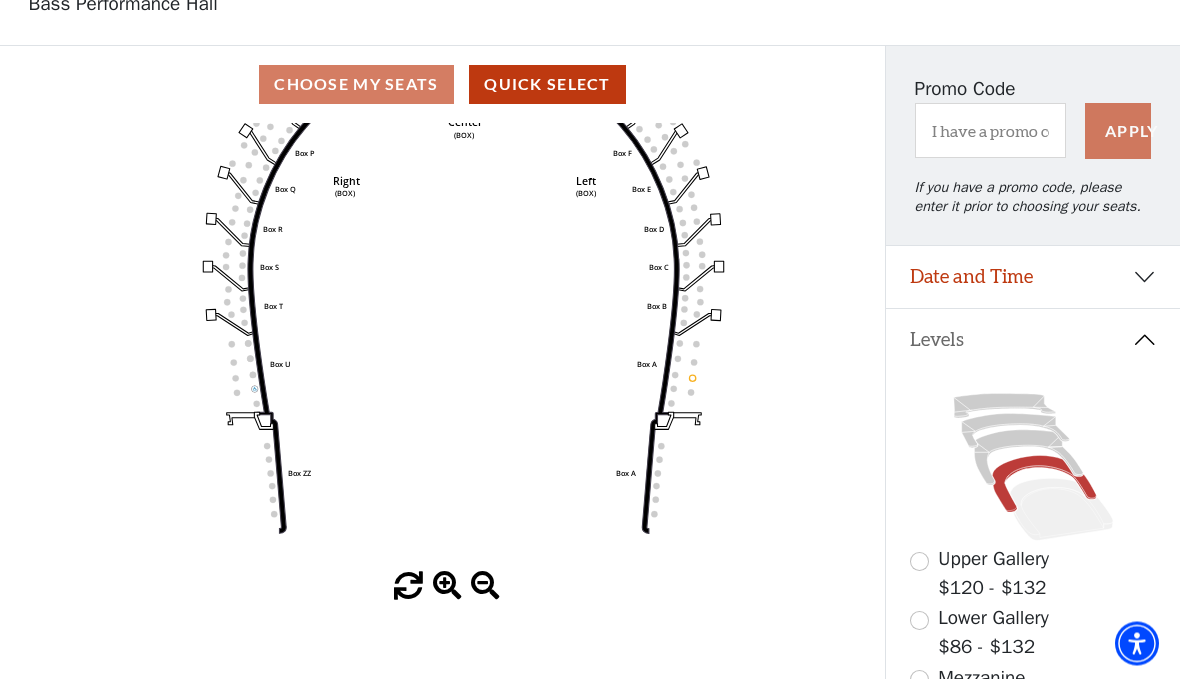 scroll, scrollTop: 128, scrollLeft: 0, axis: vertical 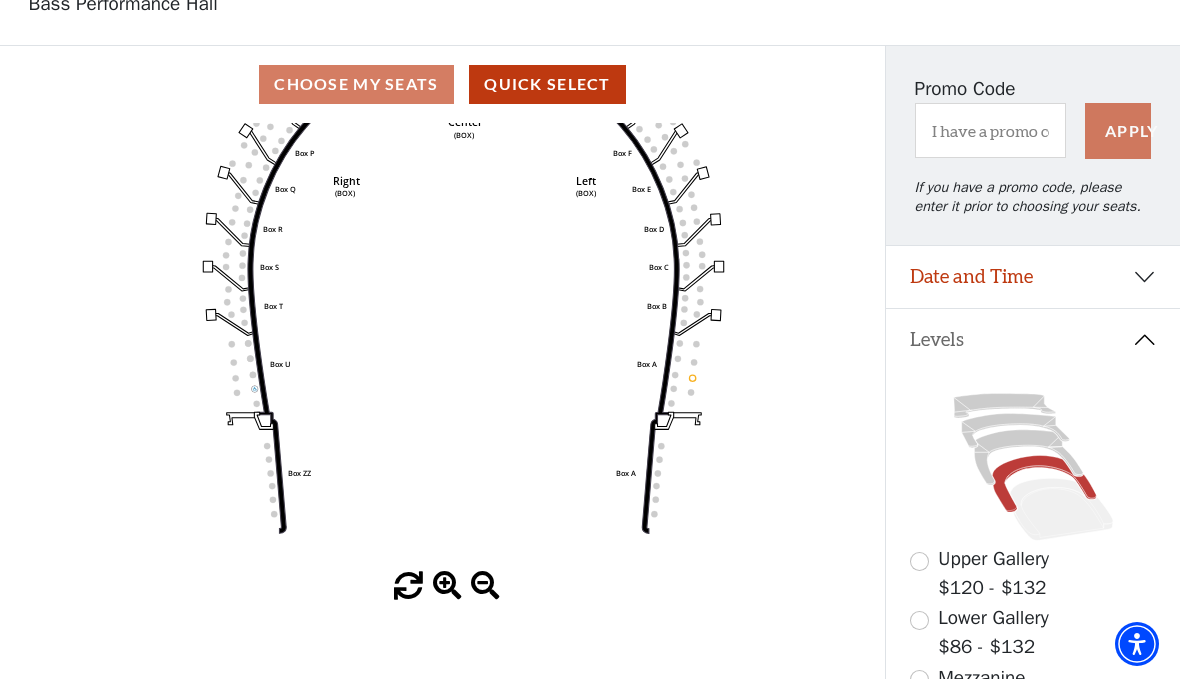 click on "Quick Select" at bounding box center (547, 84) 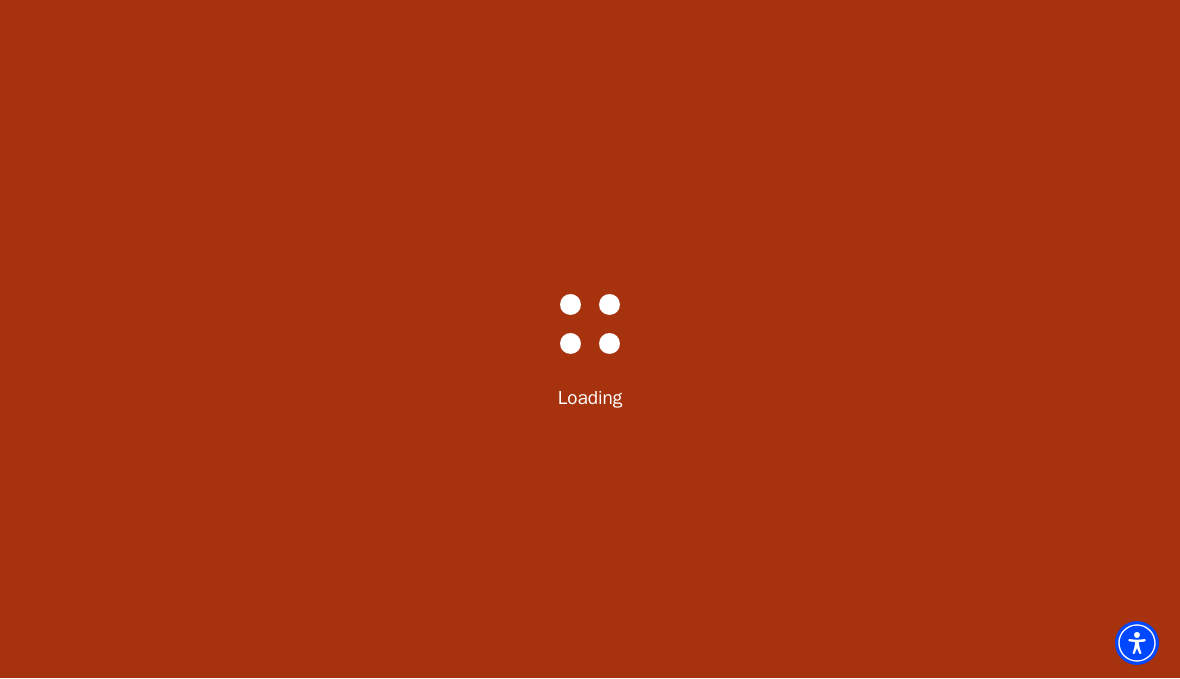 scroll, scrollTop: 1, scrollLeft: 0, axis: vertical 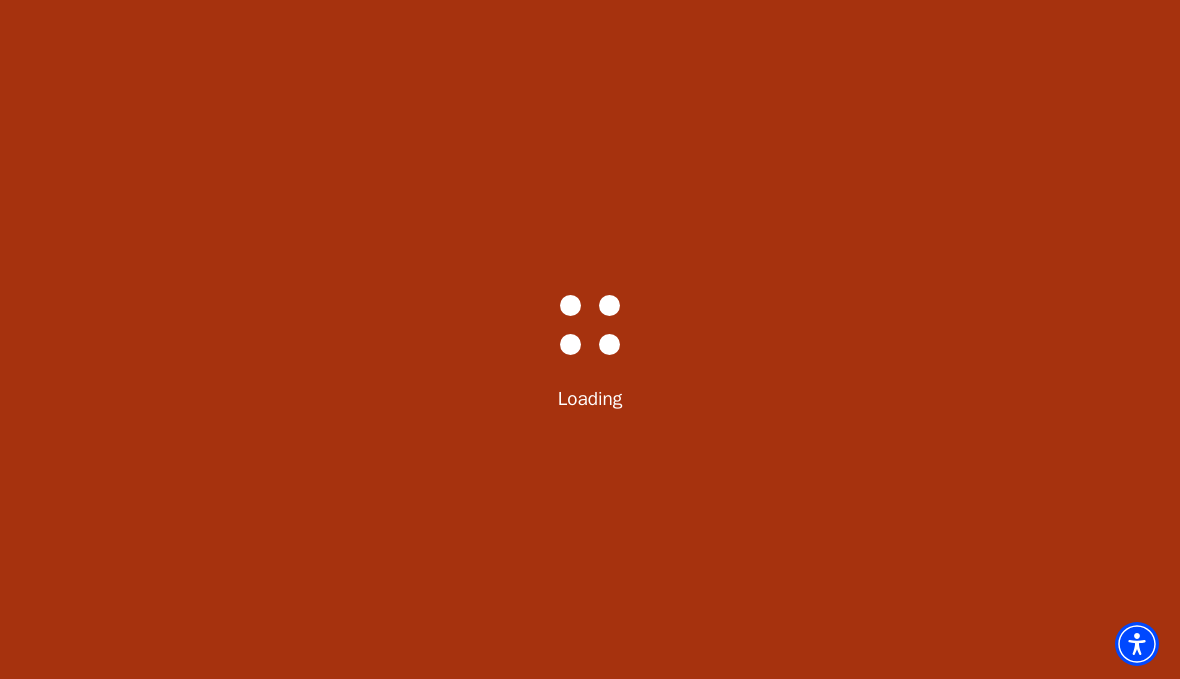 select on "6288" 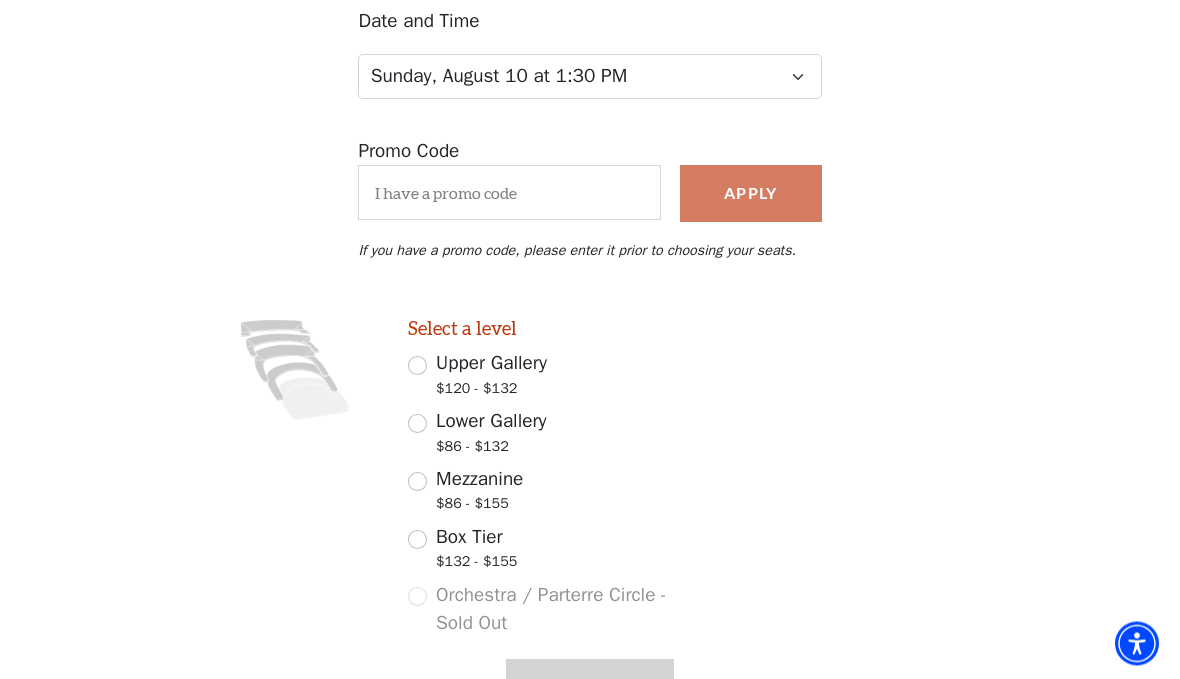 scroll, scrollTop: 272, scrollLeft: 0, axis: vertical 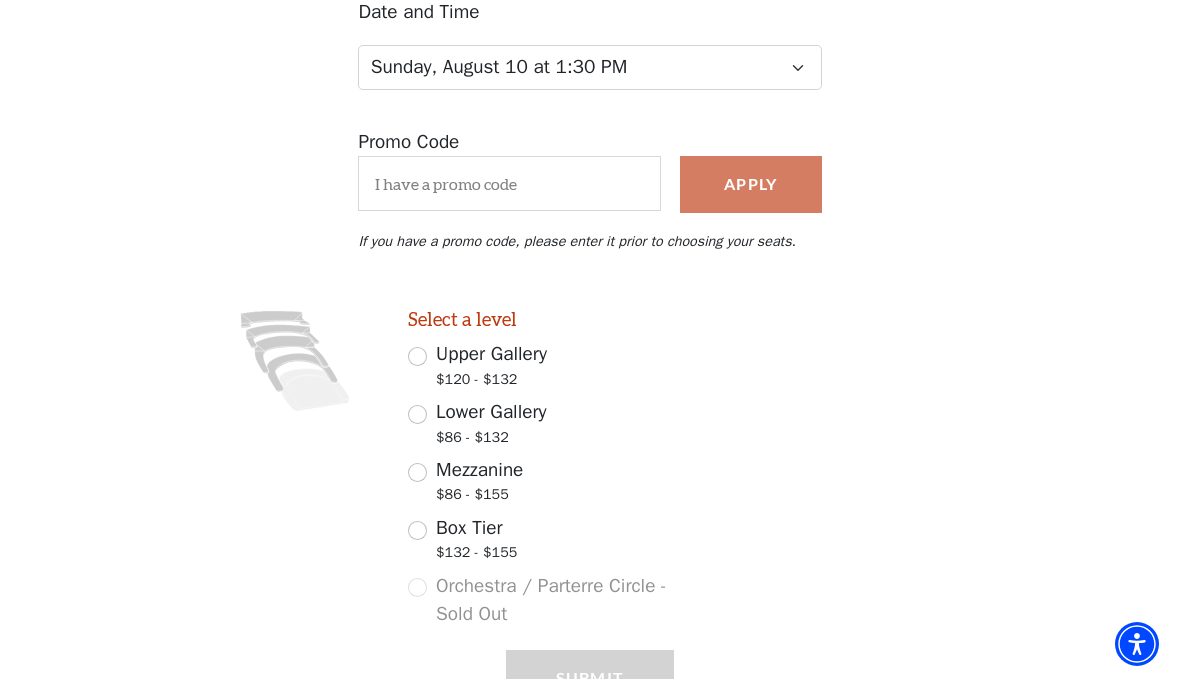 click on "Box Tier     $132 - $155" at bounding box center [417, 530] 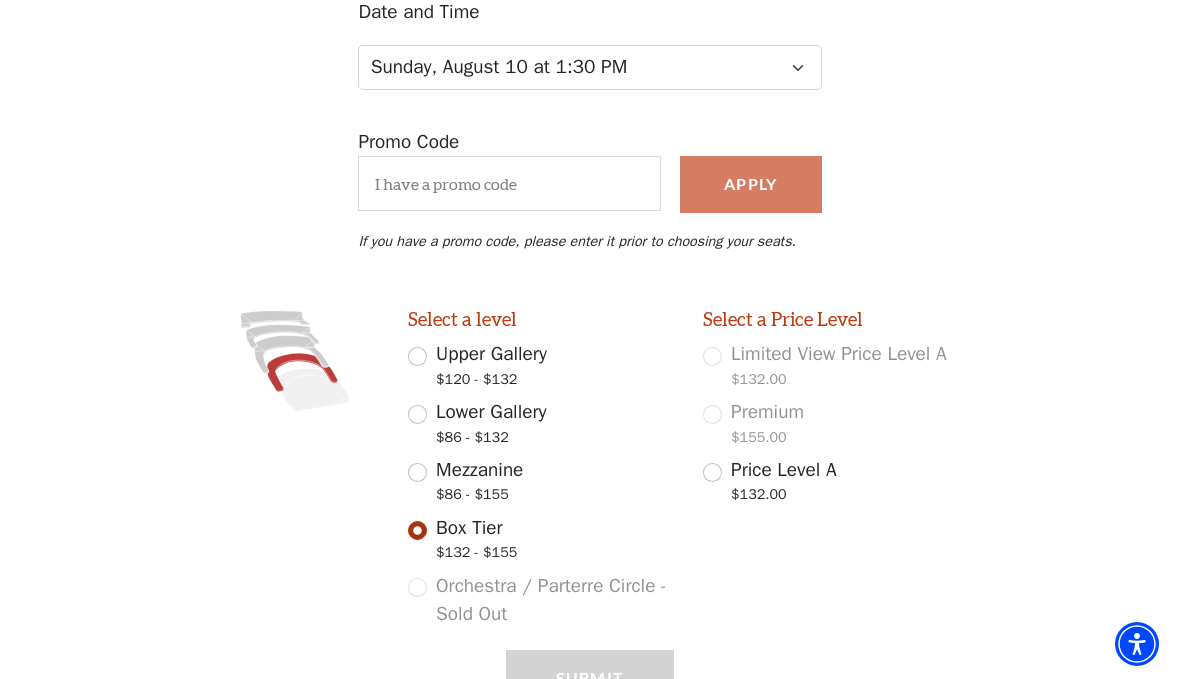 click on "Premium $155.00" at bounding box center (836, 426) 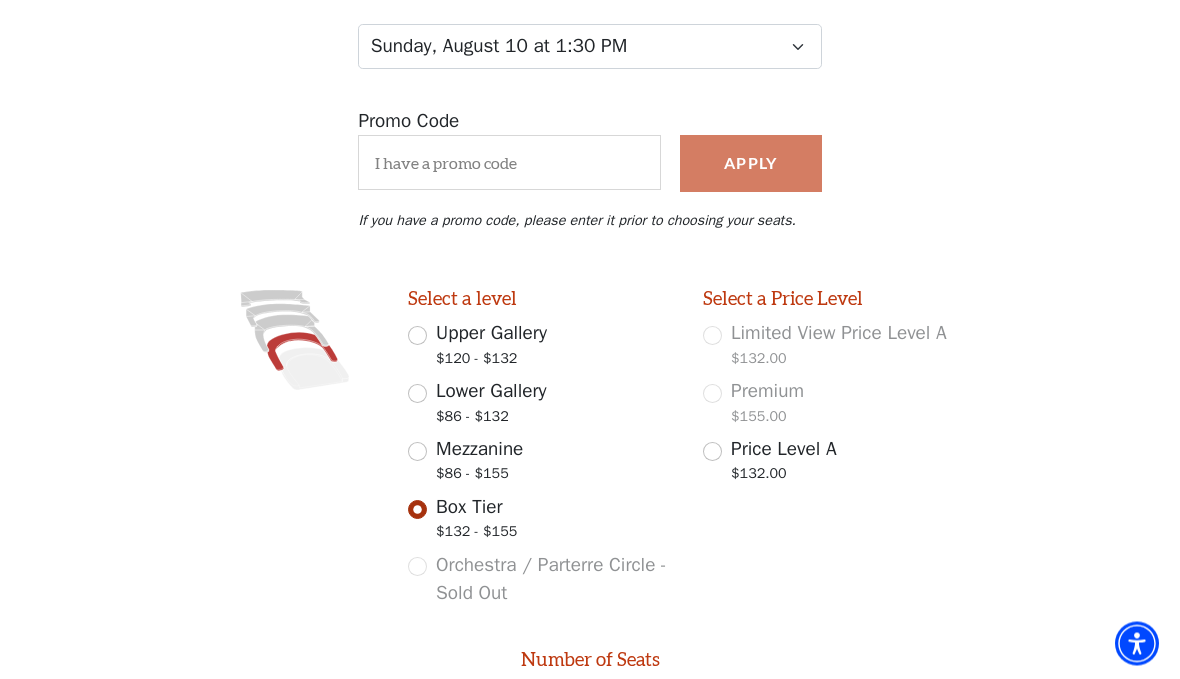 scroll, scrollTop: 297, scrollLeft: 0, axis: vertical 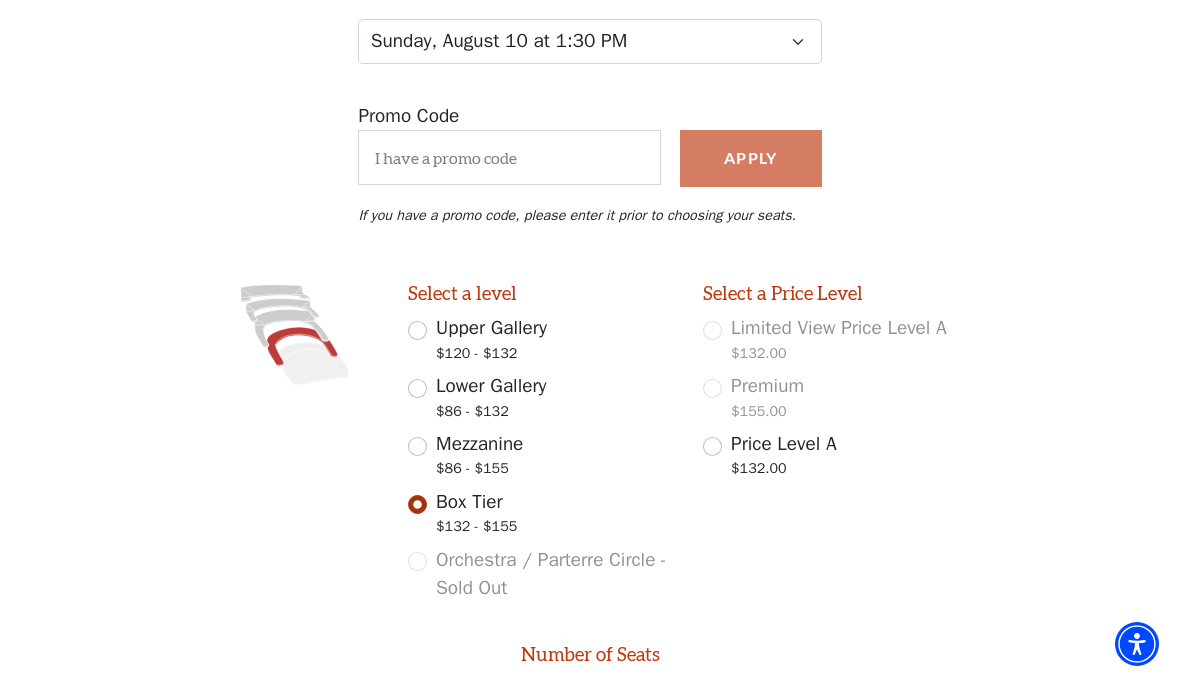 click on "Mezzanine     $86 - $155" at bounding box center (417, 446) 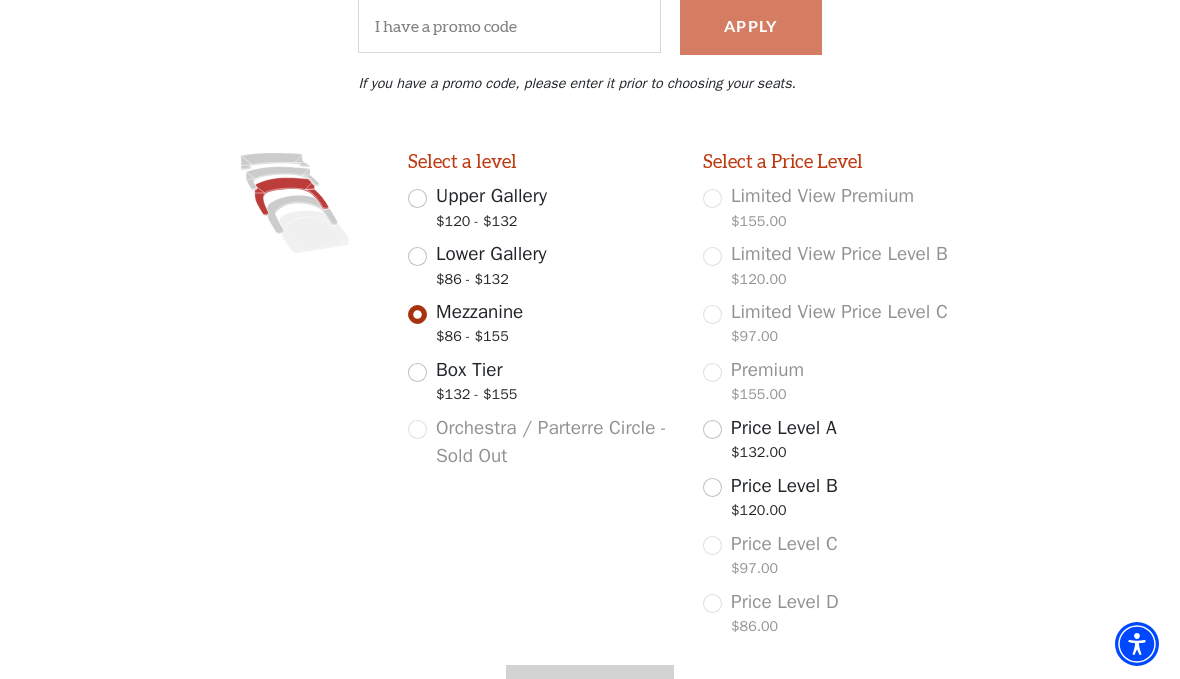 scroll, scrollTop: 442, scrollLeft: 0, axis: vertical 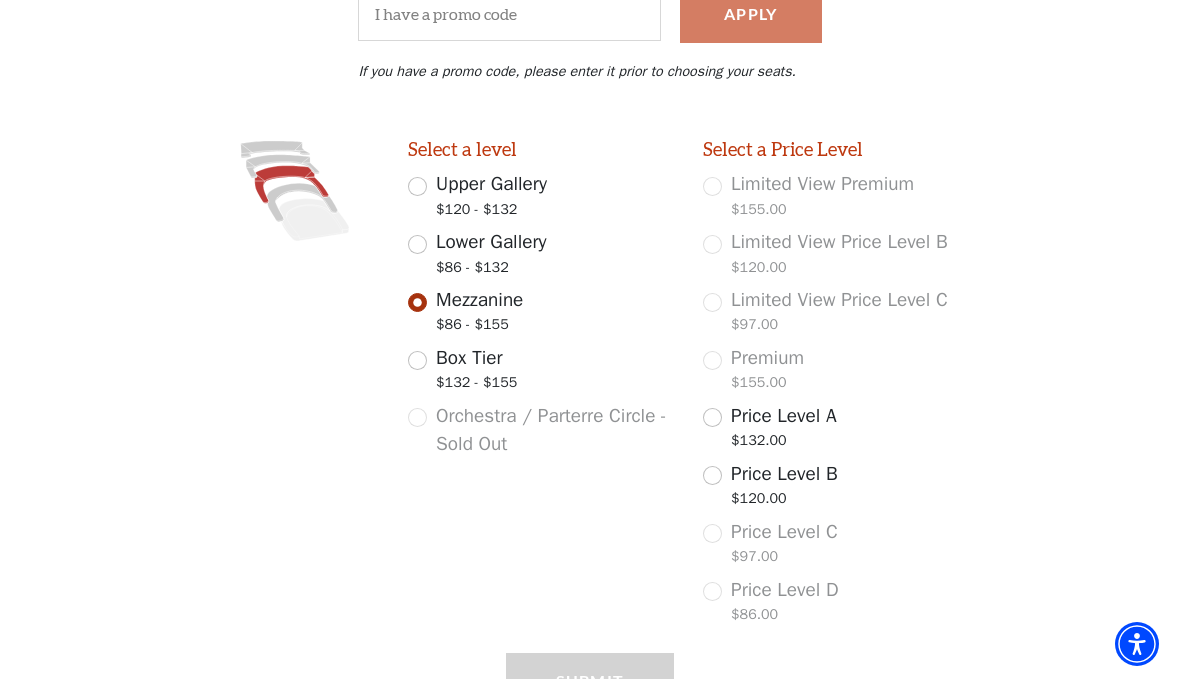 click on "Premium $155.00" at bounding box center (836, 372) 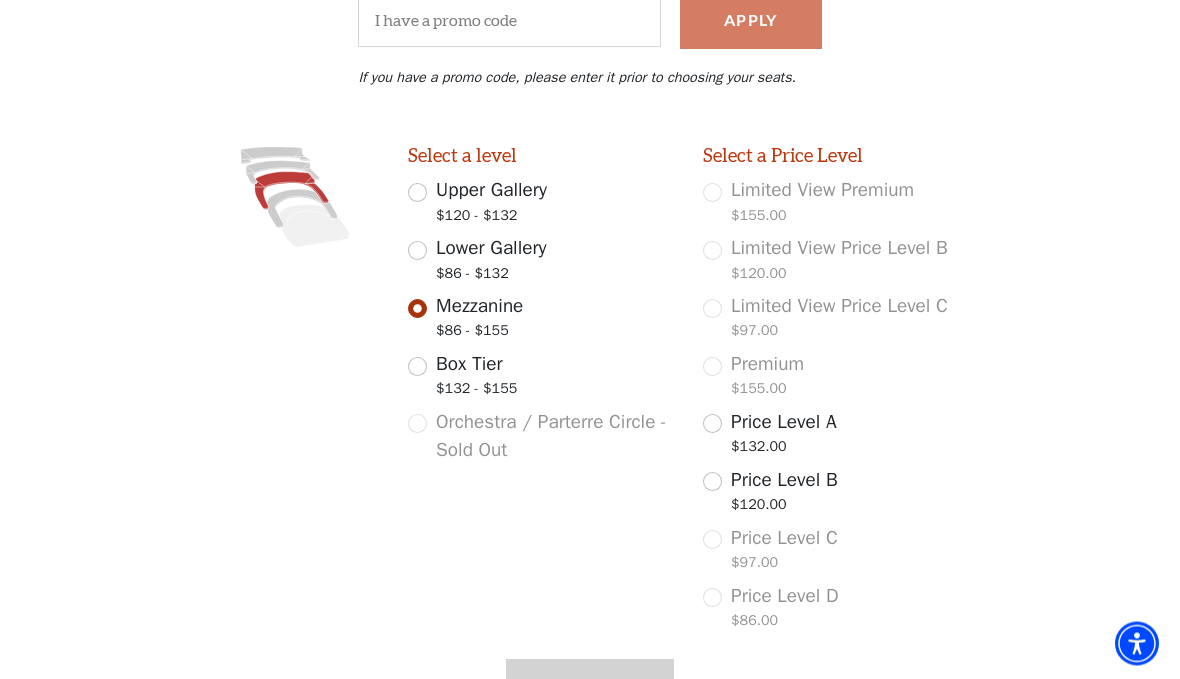 scroll, scrollTop: 442, scrollLeft: 0, axis: vertical 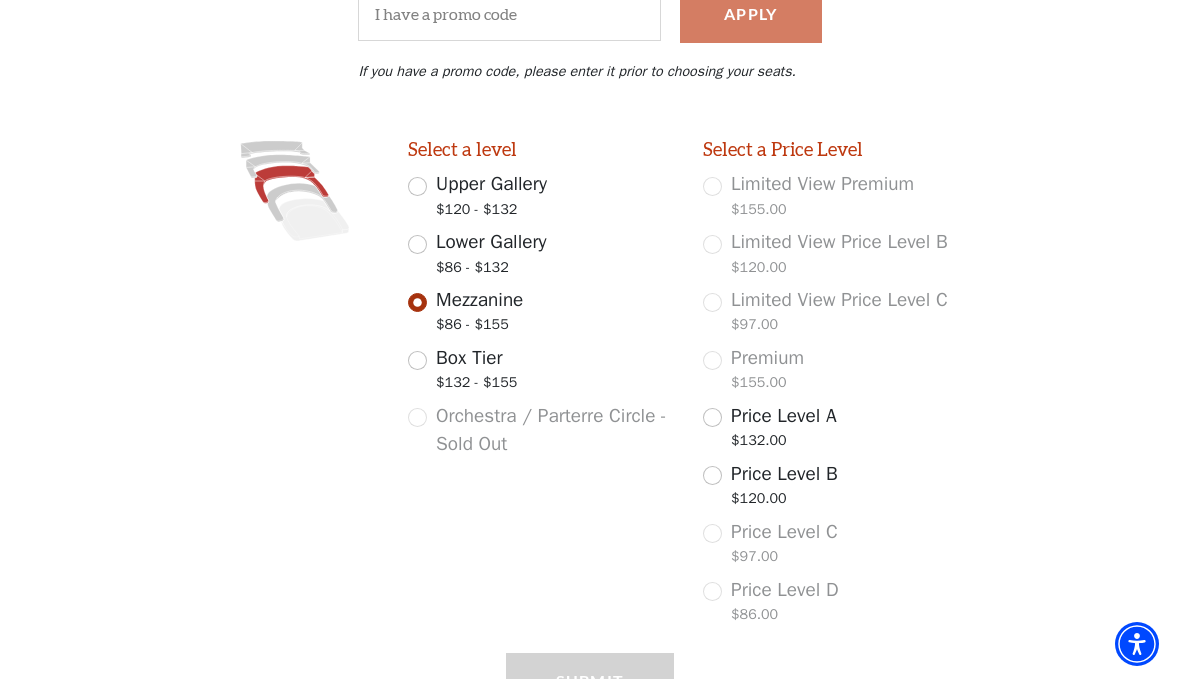 click on "Lower Gallery     $86 - $132" at bounding box center (417, 244) 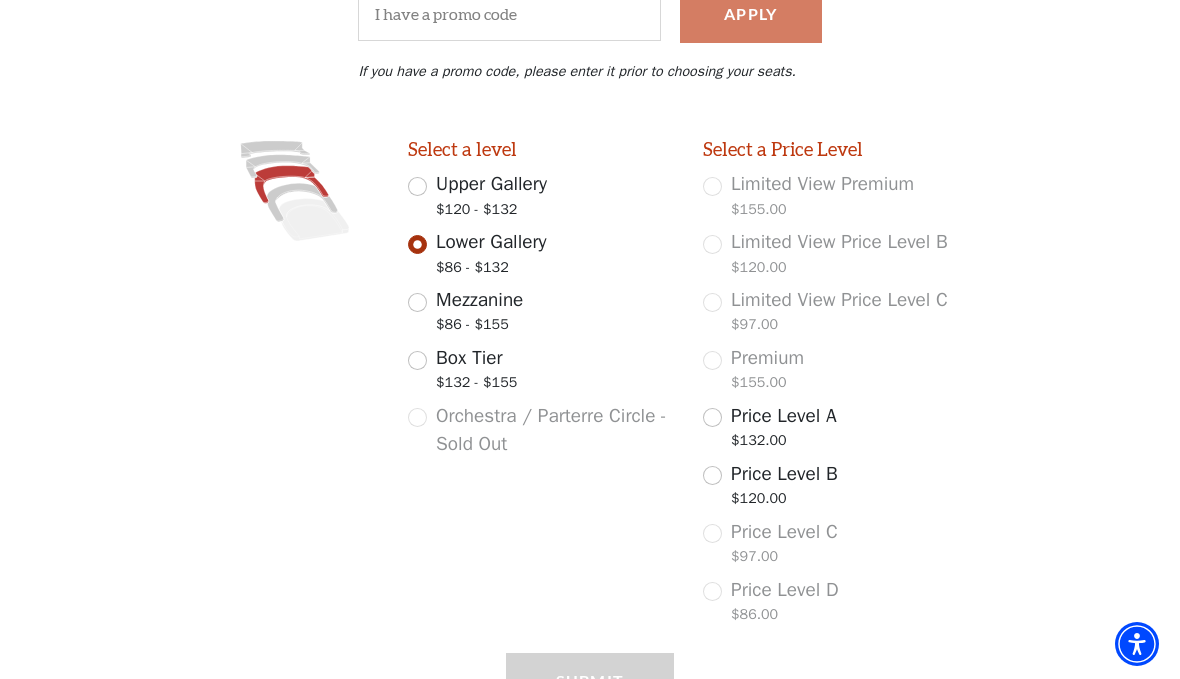 scroll, scrollTop: 272, scrollLeft: 0, axis: vertical 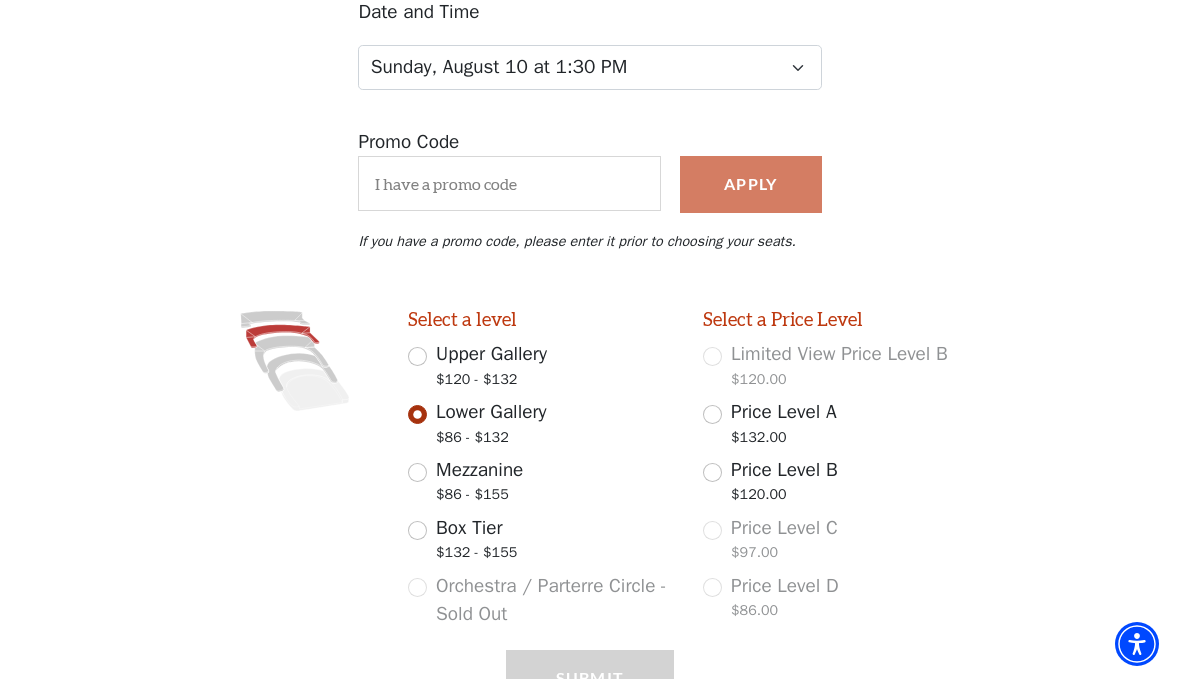 click on "Upper Gallery     $120 - $132" at bounding box center (417, 356) 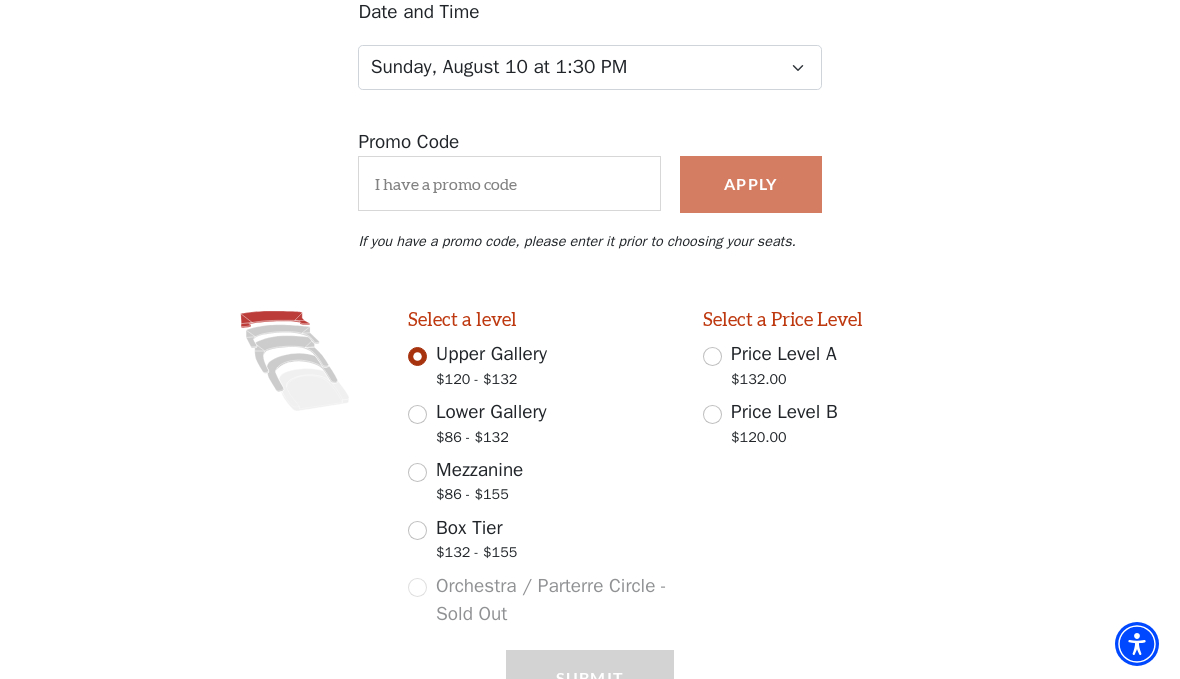 click on "Lower Gallery     $86 - $132" at bounding box center [417, 414] 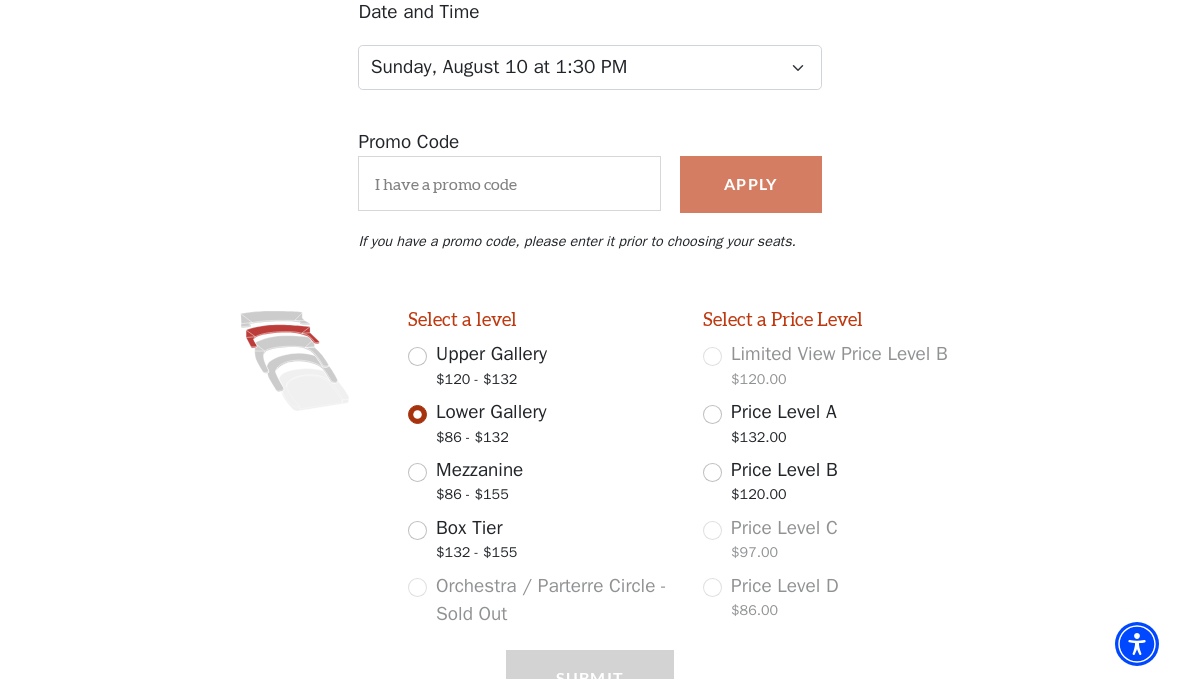 click on "Mezzanine     $86 - $155" at bounding box center (417, 472) 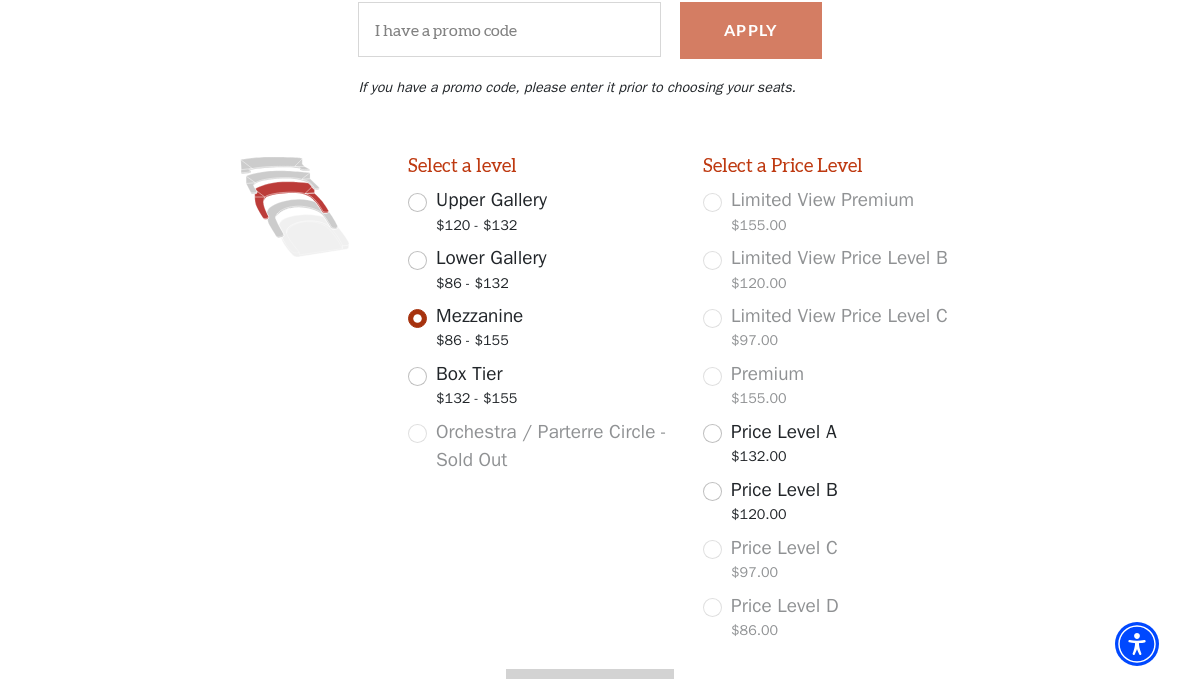 scroll, scrollTop: 442, scrollLeft: 0, axis: vertical 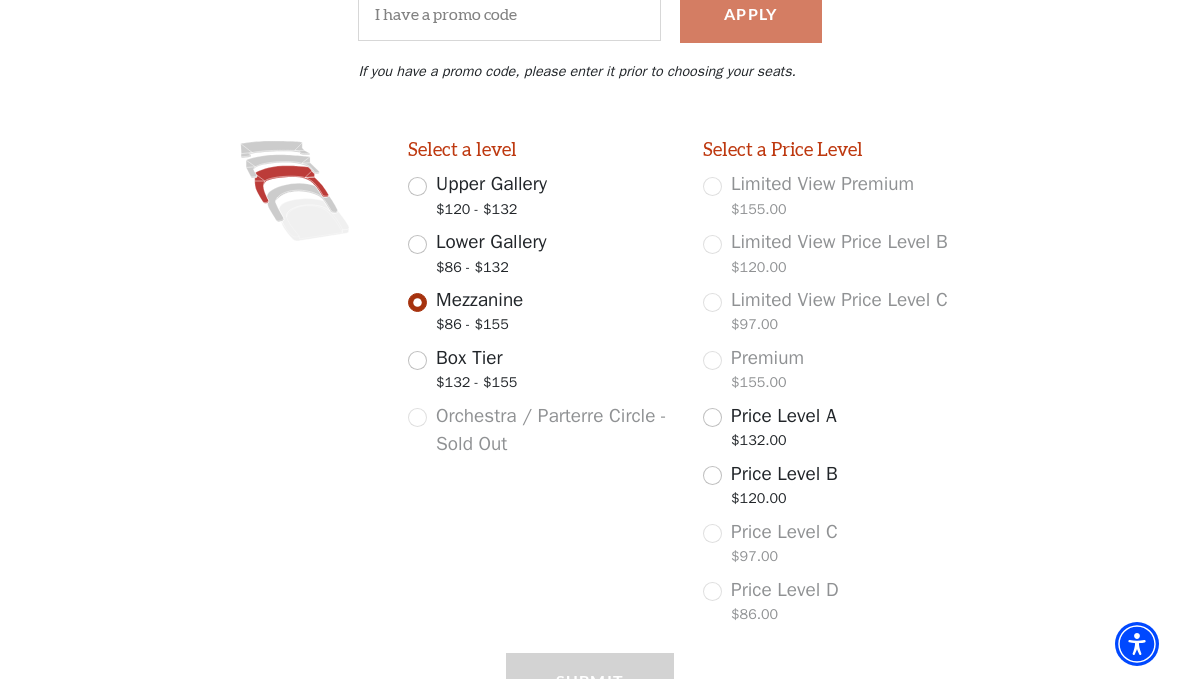 click on "Box Tier     $132 - $155" at bounding box center (417, 360) 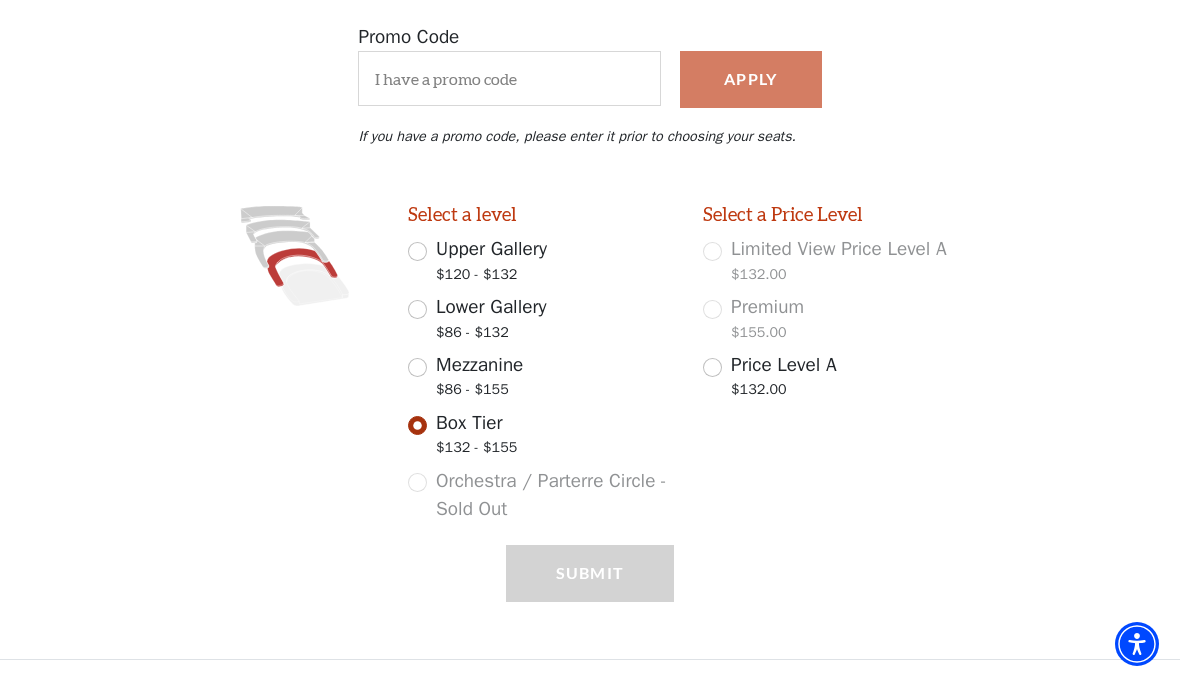 scroll, scrollTop: 272, scrollLeft: 0, axis: vertical 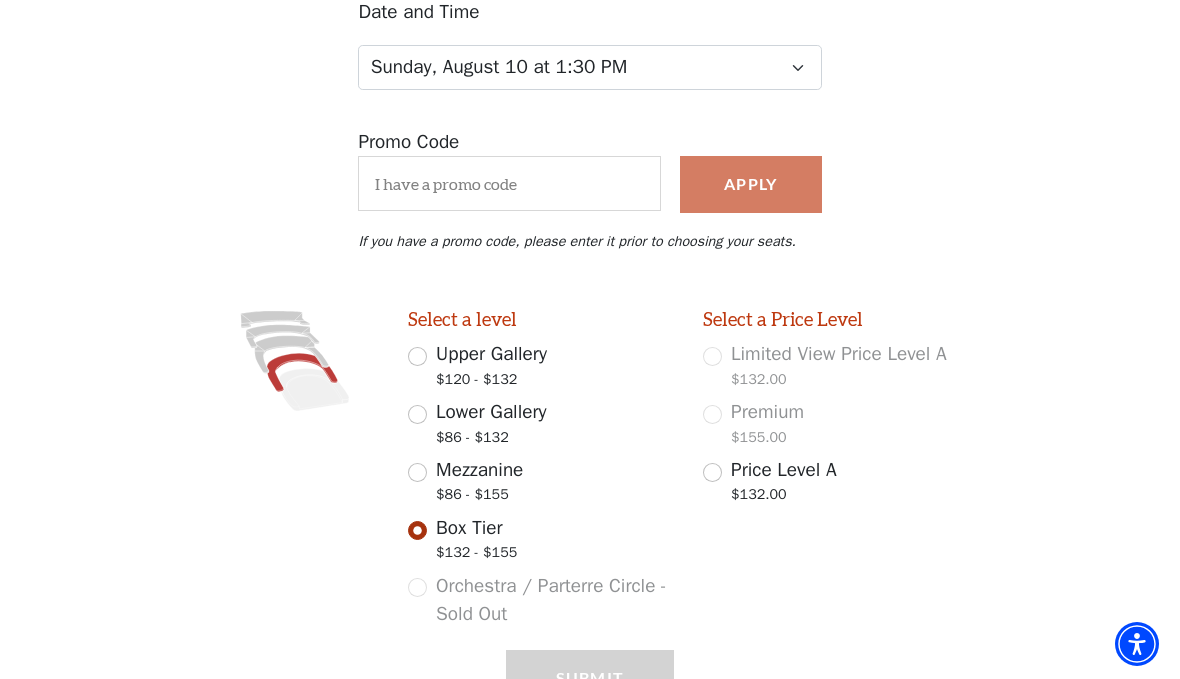 click on "Price Level A $132.00" at bounding box center [712, 472] 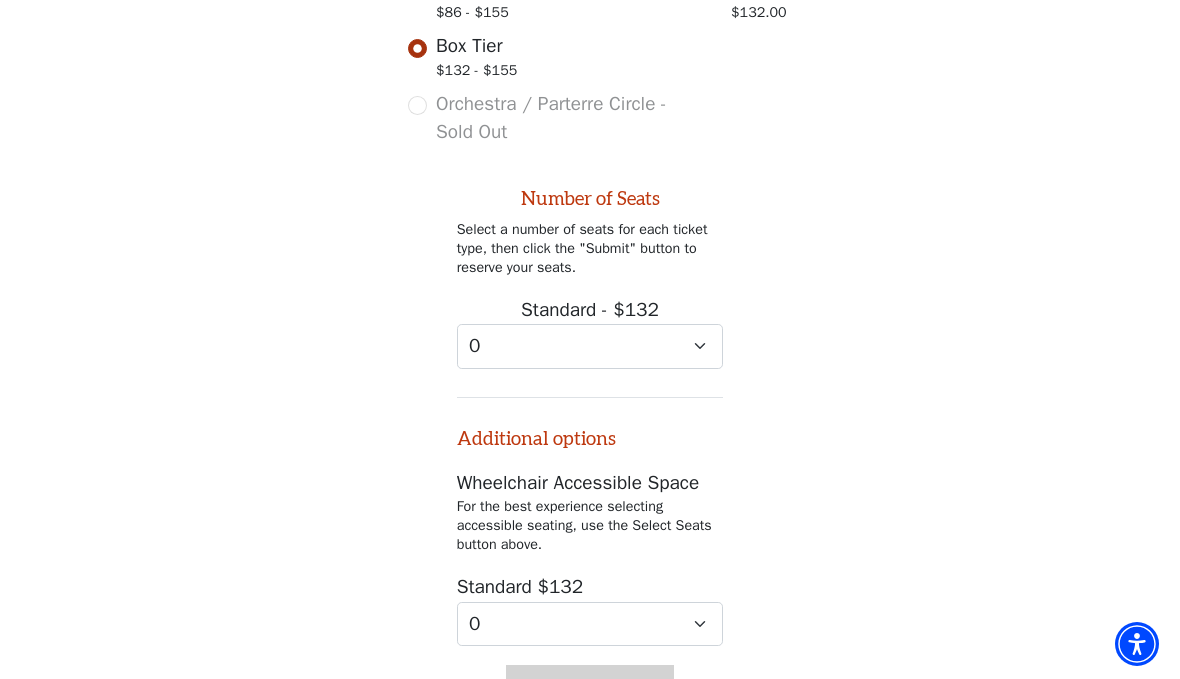 scroll, scrollTop: 753, scrollLeft: 0, axis: vertical 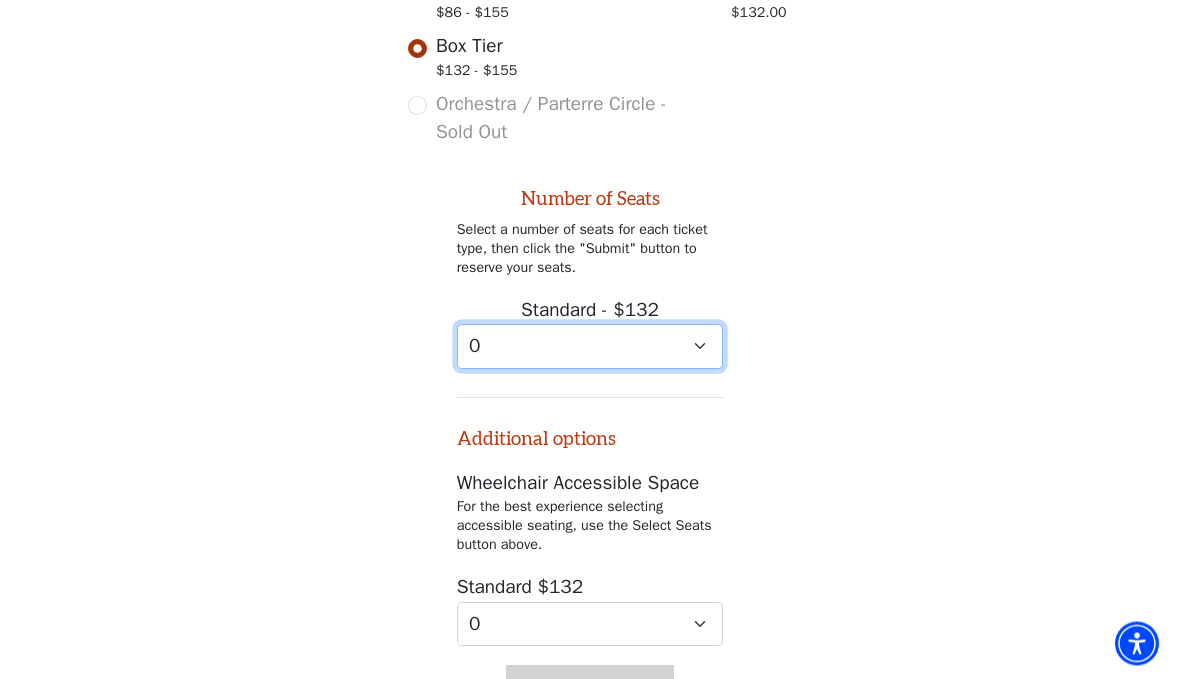 click on "0 1 2 3 4 5 6 7 8 9" at bounding box center [590, 347] 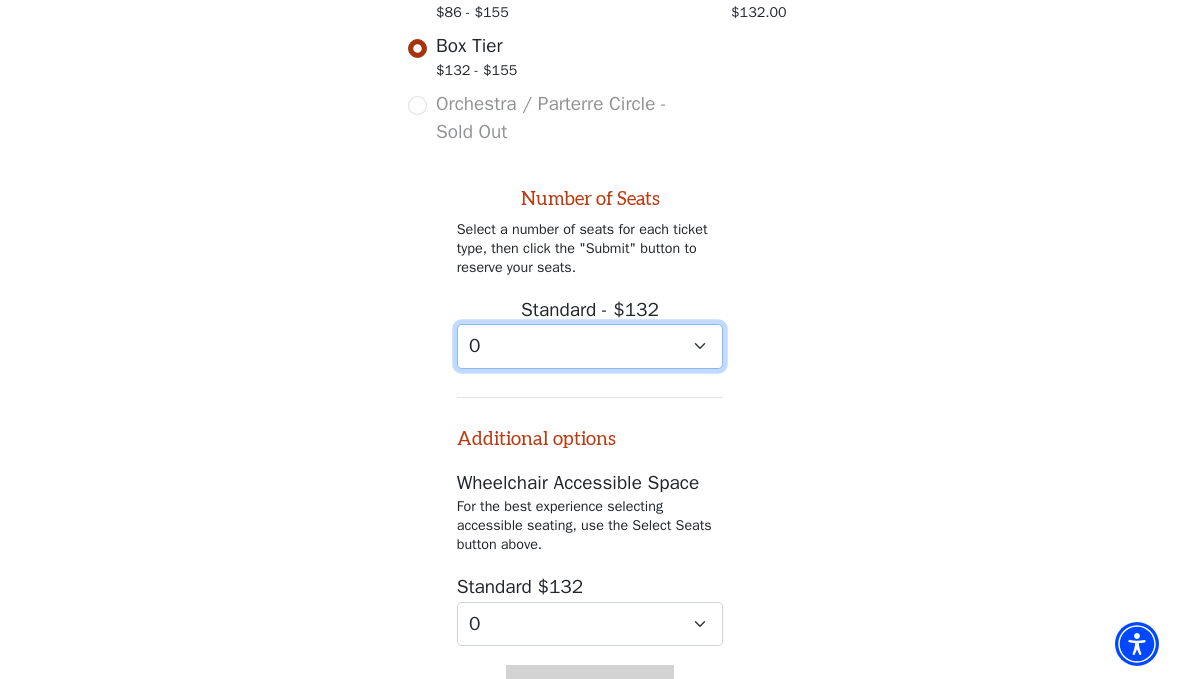 select on "2" 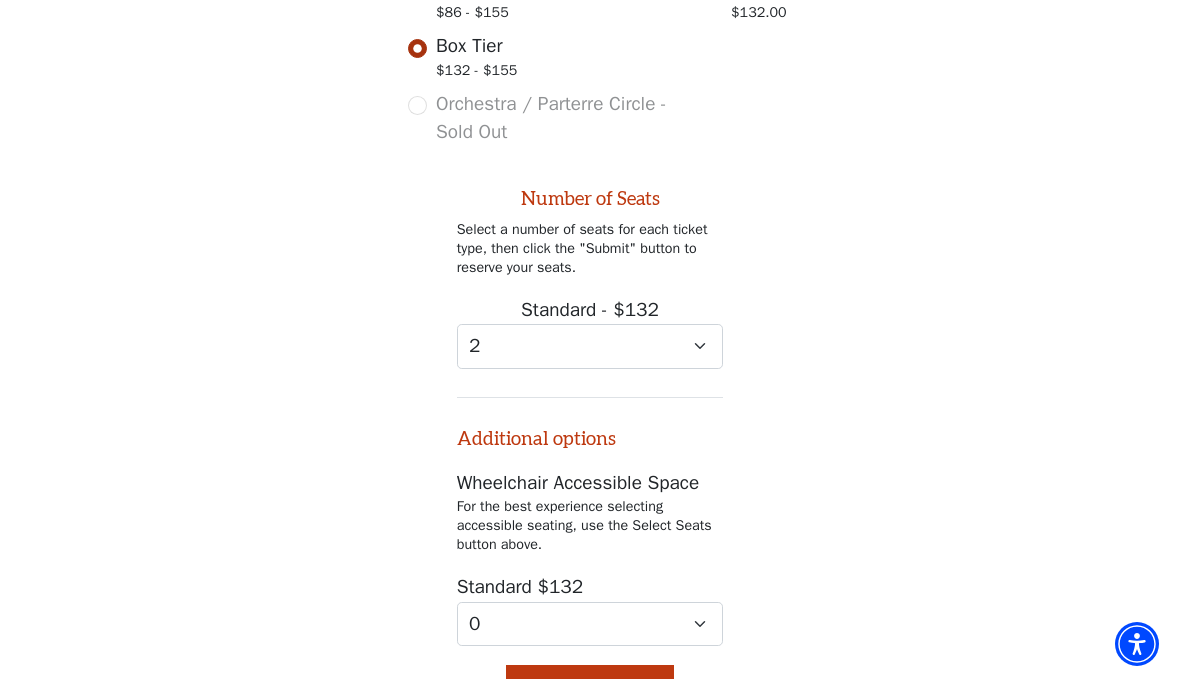 click on "Submit" at bounding box center [590, 693] 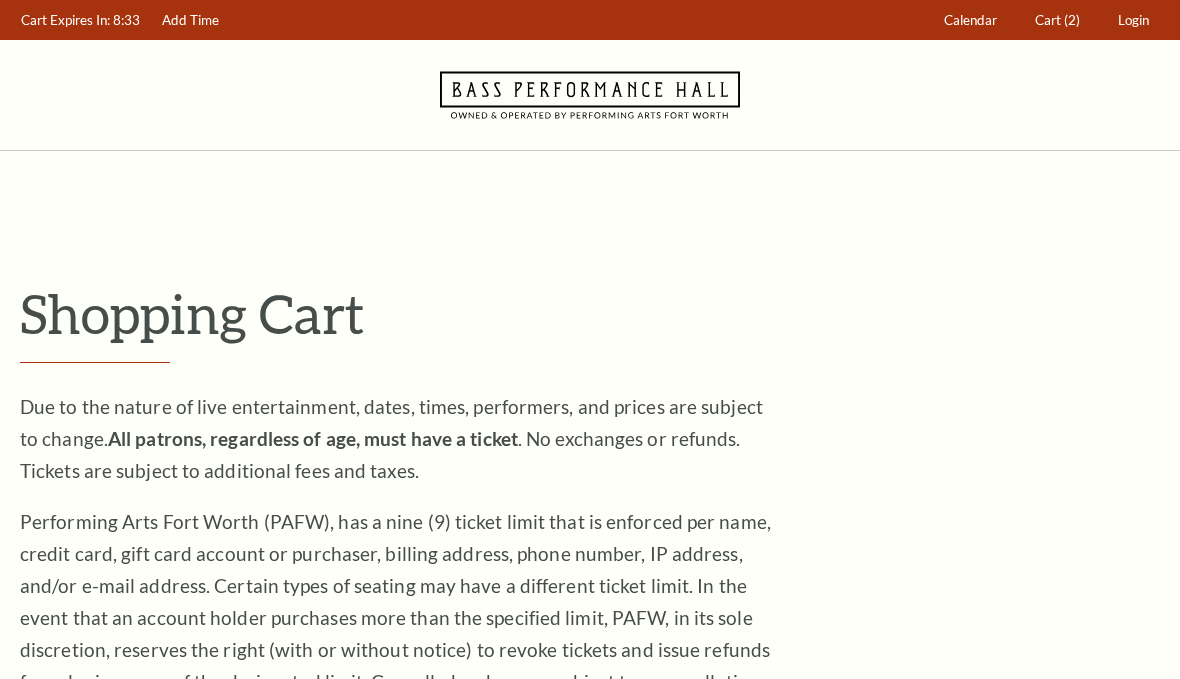 scroll, scrollTop: 0, scrollLeft: 0, axis: both 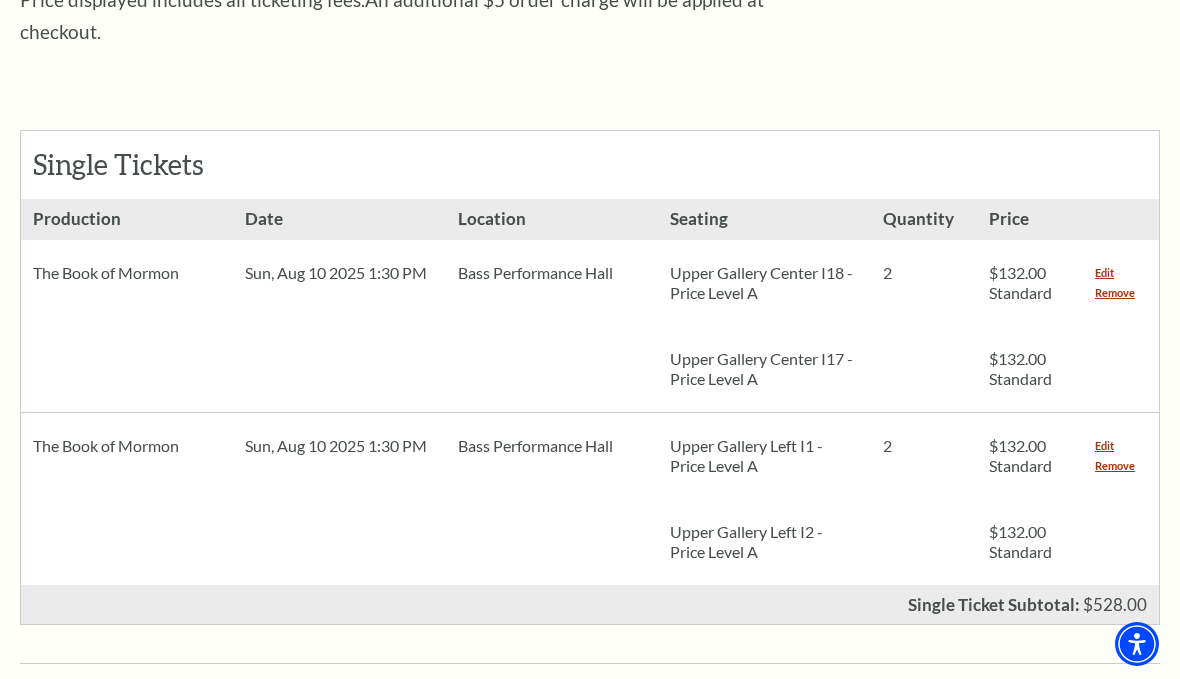 click on "Sun, Aug 10 2025 1:30 PM" at bounding box center (339, 273) 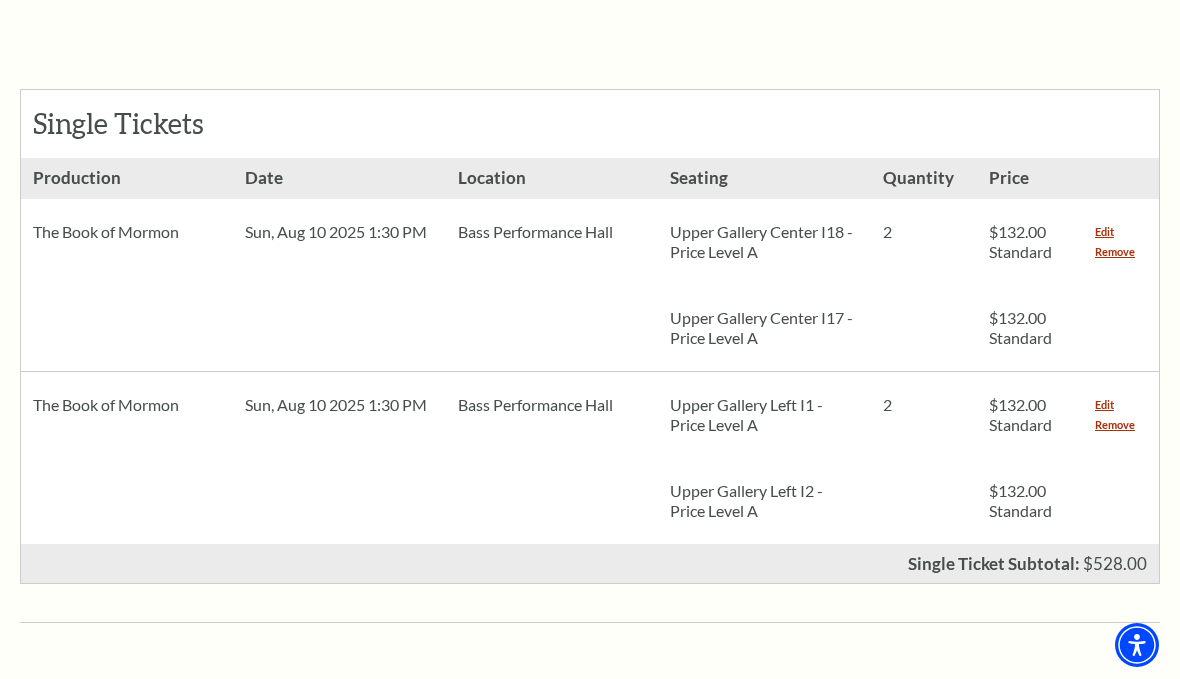 scroll, scrollTop: 863, scrollLeft: 0, axis: vertical 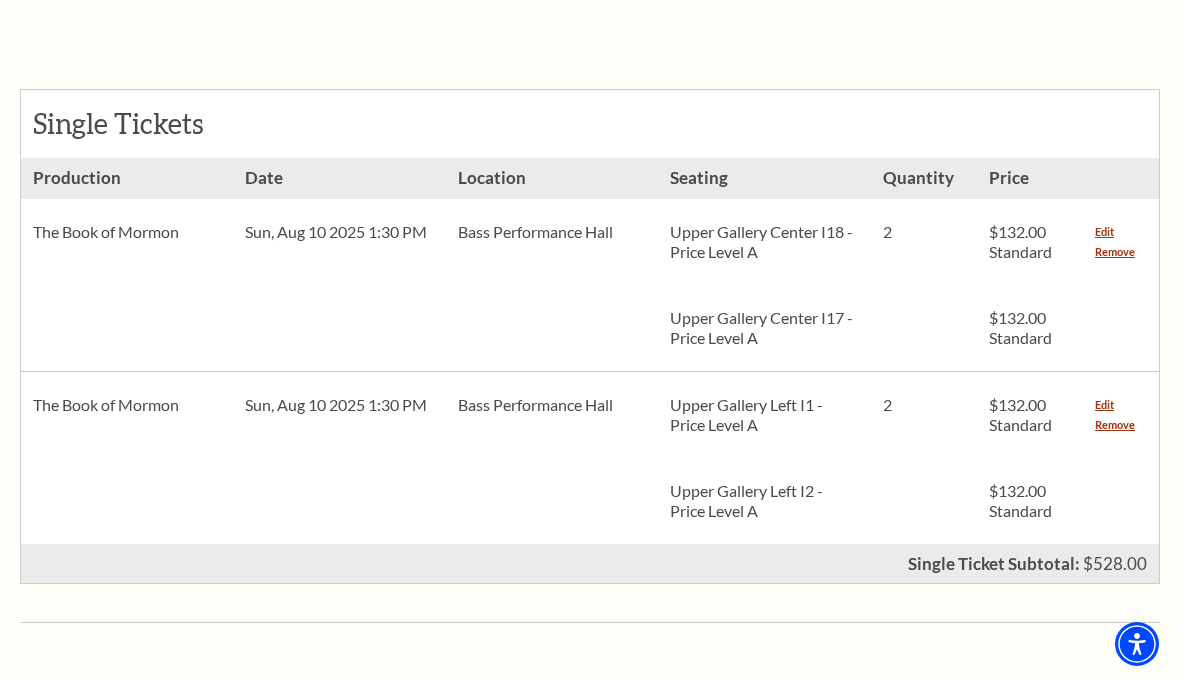 click on "Remove" at bounding box center (1115, 425) 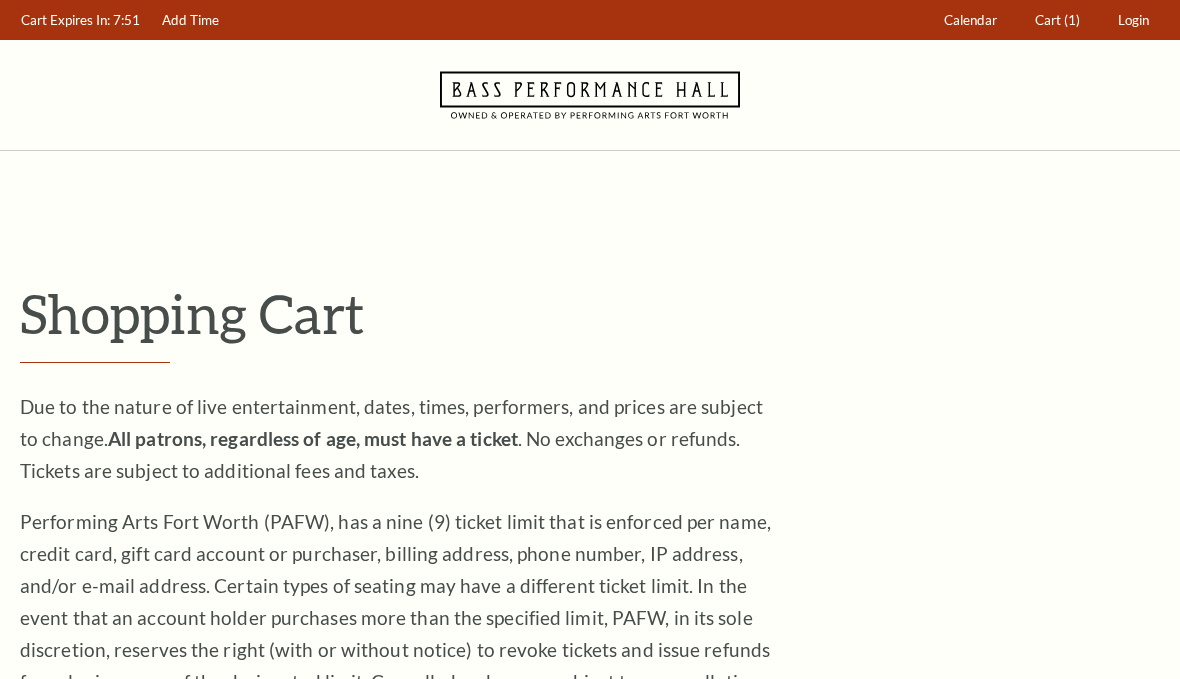 scroll, scrollTop: 0, scrollLeft: 0, axis: both 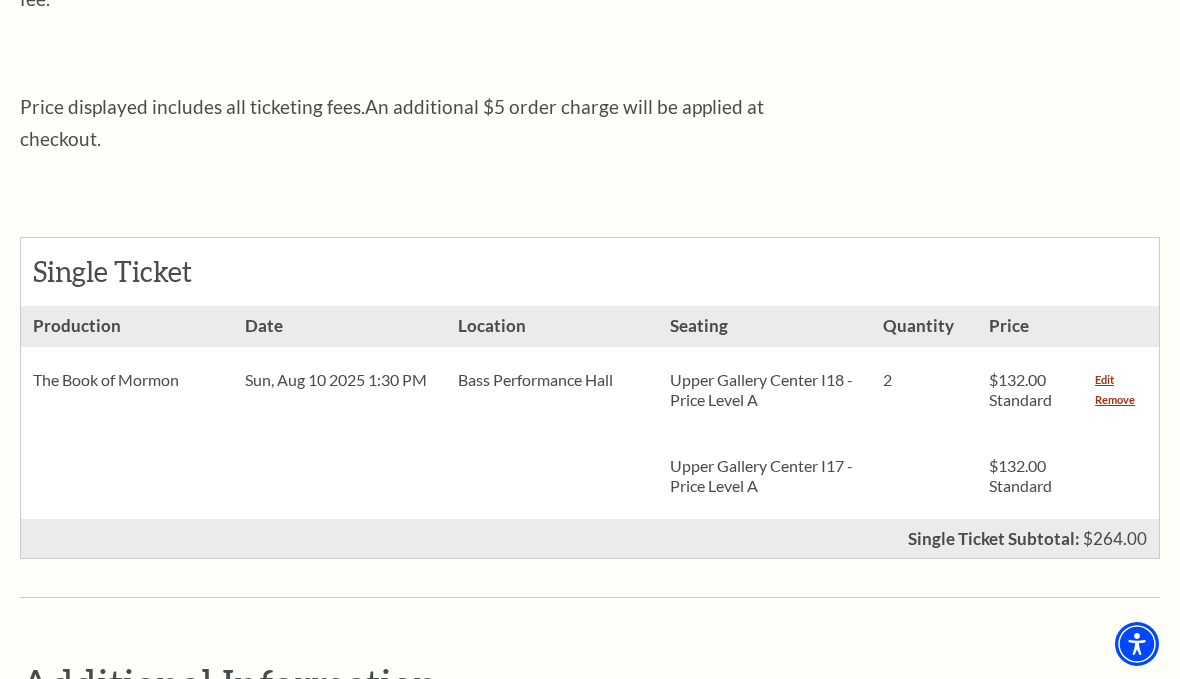 click at bounding box center [285, 900] 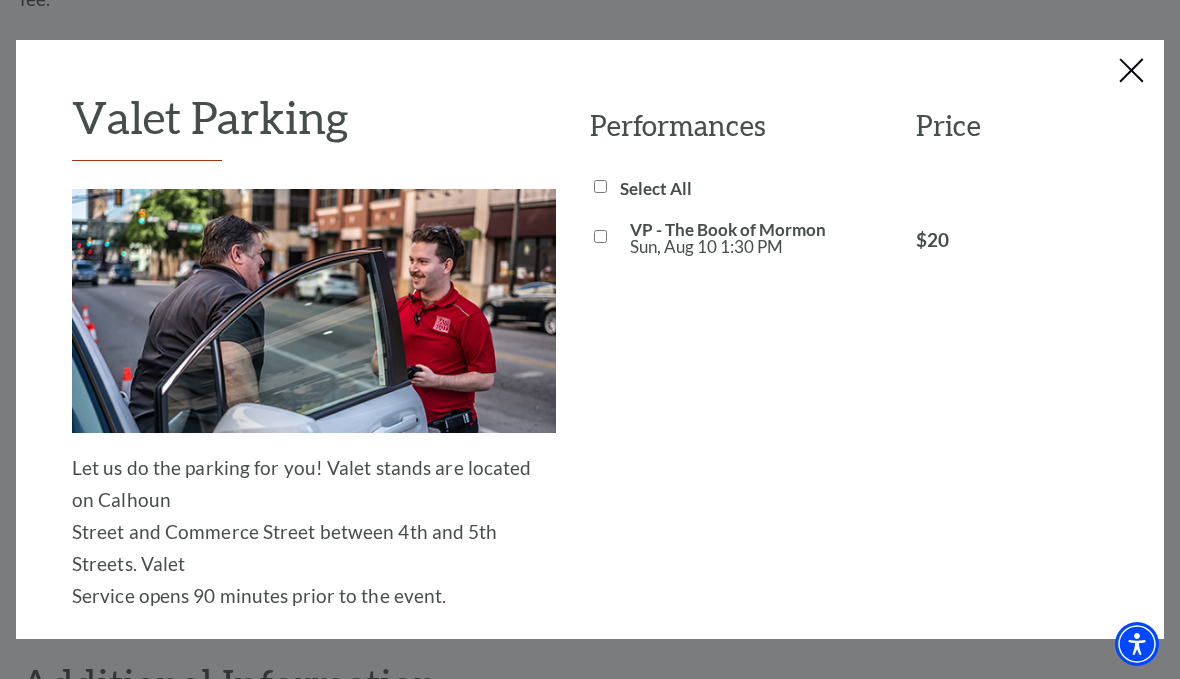 click at bounding box center [590, 339] 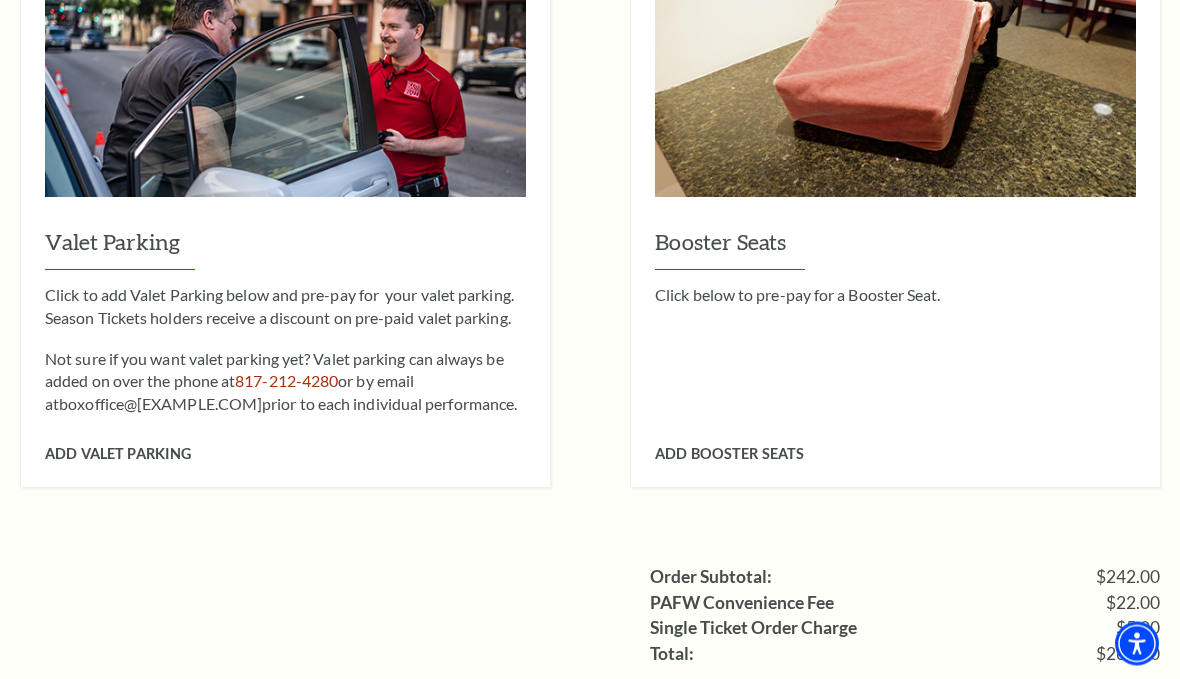 scroll, scrollTop: 1524, scrollLeft: 0, axis: vertical 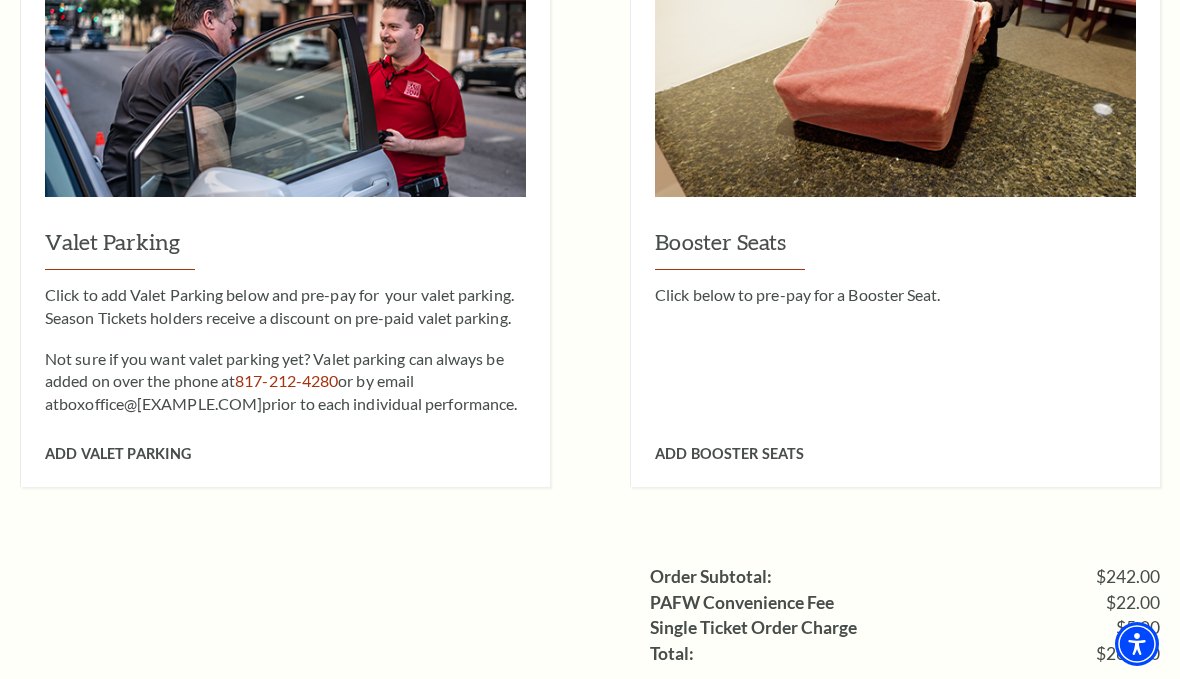click on "Add Valet Parking" at bounding box center (118, 453) 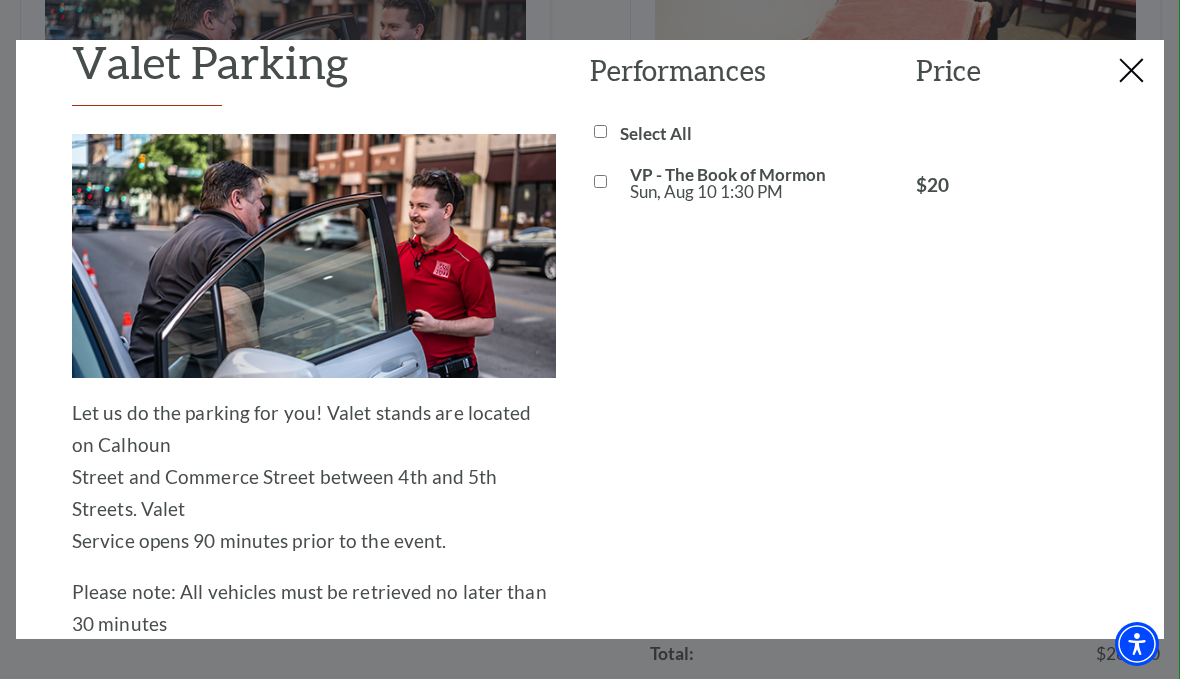 scroll, scrollTop: 53, scrollLeft: 0, axis: vertical 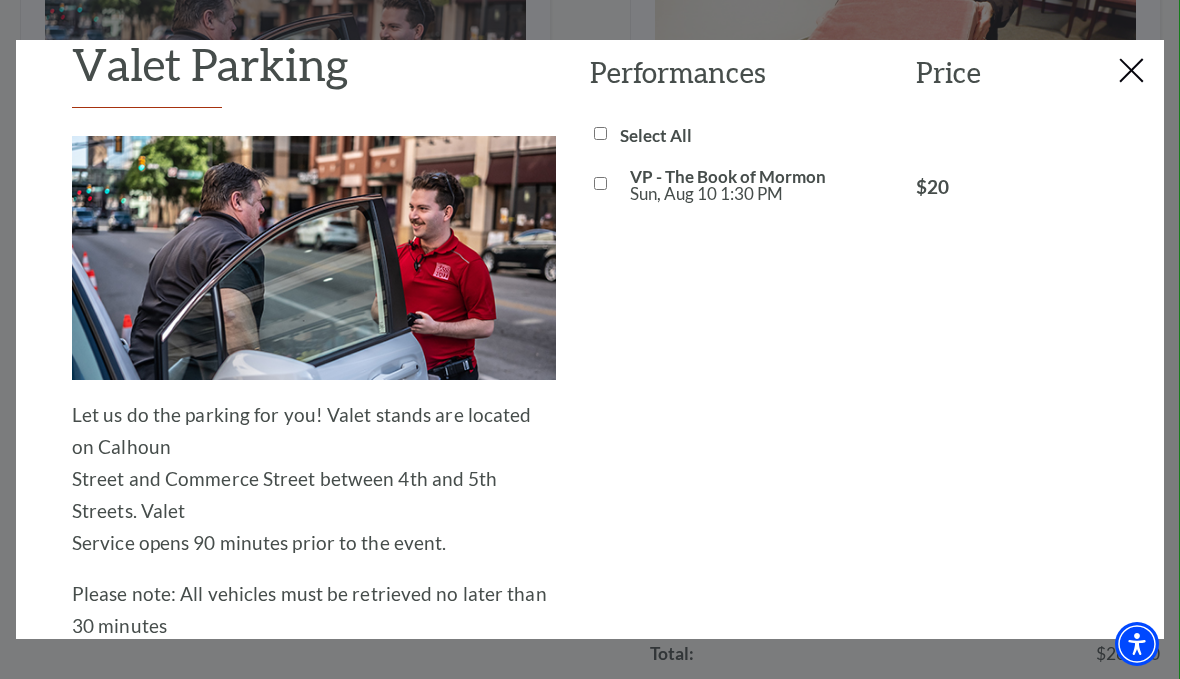 click on "VP - The Book of Mormon  Sun, Aug 10 1:30 PM" at bounding box center [600, 183] 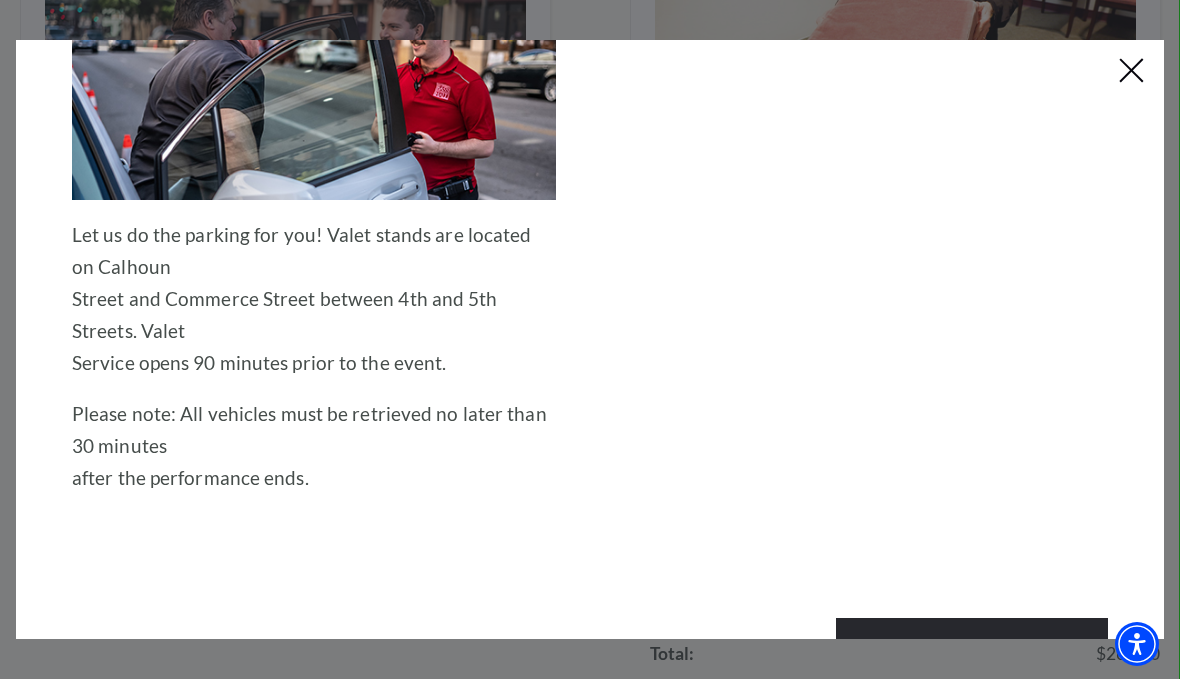 scroll, scrollTop: 232, scrollLeft: 0, axis: vertical 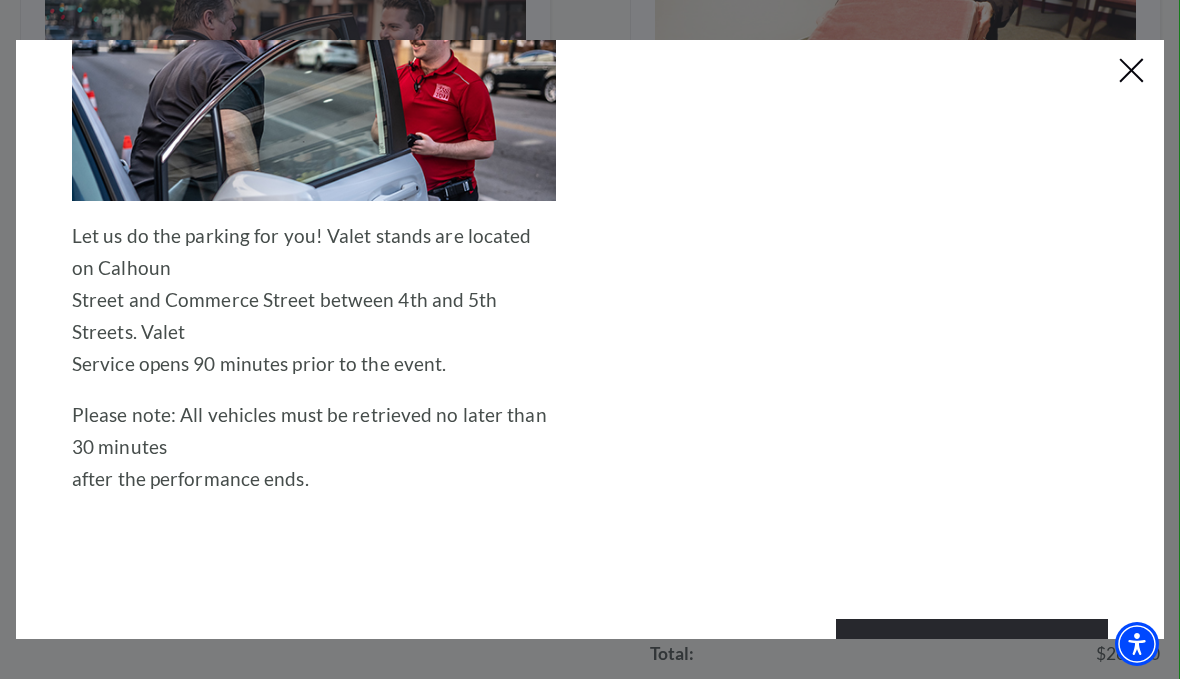 click on "Add Valet Parking" at bounding box center [972, 647] 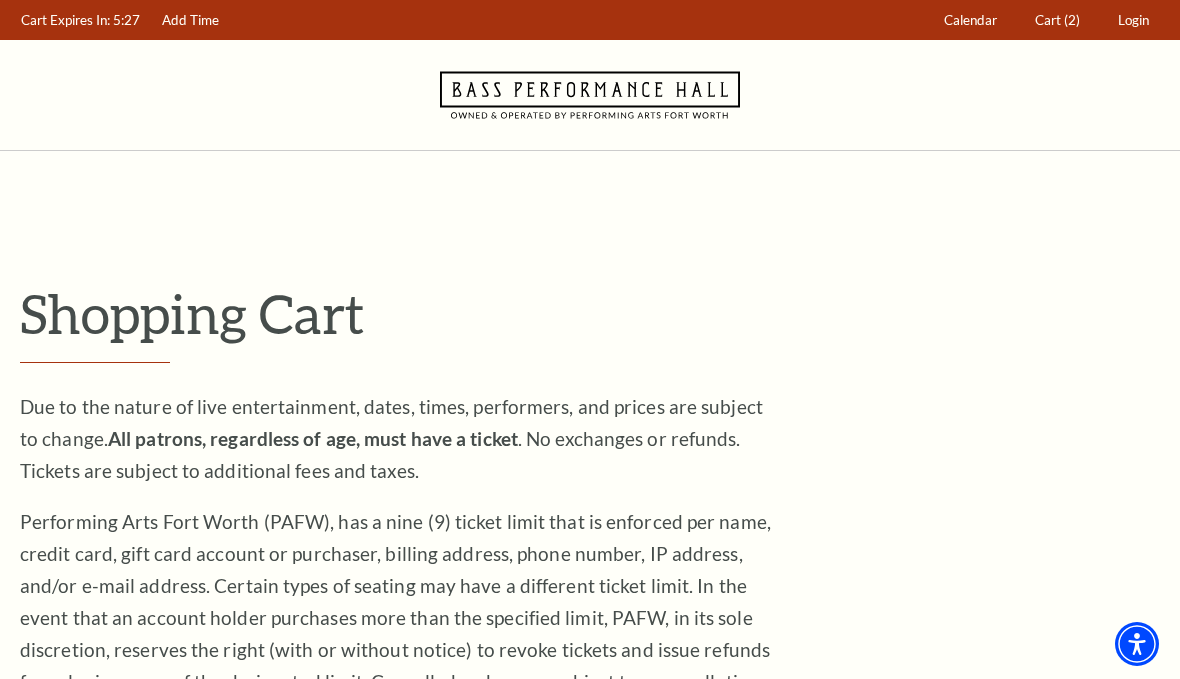 scroll, scrollTop: 1, scrollLeft: 0, axis: vertical 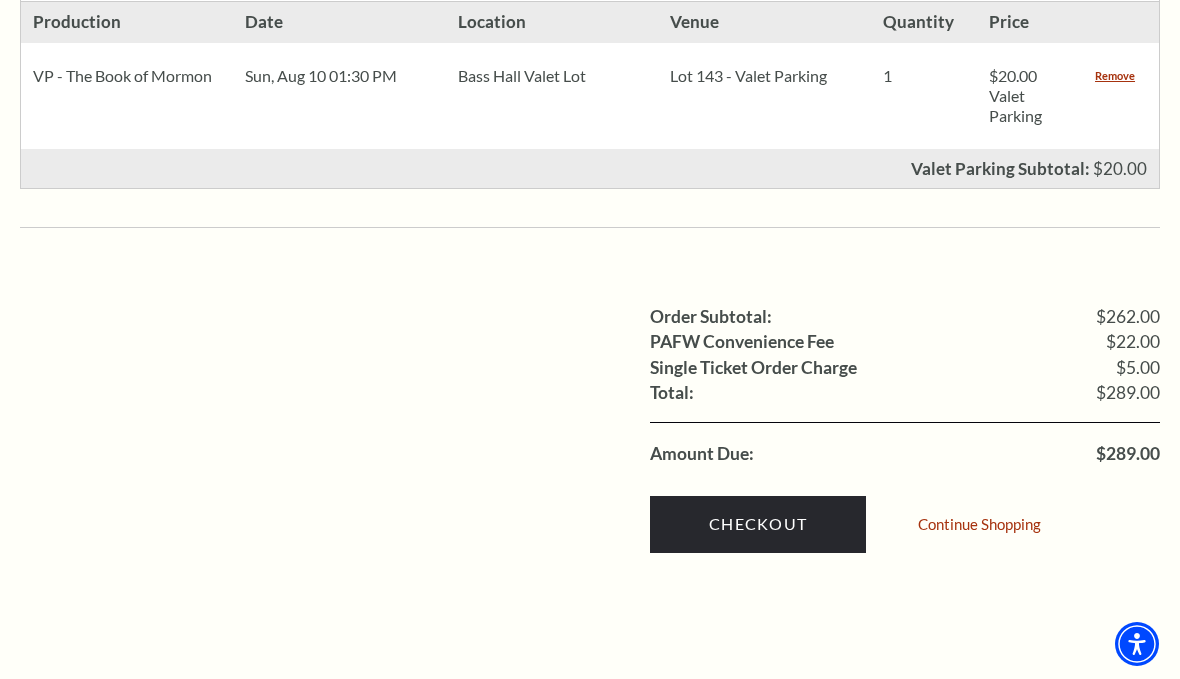 click on "Checkout" at bounding box center [758, 524] 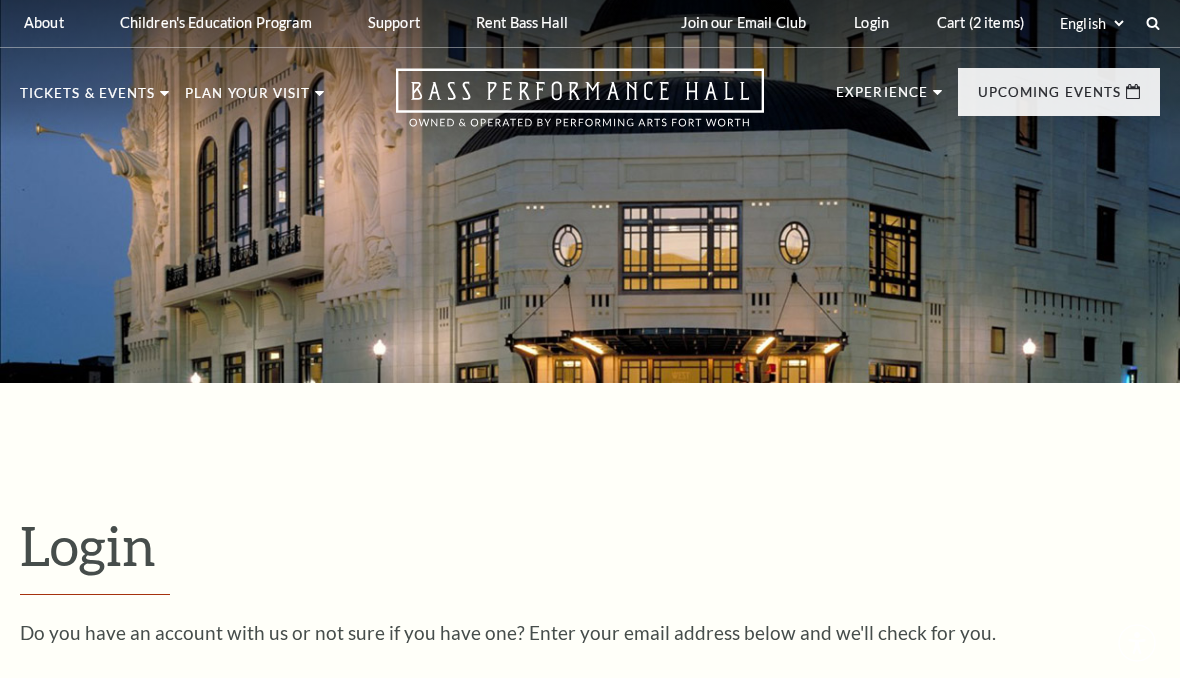 scroll, scrollTop: 0, scrollLeft: 0, axis: both 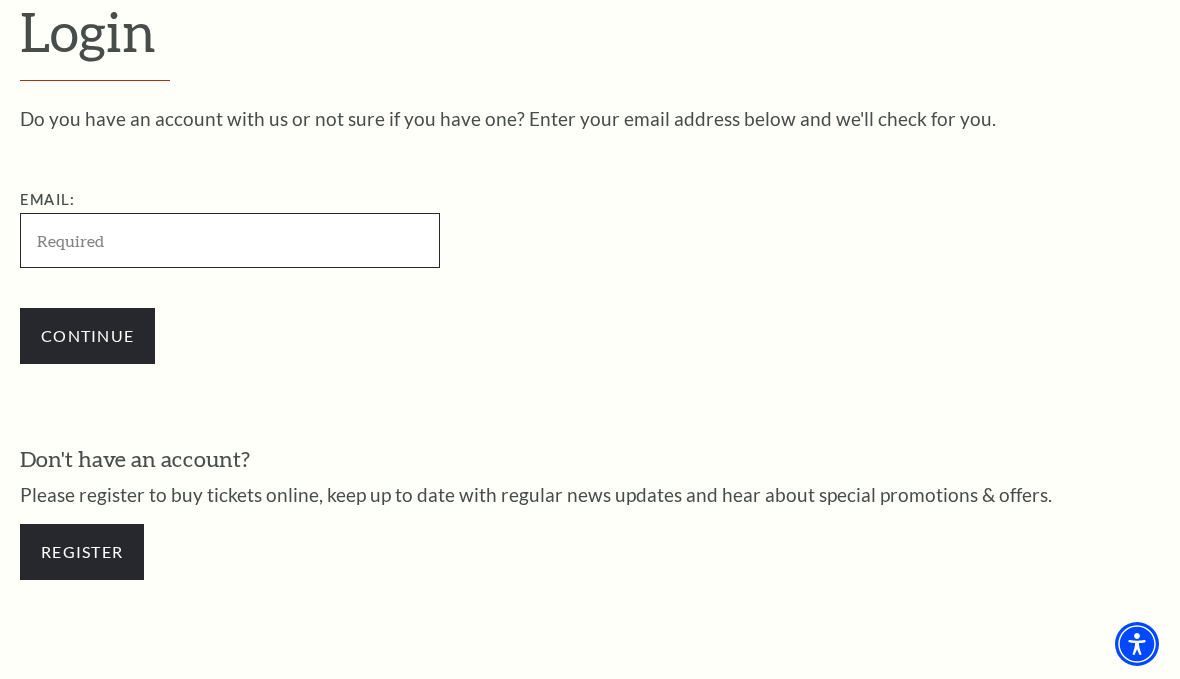 type on "[EMAIL]" 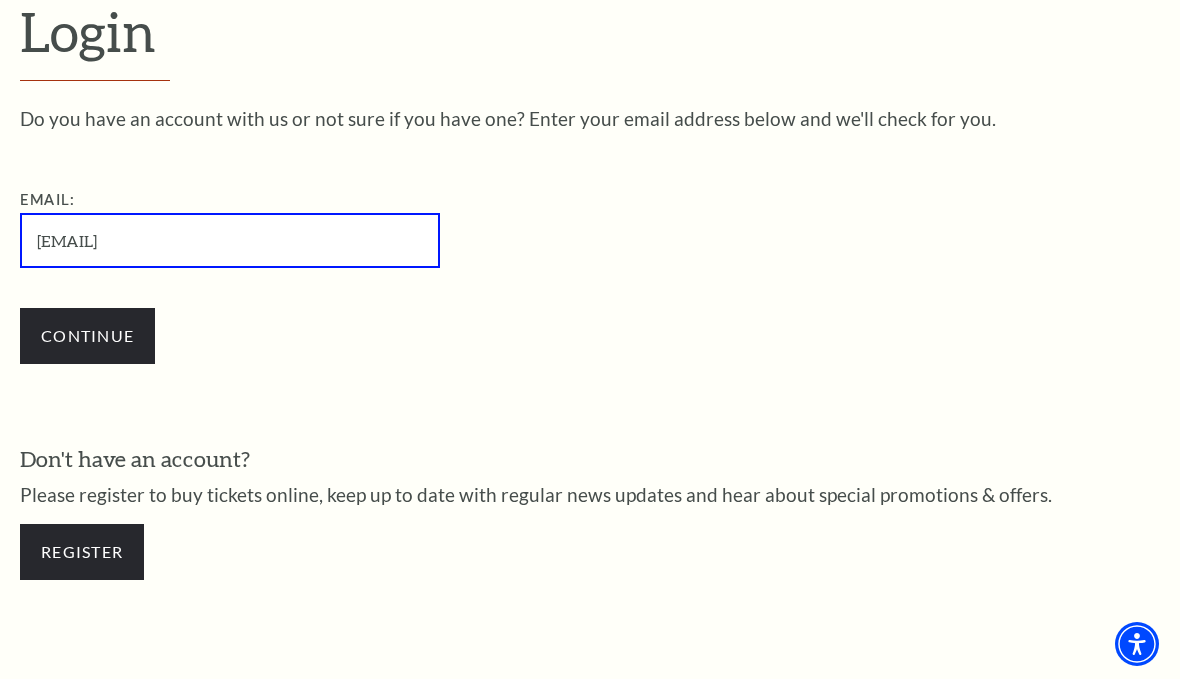 scroll, scrollTop: 512, scrollLeft: 0, axis: vertical 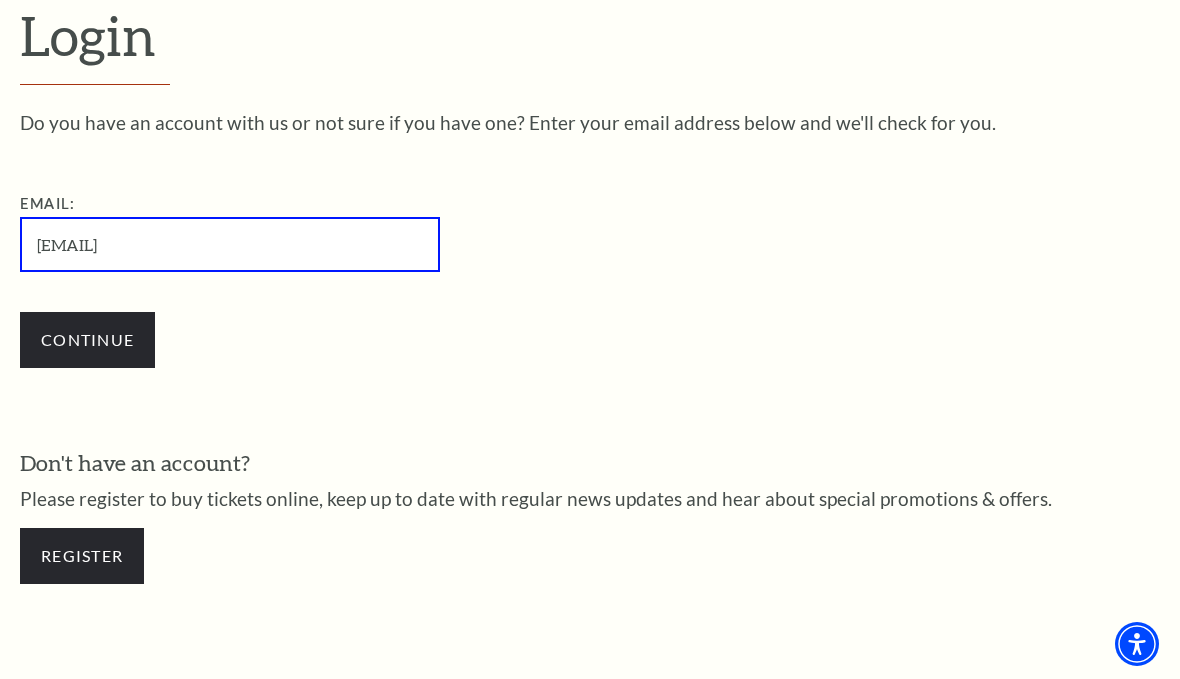 click on "Continue" at bounding box center (87, 340) 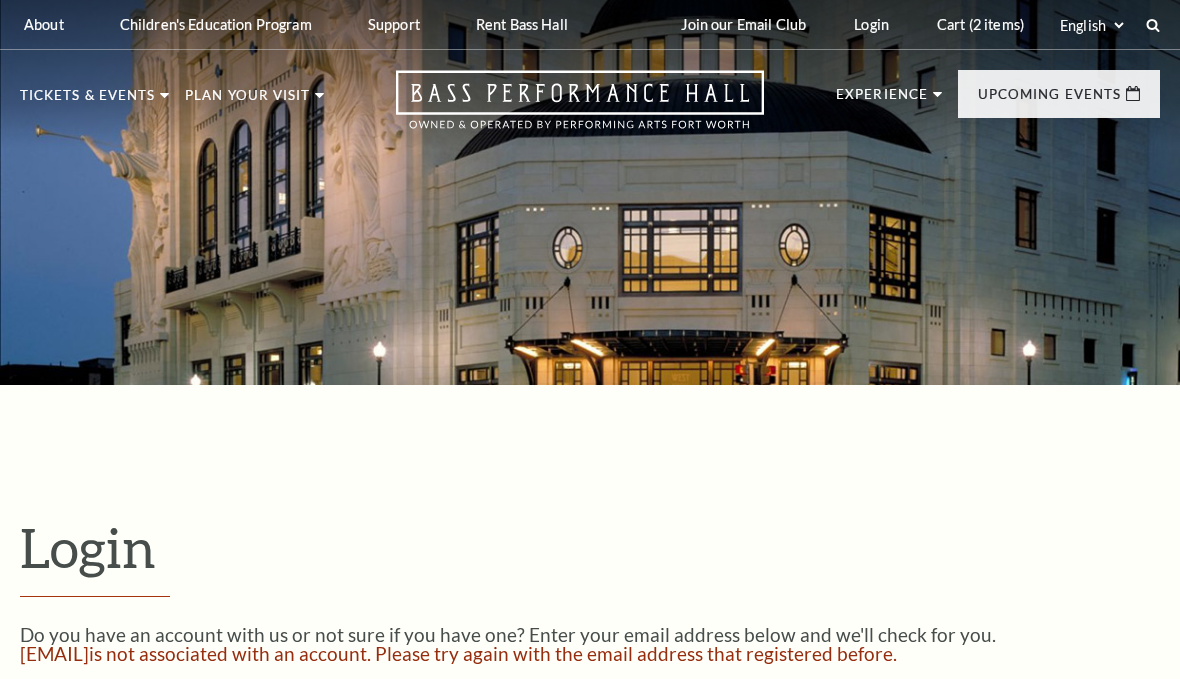 scroll, scrollTop: 0, scrollLeft: 0, axis: both 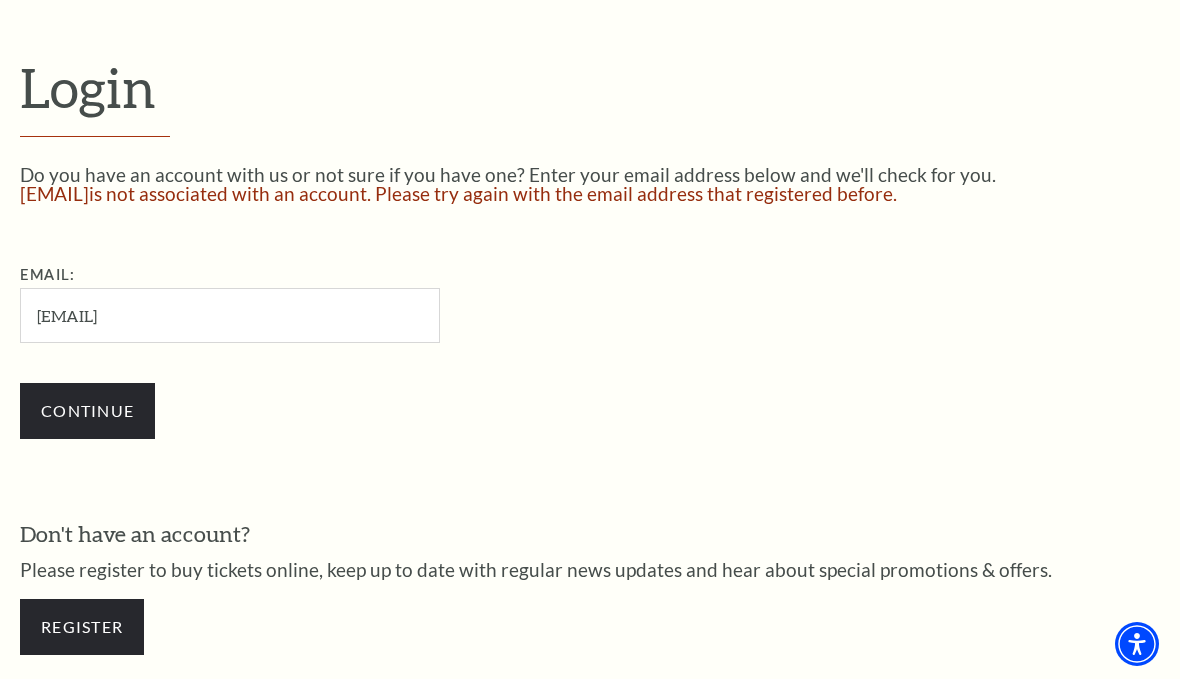 click on "Continue" at bounding box center (87, 411) 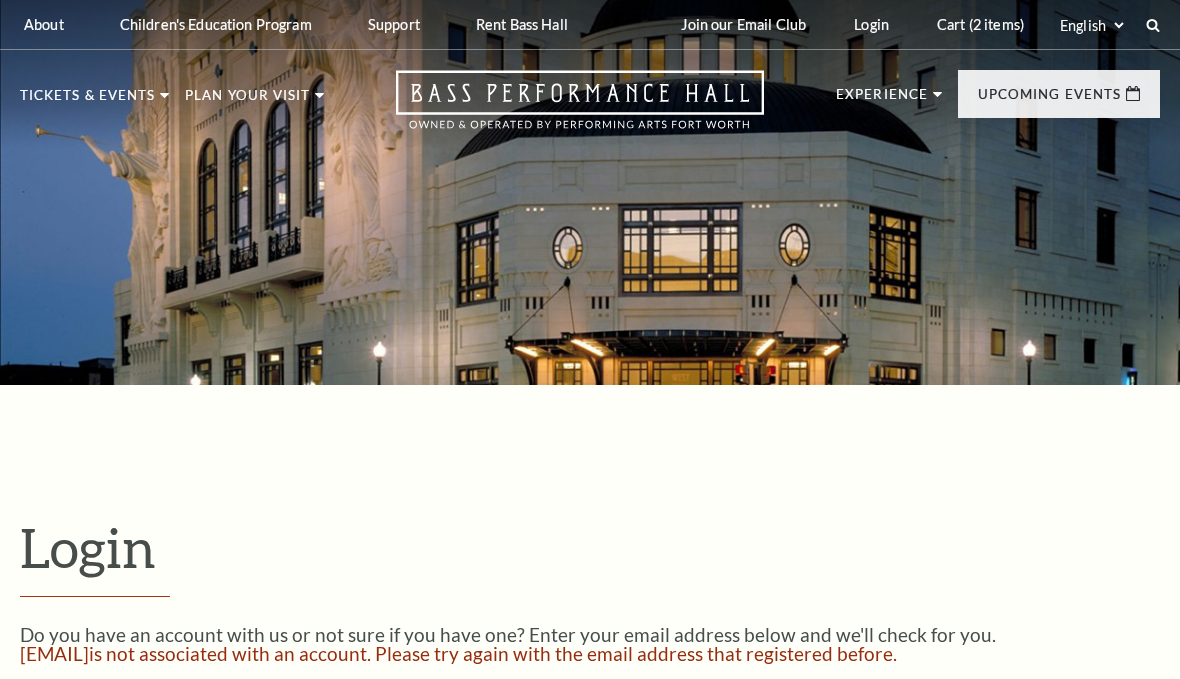 scroll, scrollTop: 0, scrollLeft: 0, axis: both 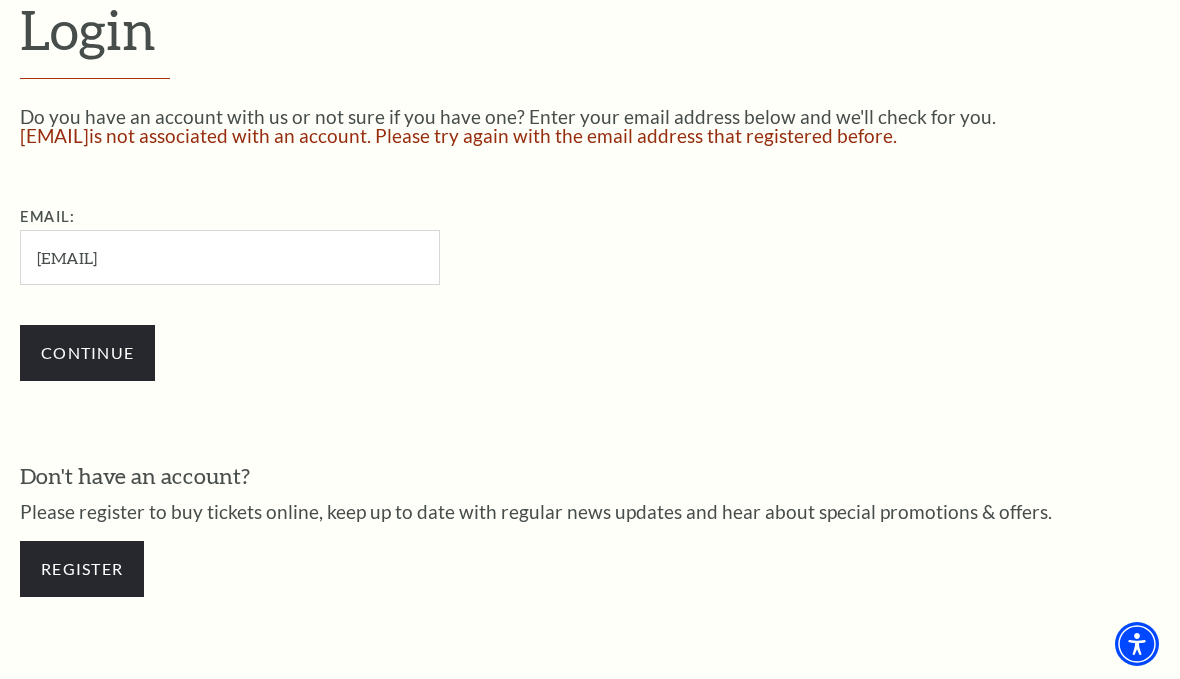 click on "Register" at bounding box center [82, 569] 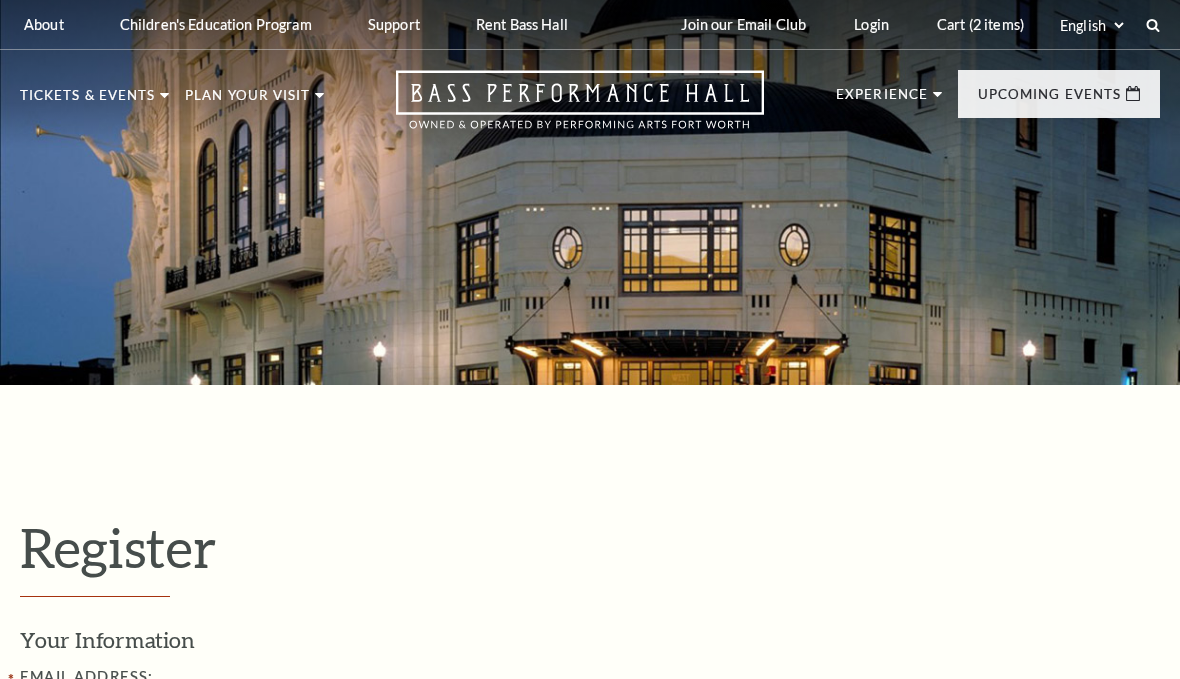 select on "1" 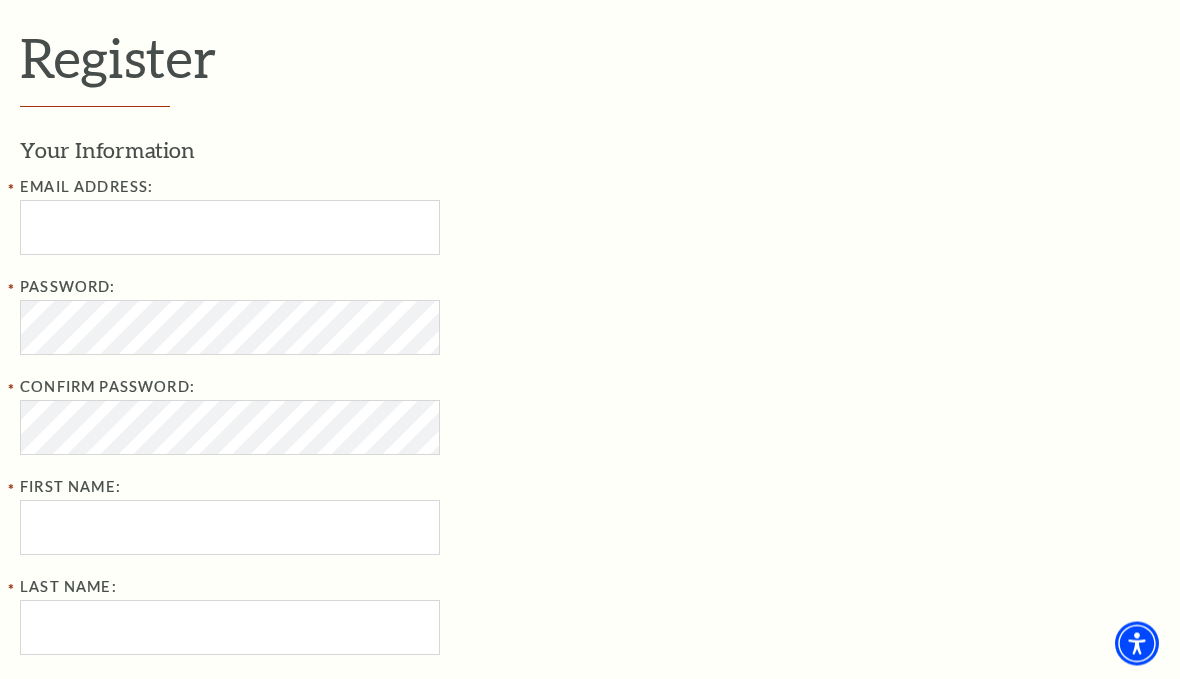 scroll, scrollTop: 583, scrollLeft: 0, axis: vertical 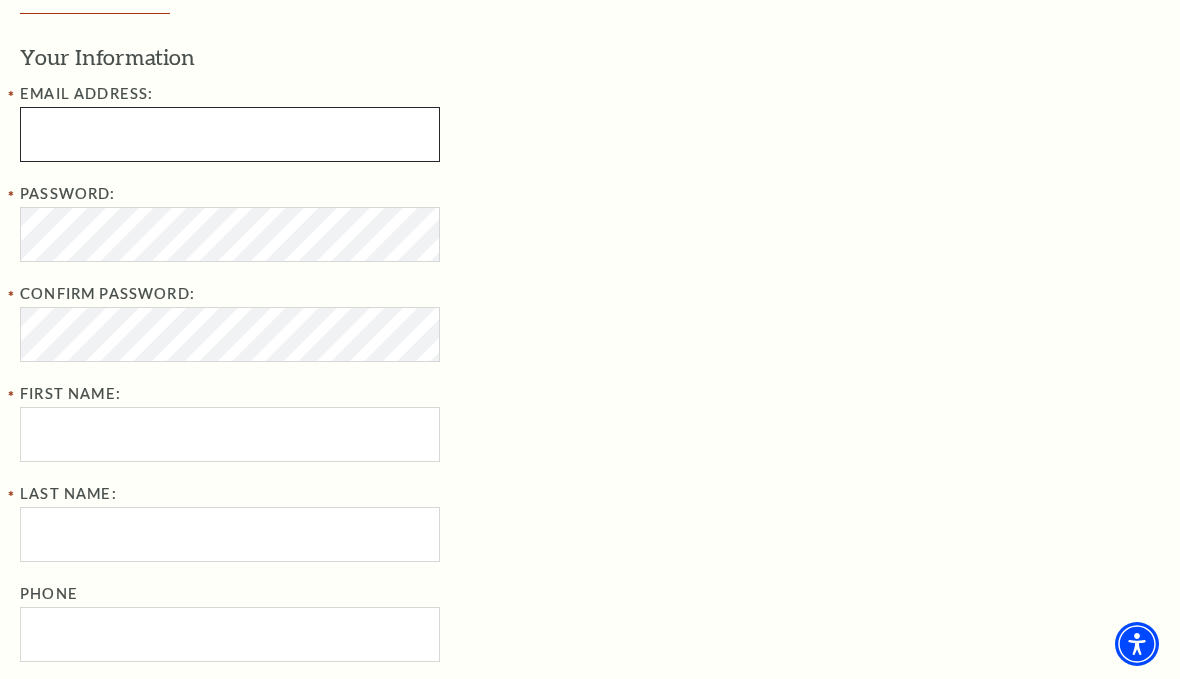 click at bounding box center (230, 134) 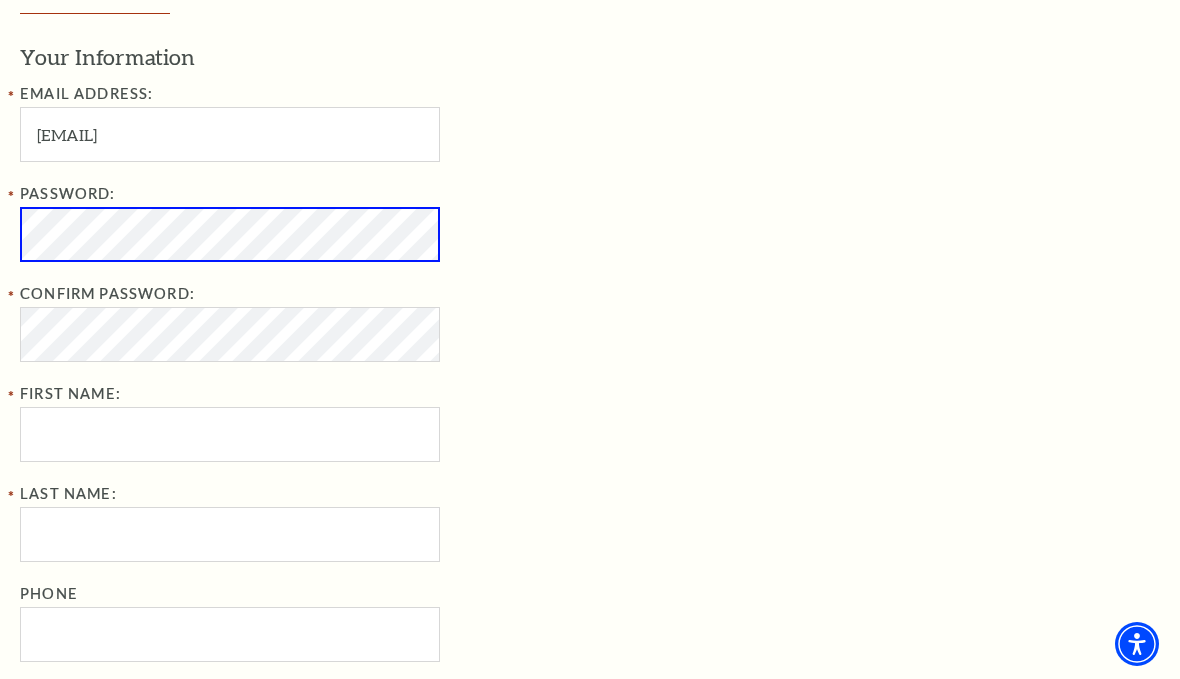 click at bounding box center (0, 2177) 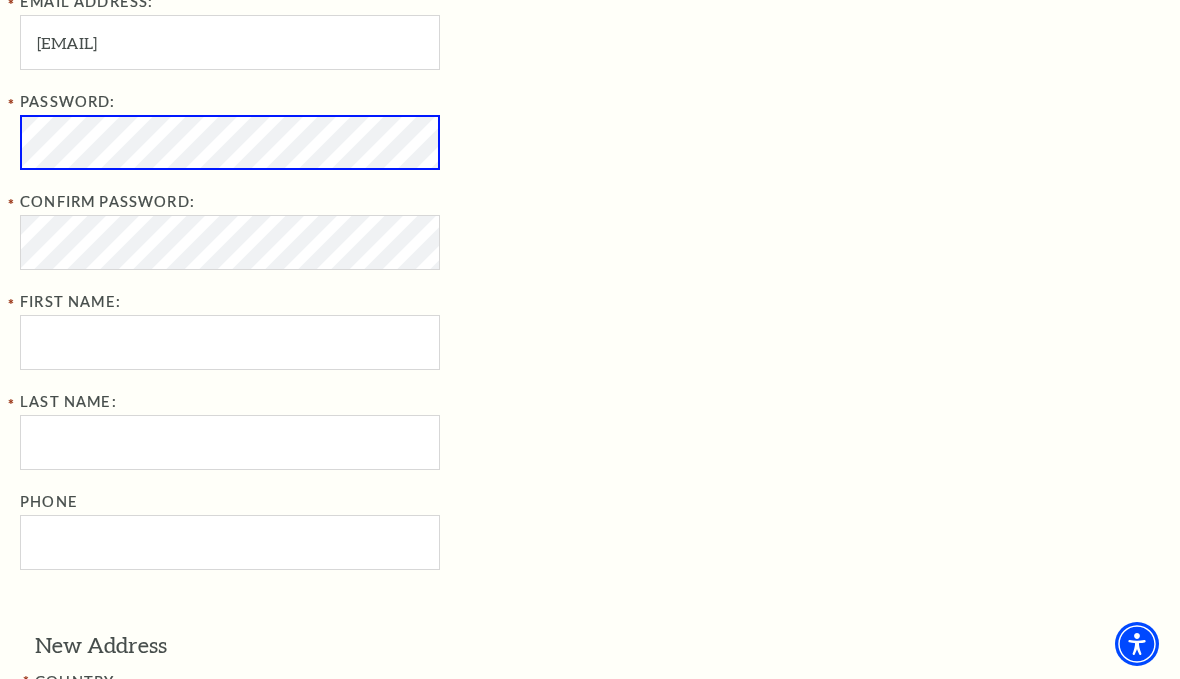 scroll, scrollTop: 672, scrollLeft: 0, axis: vertical 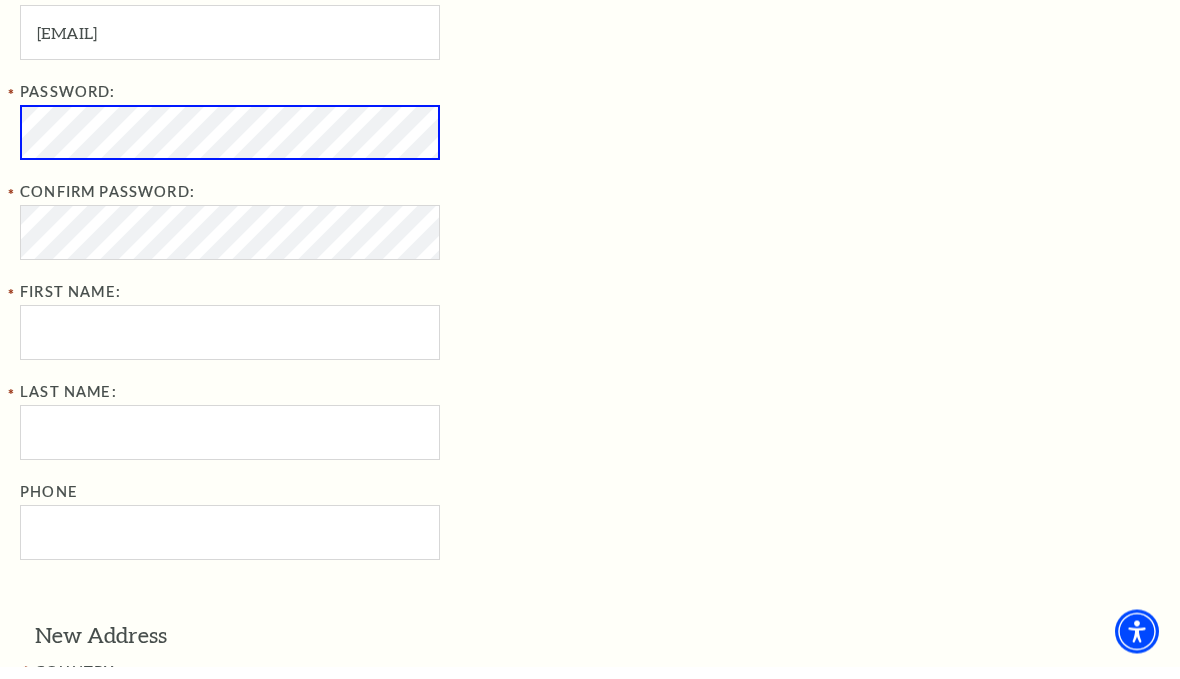 click on "Your Information
Email Address:   l2huber@swbell.net     Password:       Confirm Password:       First Name:       Last Name:       Phone" at bounding box center (590, 263) 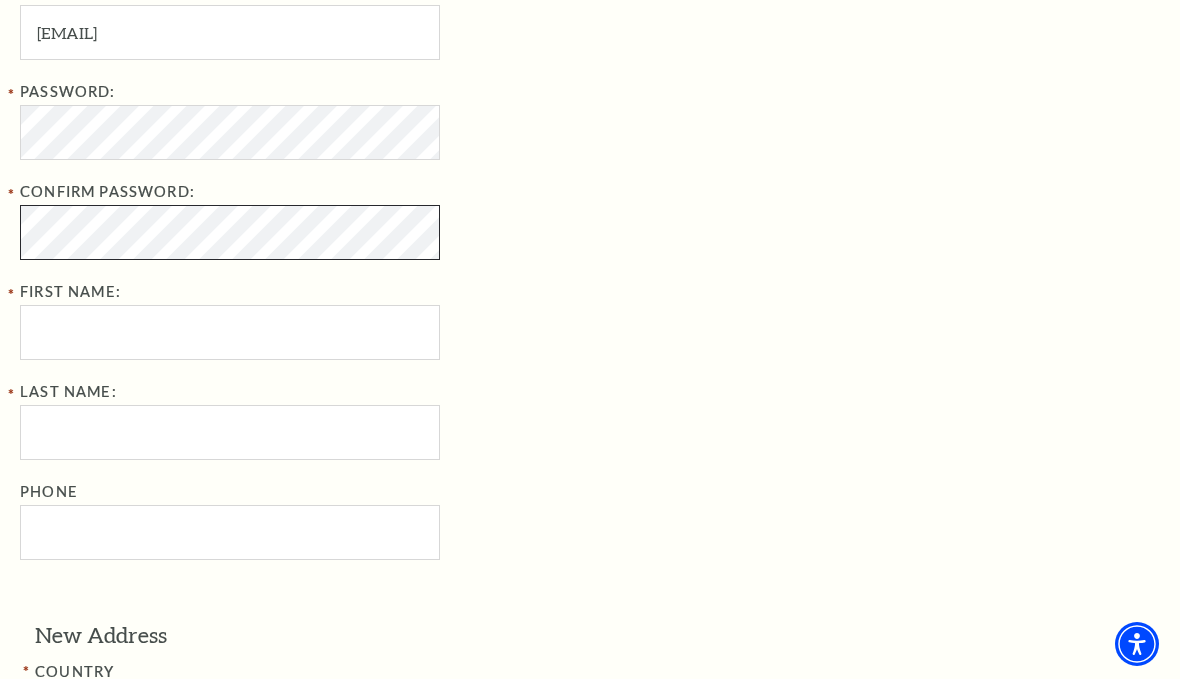 scroll, scrollTop: 684, scrollLeft: 0, axis: vertical 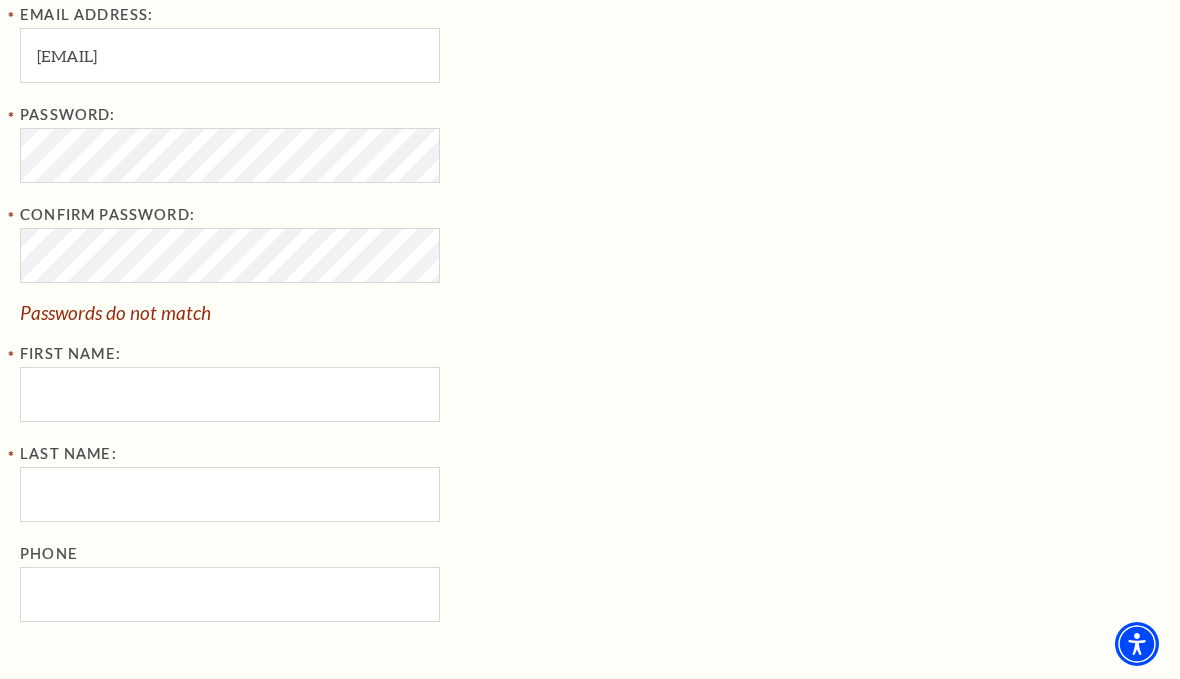 click on "Your Information
Email Address:   l2huber@swbell.net     Password:       Confirm Password:     Passwords do not match   First Name:       Last Name:       Phone" at bounding box center (590, 292) 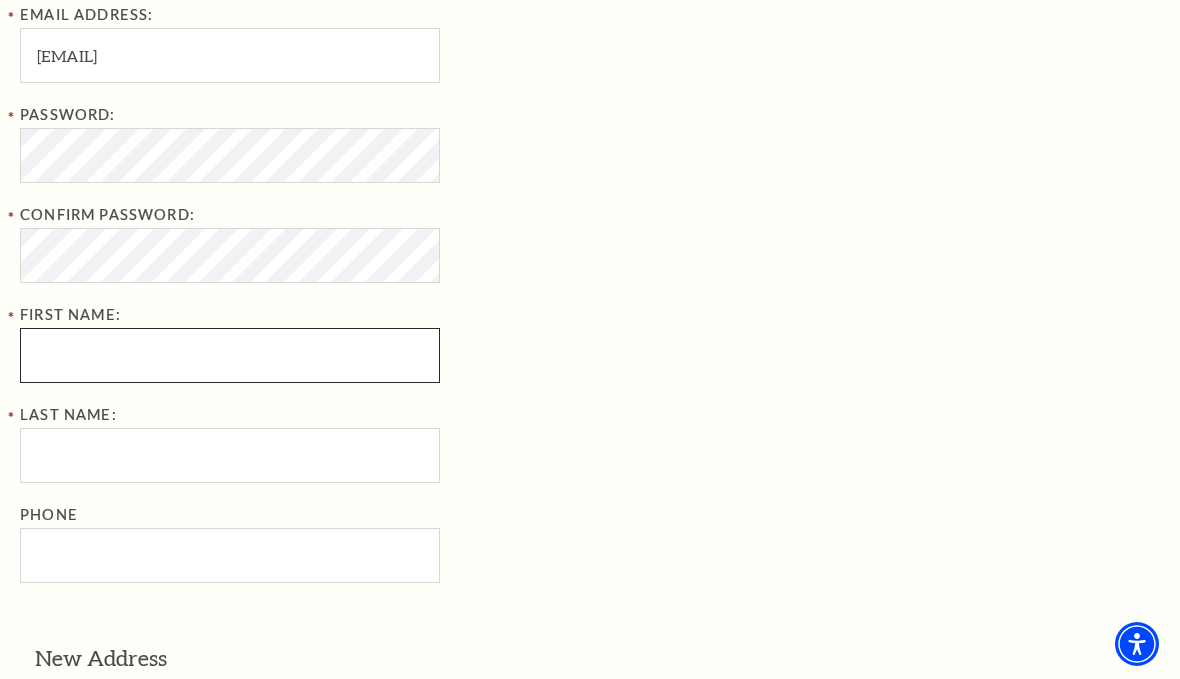 click on "First Name:" at bounding box center [230, 355] 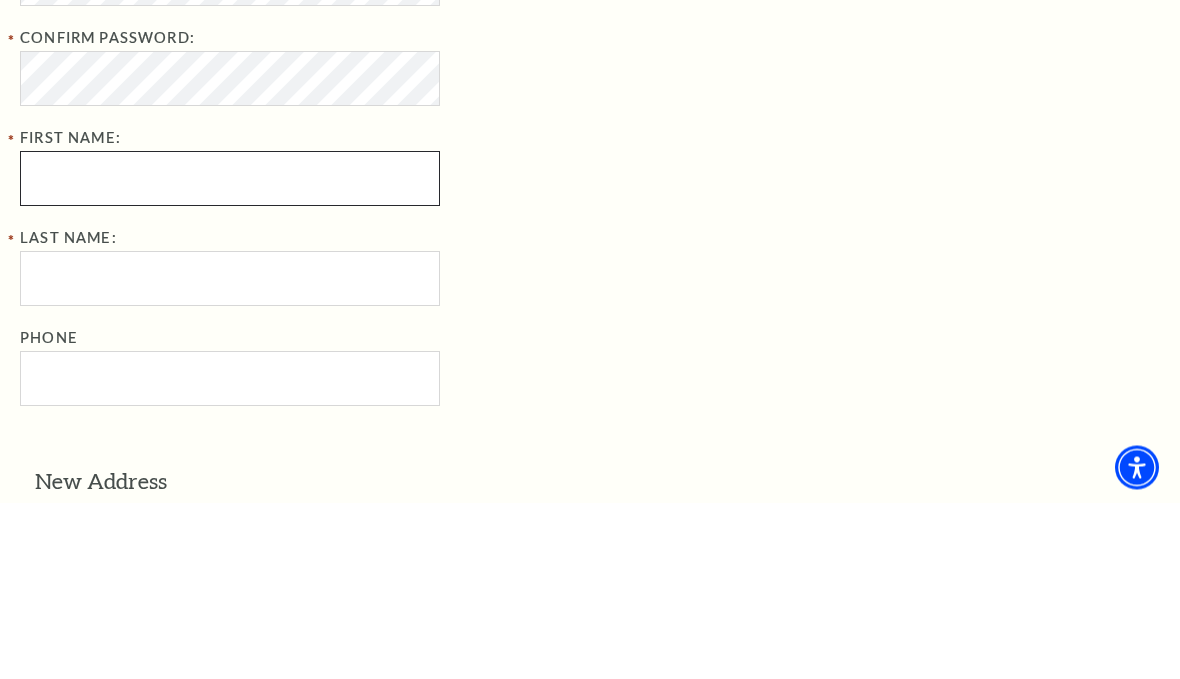 click on "First Name:" at bounding box center [230, 355] 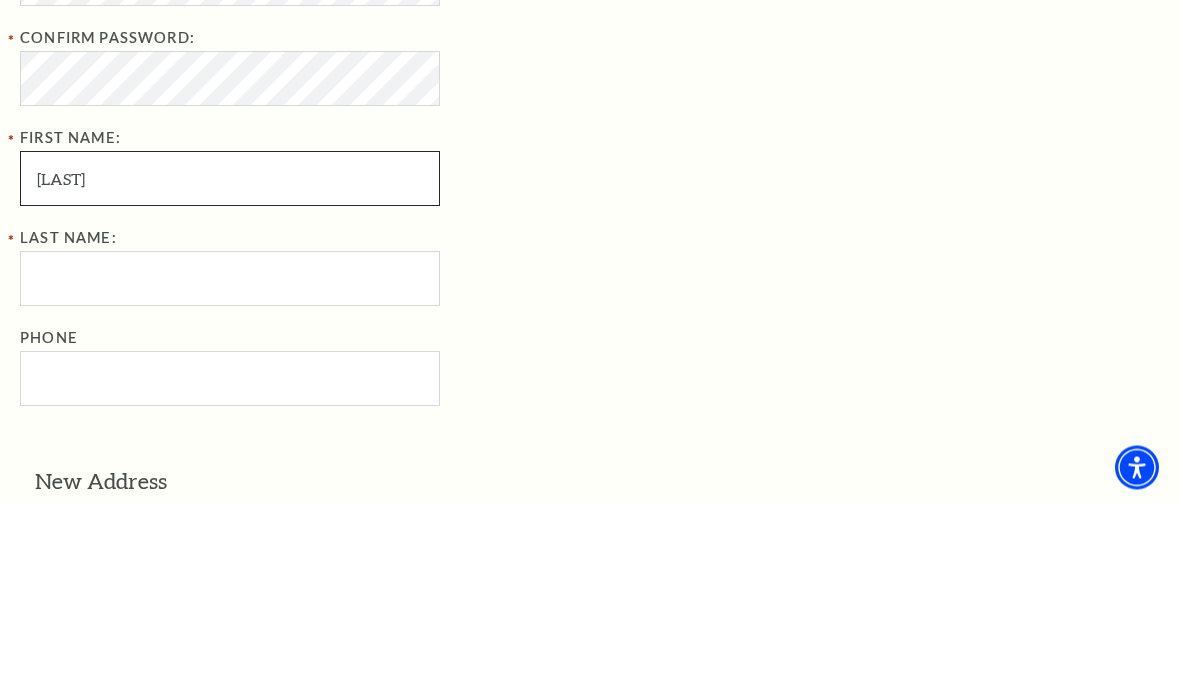 type on "Le" 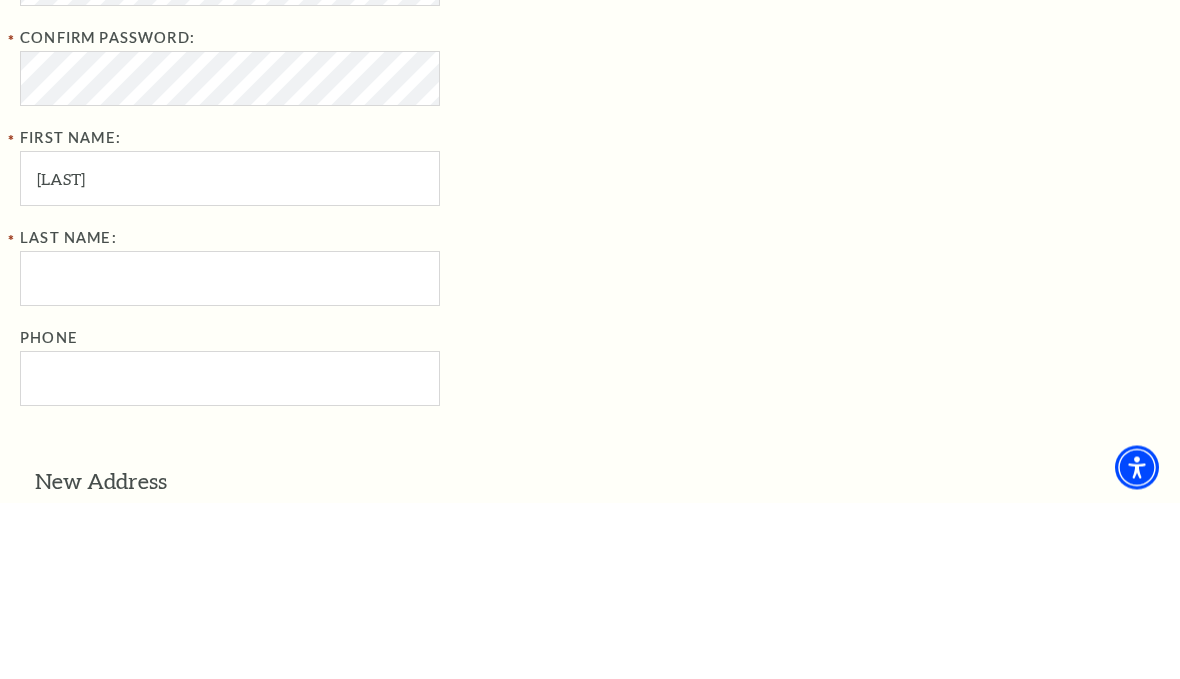 type on "L2HUBER@SWBELL.NET" 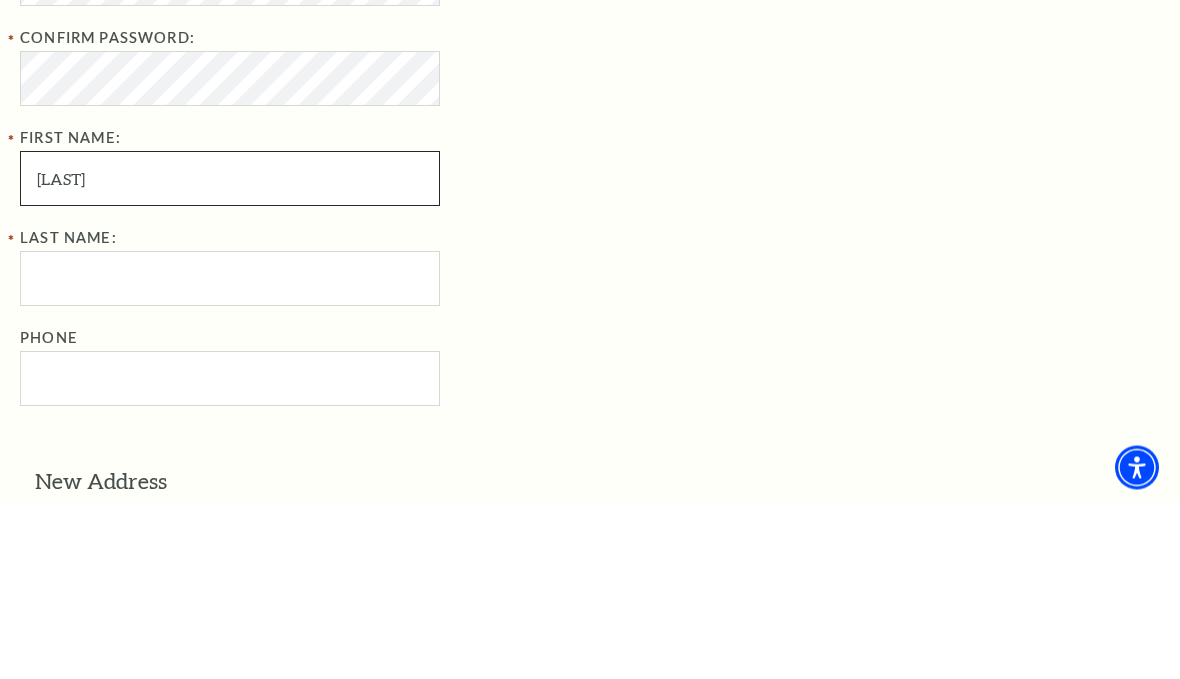 type on "LEROY" 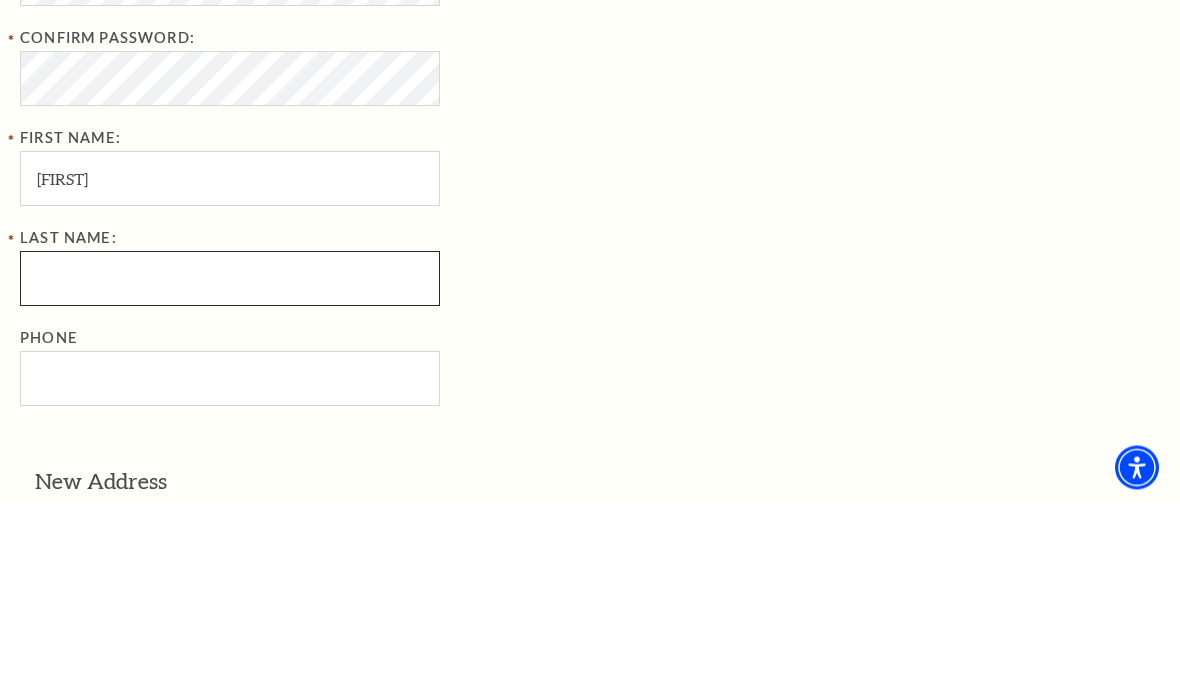 type on "HUBER" 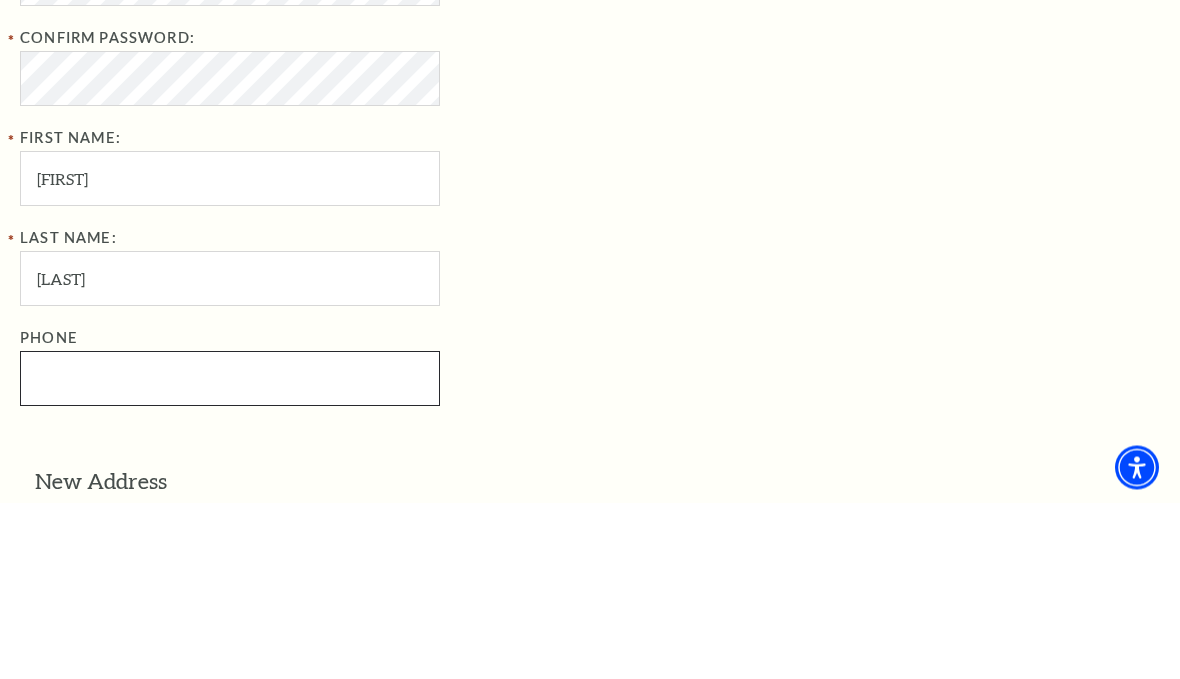 type on "972-800-2409" 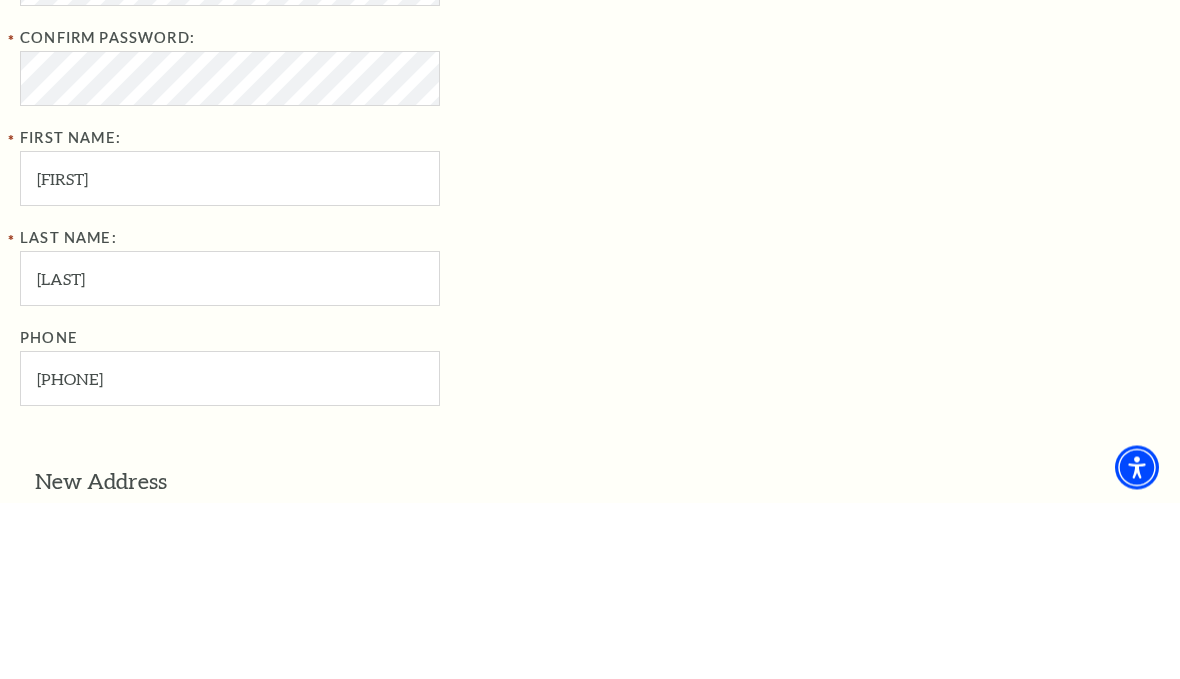 type on "1133 NICK CIR" 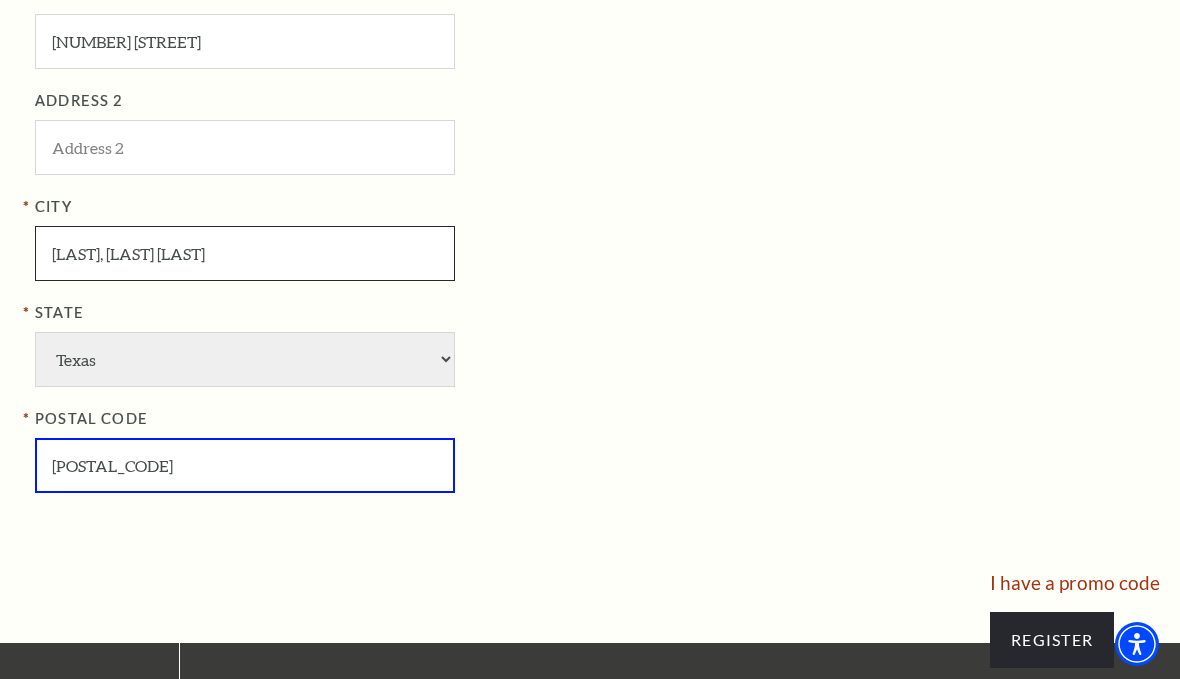 click on "ALLEN, COLLIN" at bounding box center (245, 253) 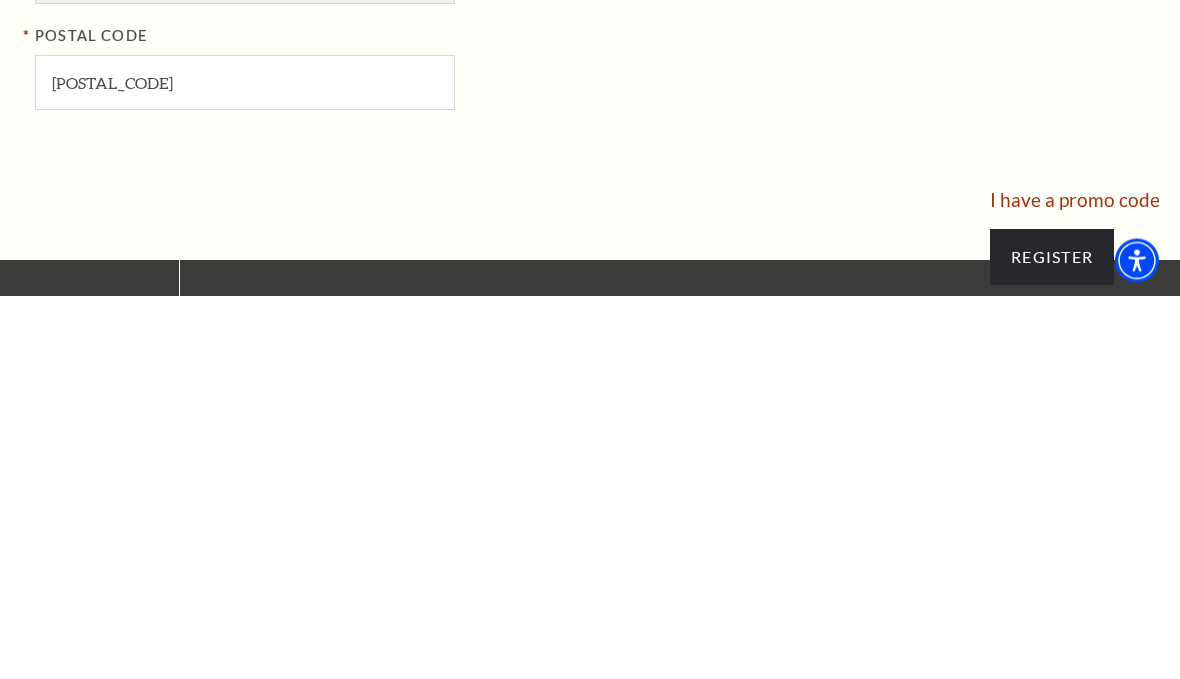type on "ALLEN" 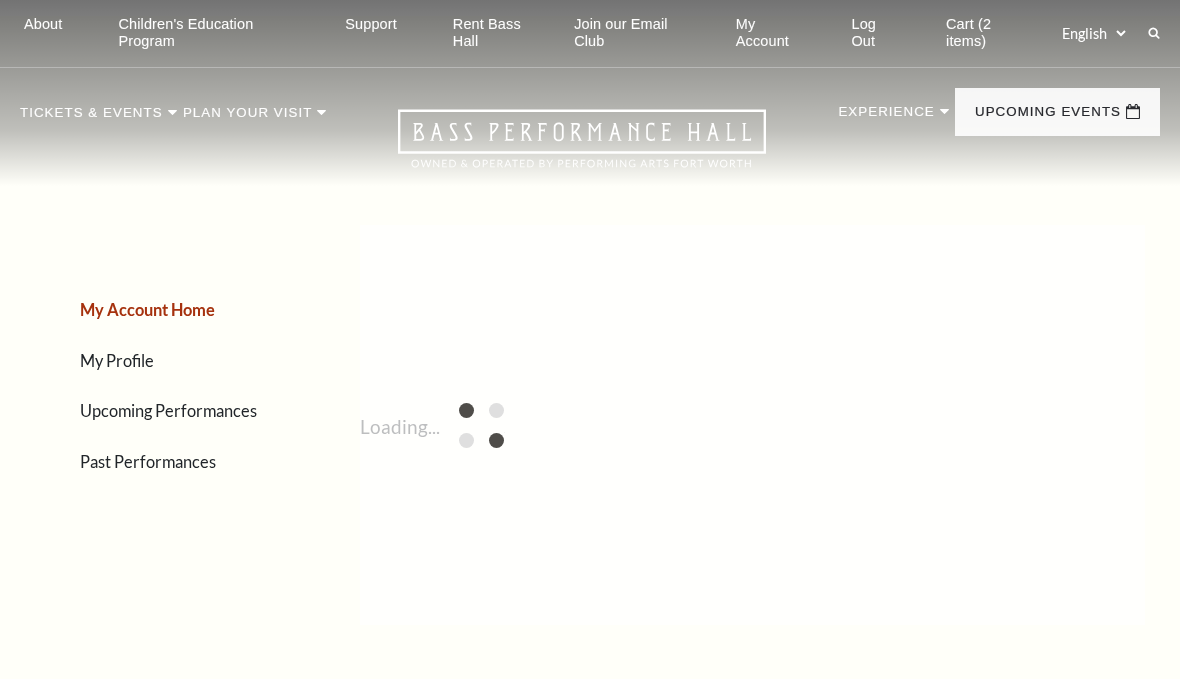 scroll, scrollTop: 0, scrollLeft: 0, axis: both 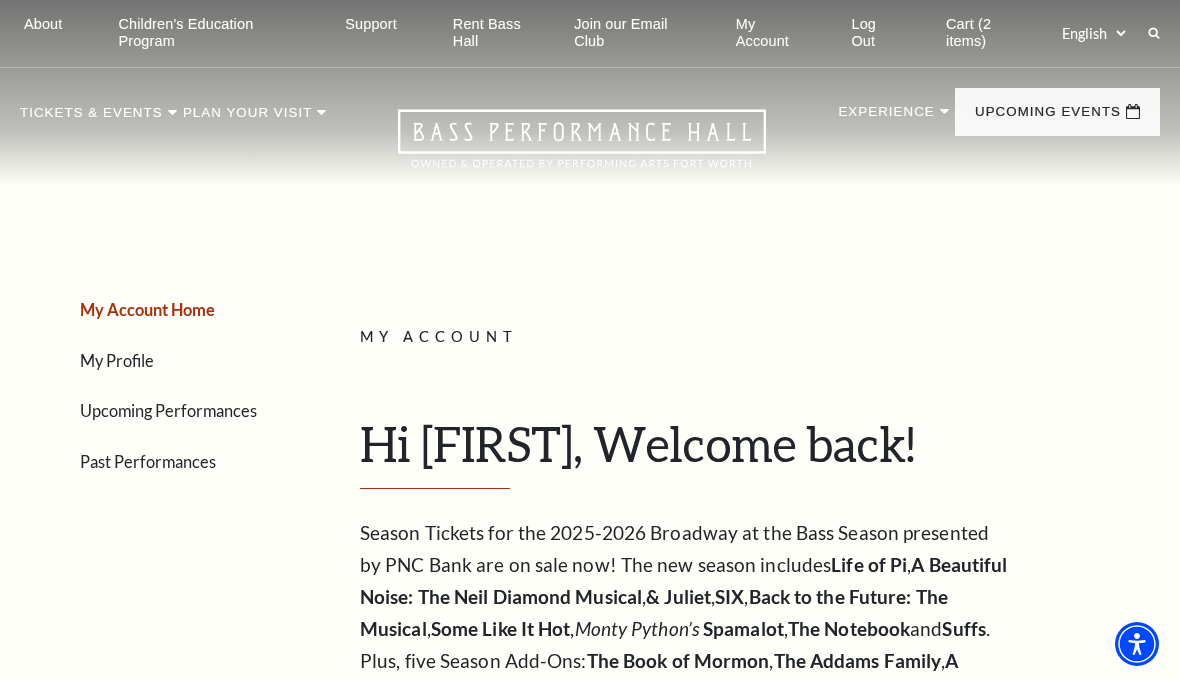 click on "Cart (2 items)" at bounding box center (986, 33) 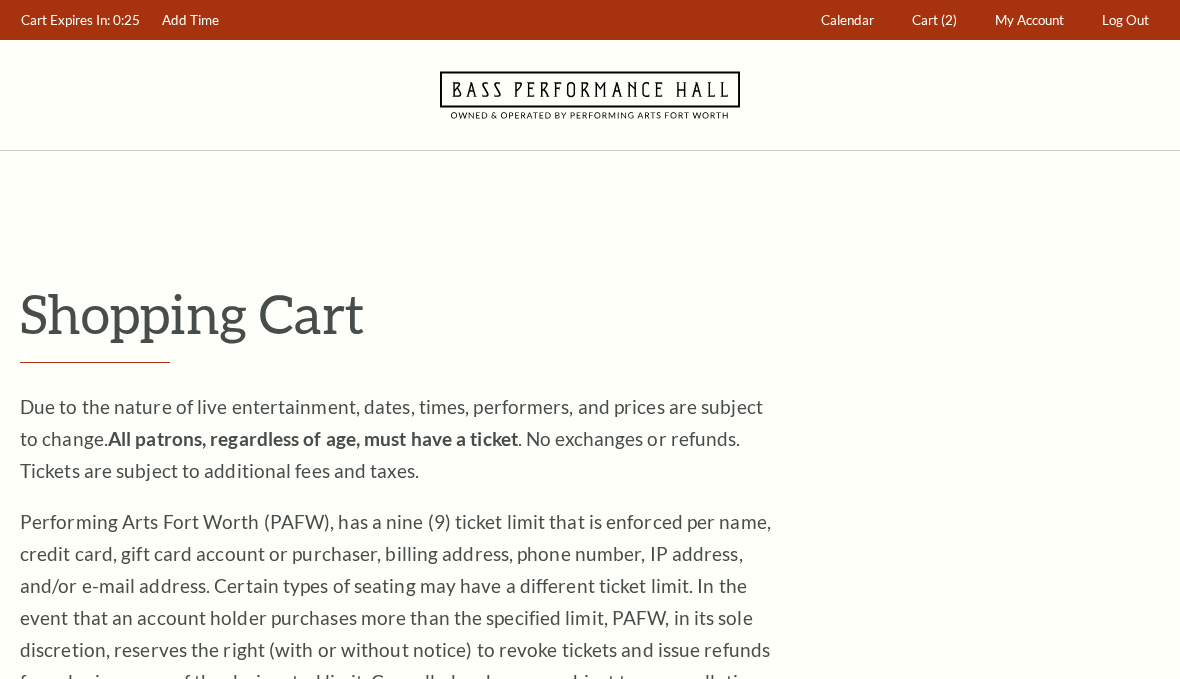 scroll, scrollTop: 0, scrollLeft: 0, axis: both 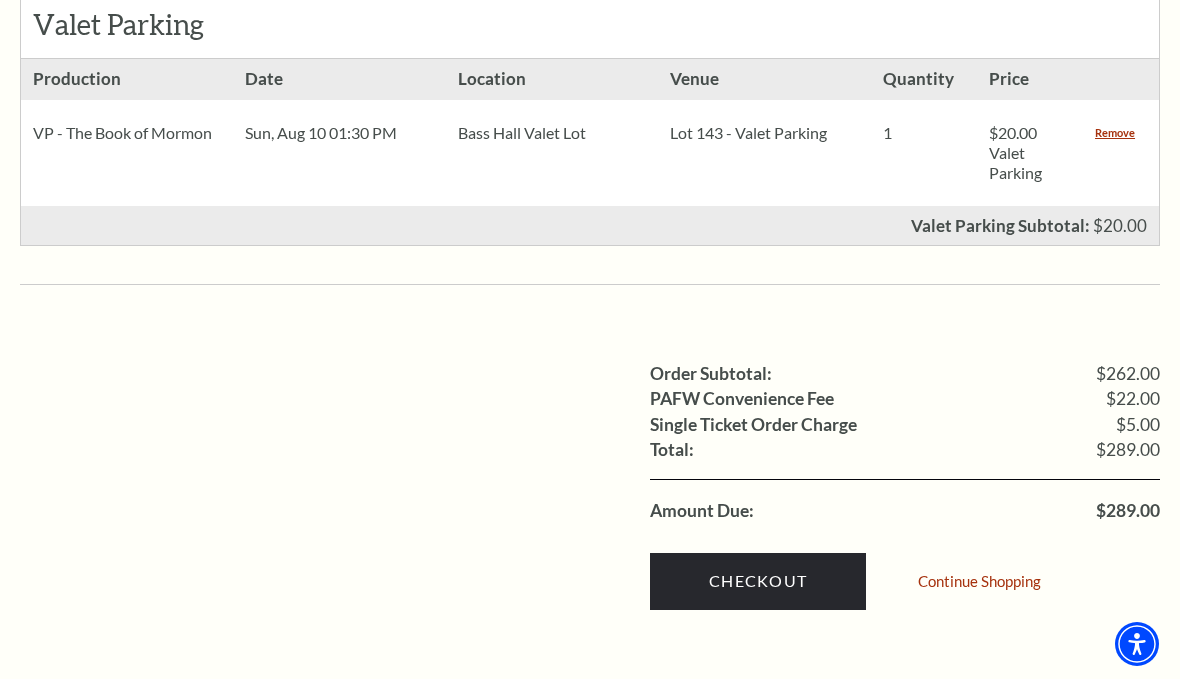 click on "Checkout" at bounding box center (758, 581) 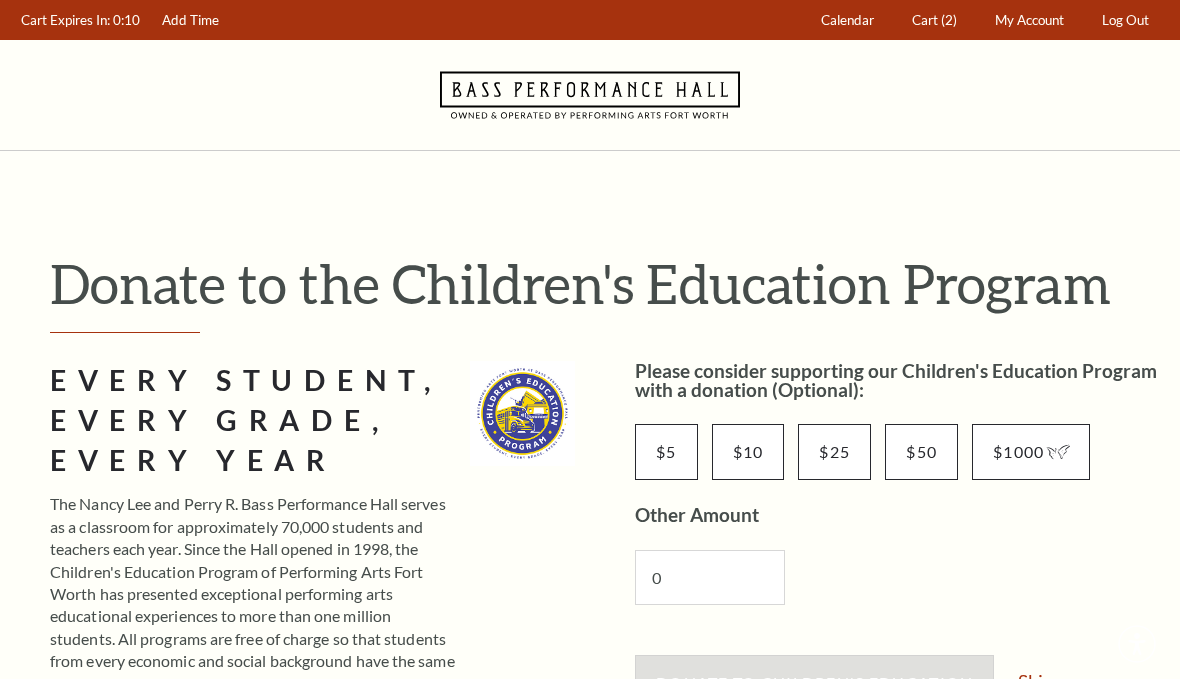 scroll, scrollTop: 0, scrollLeft: 0, axis: both 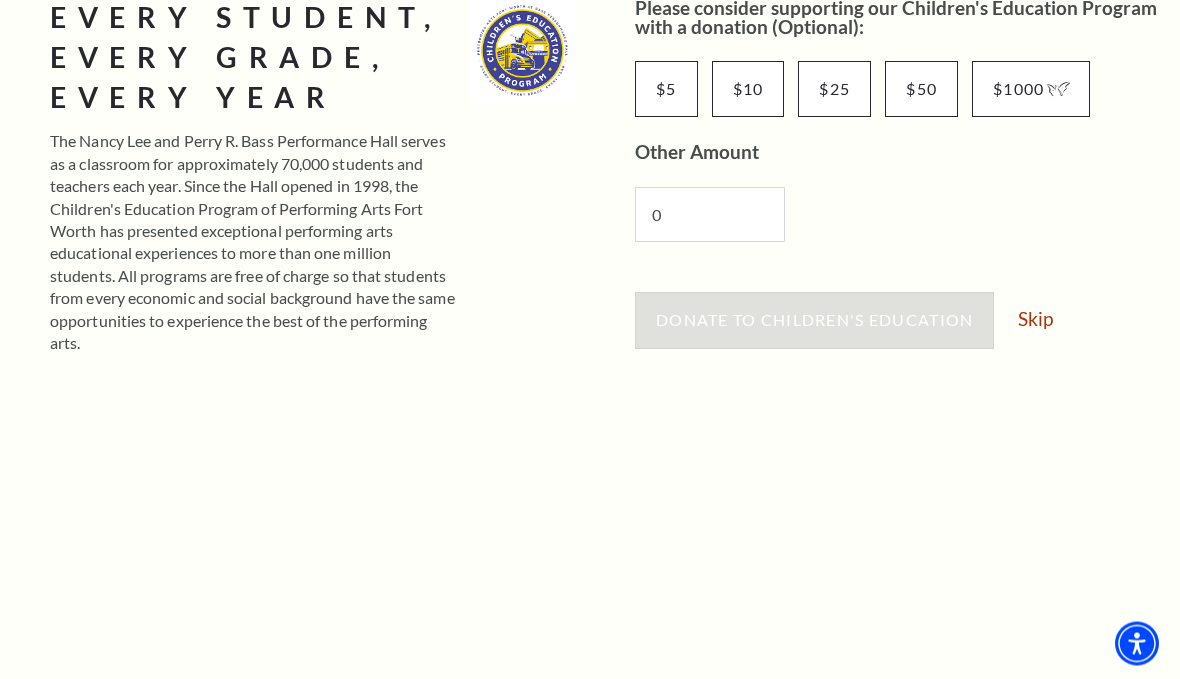 click on "Skip" at bounding box center [1035, 319] 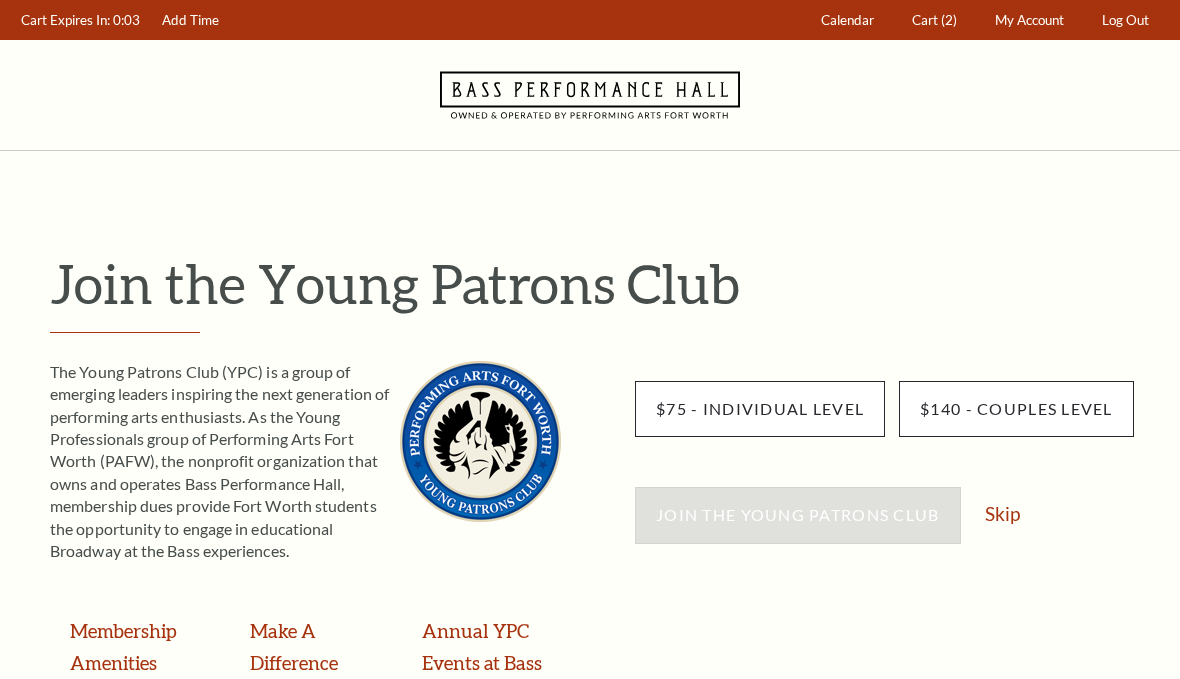 scroll, scrollTop: 0, scrollLeft: 0, axis: both 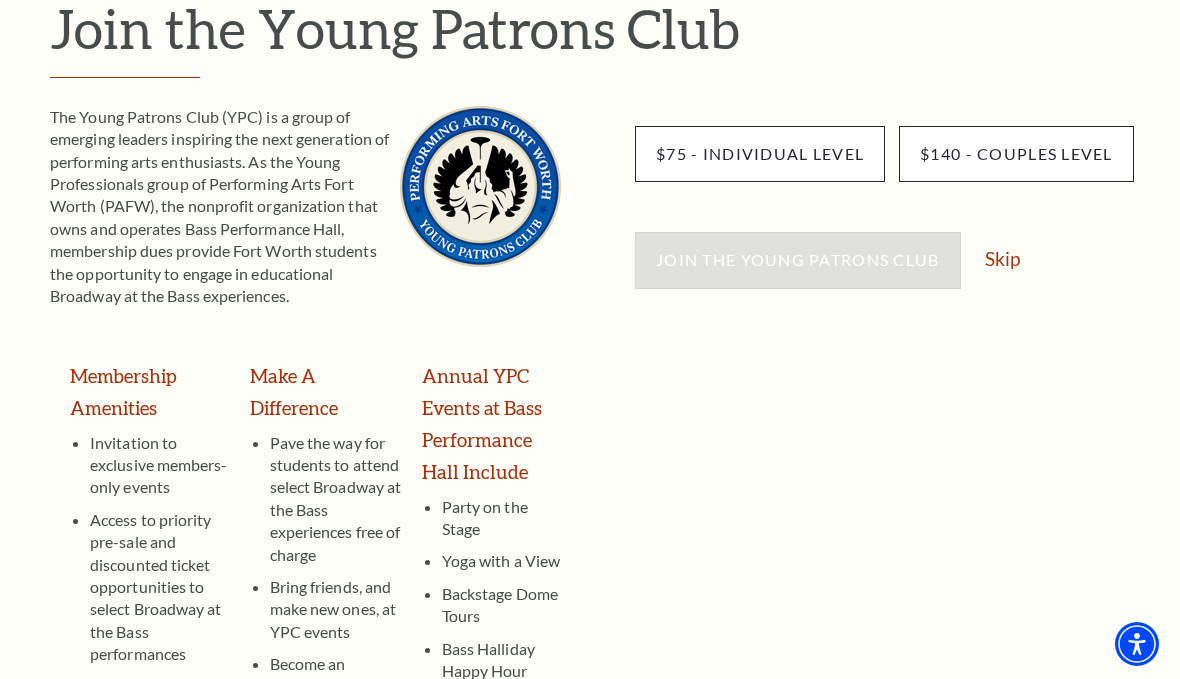 click on "Skip" at bounding box center (1002, 258) 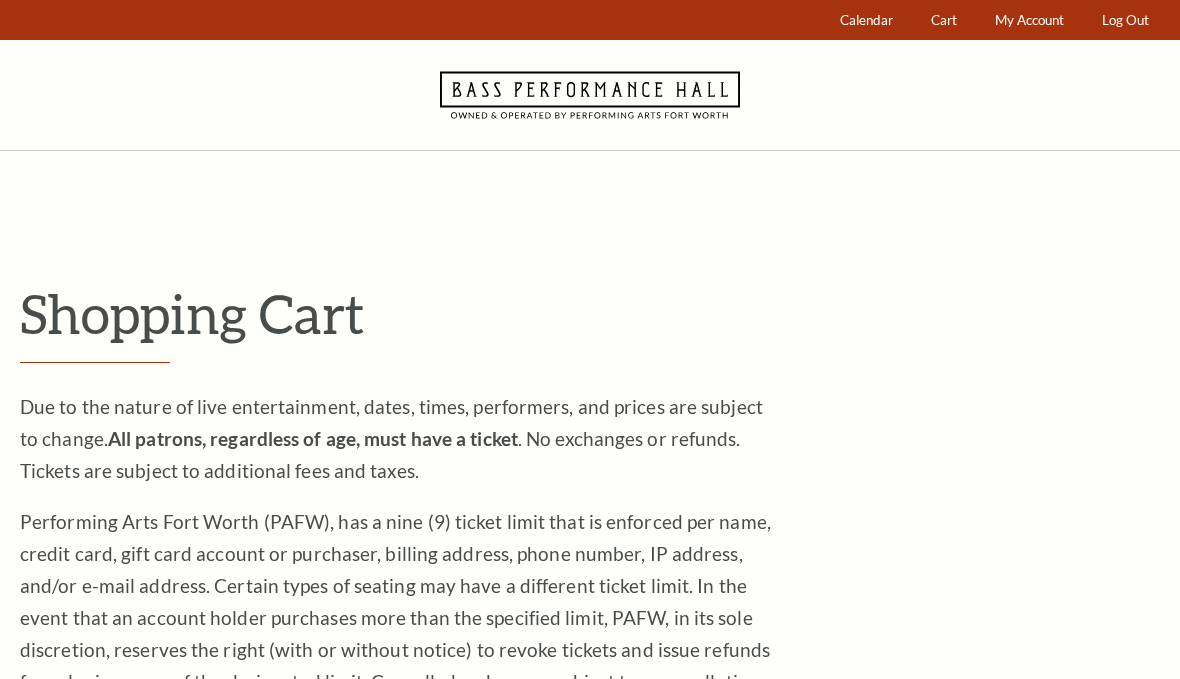 scroll, scrollTop: 0, scrollLeft: 0, axis: both 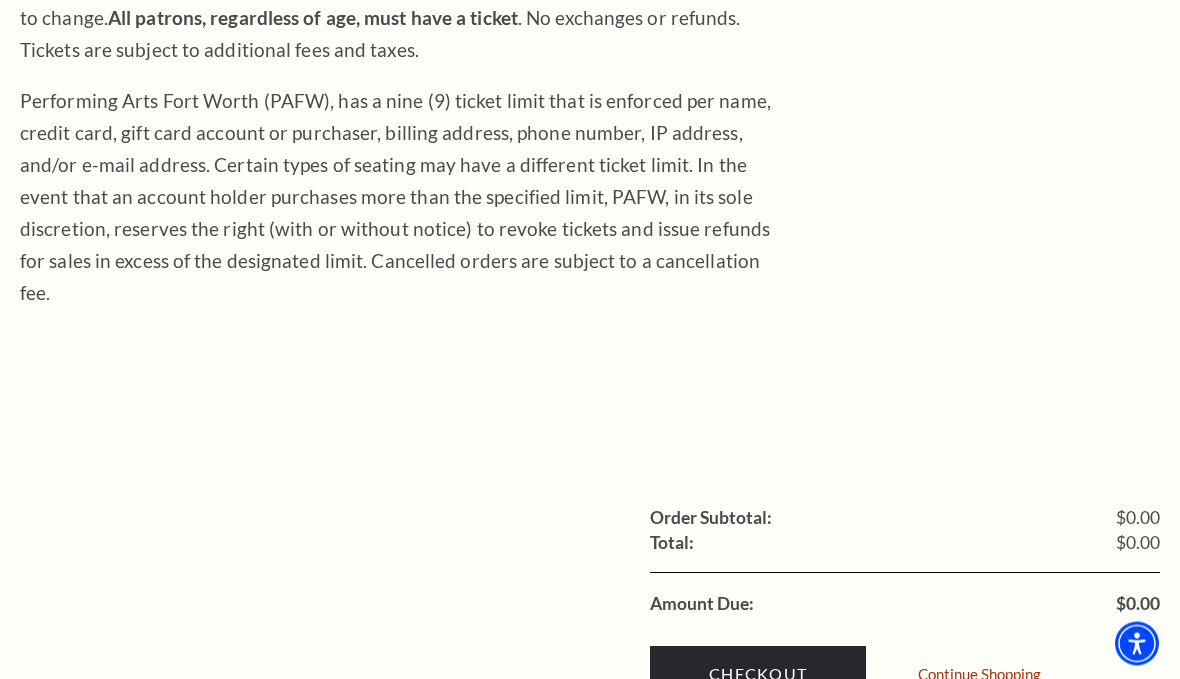 click on "Checkout" at bounding box center (758, 675) 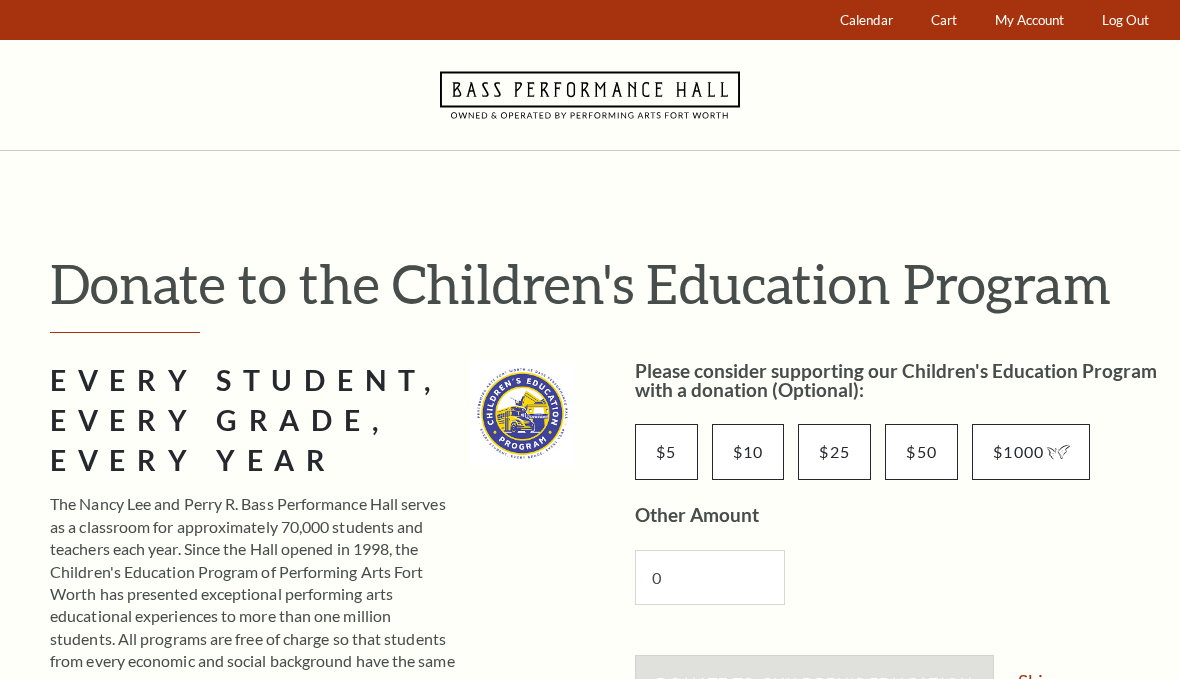 scroll, scrollTop: 0, scrollLeft: 0, axis: both 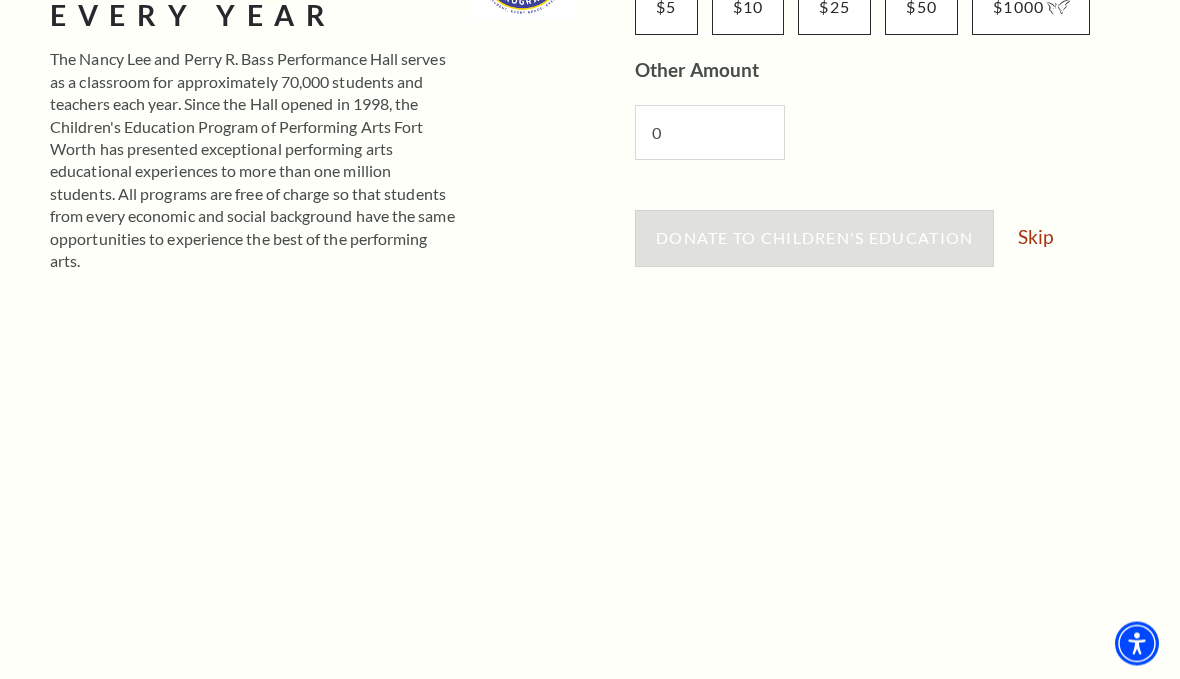 click on "Skip" at bounding box center [1035, 237] 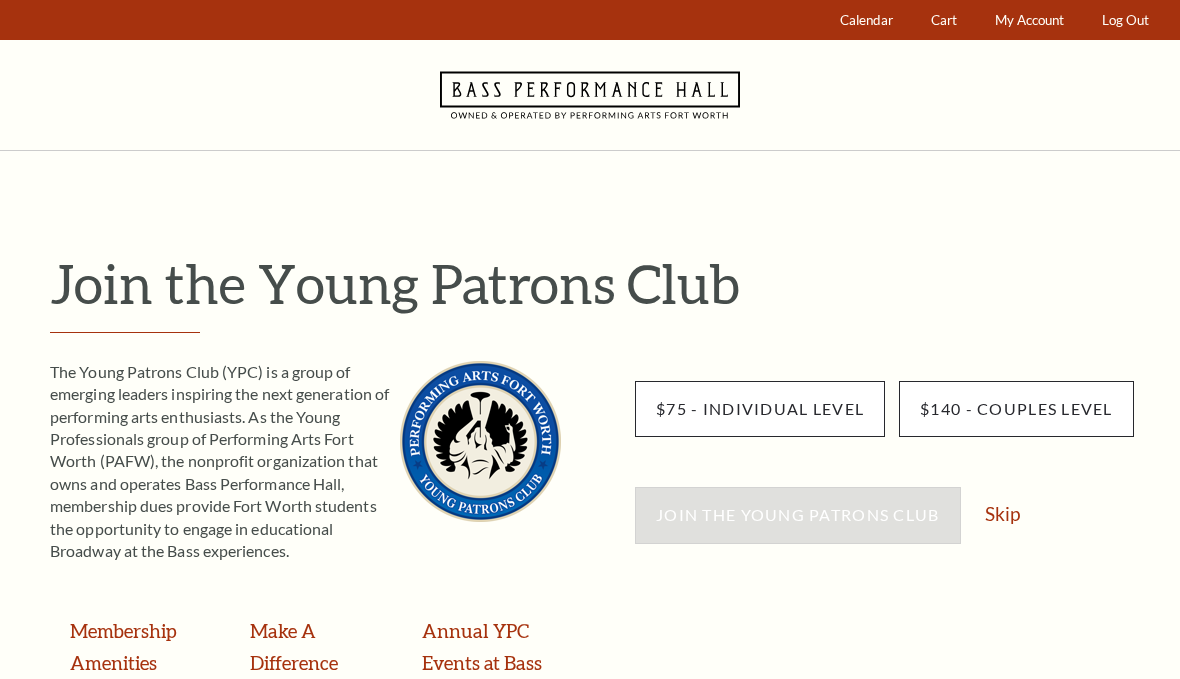 scroll, scrollTop: 0, scrollLeft: 0, axis: both 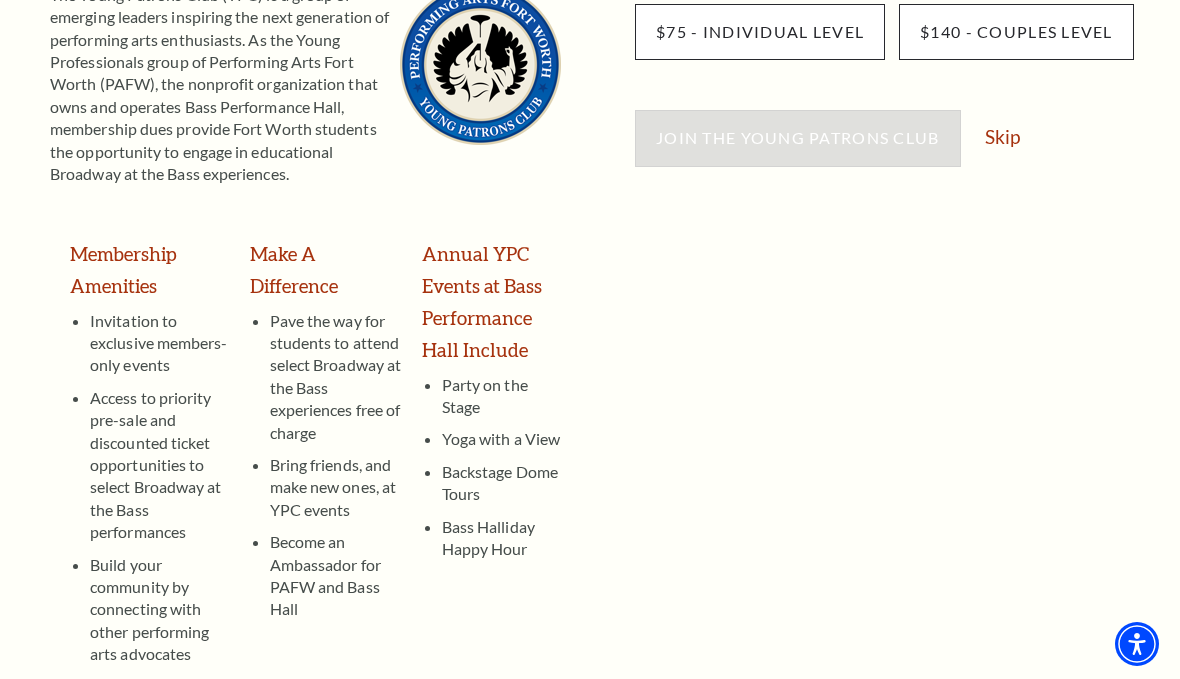 click on "Skip" at bounding box center [1002, 136] 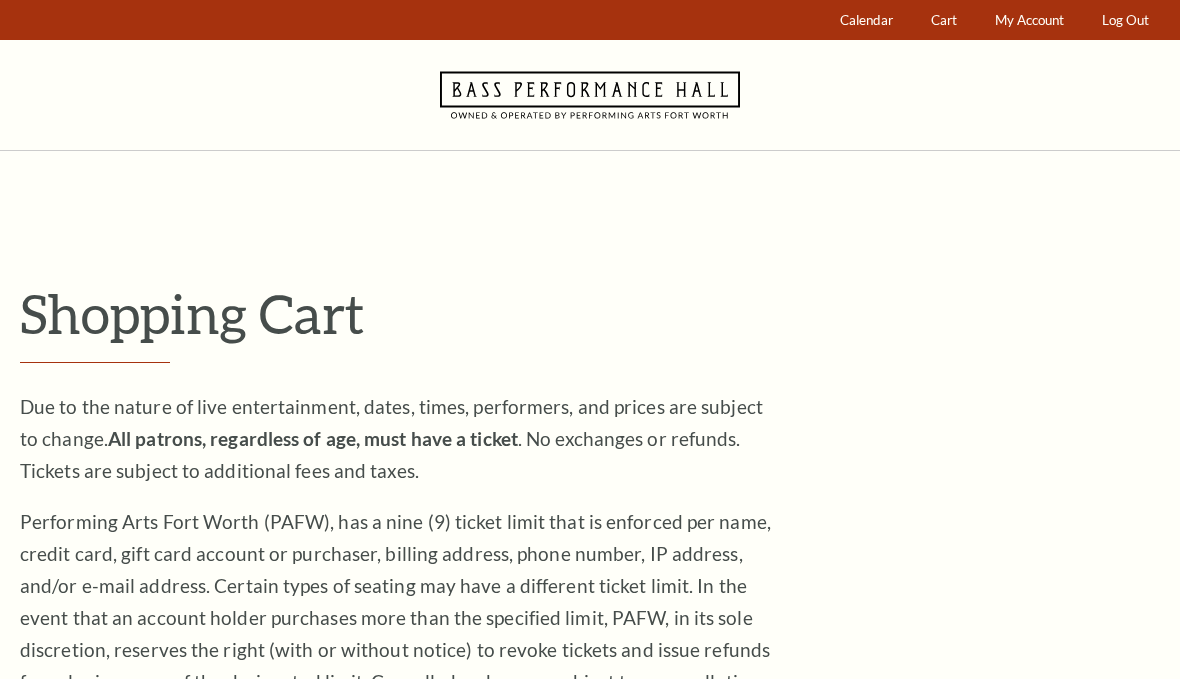 scroll, scrollTop: 0, scrollLeft: 0, axis: both 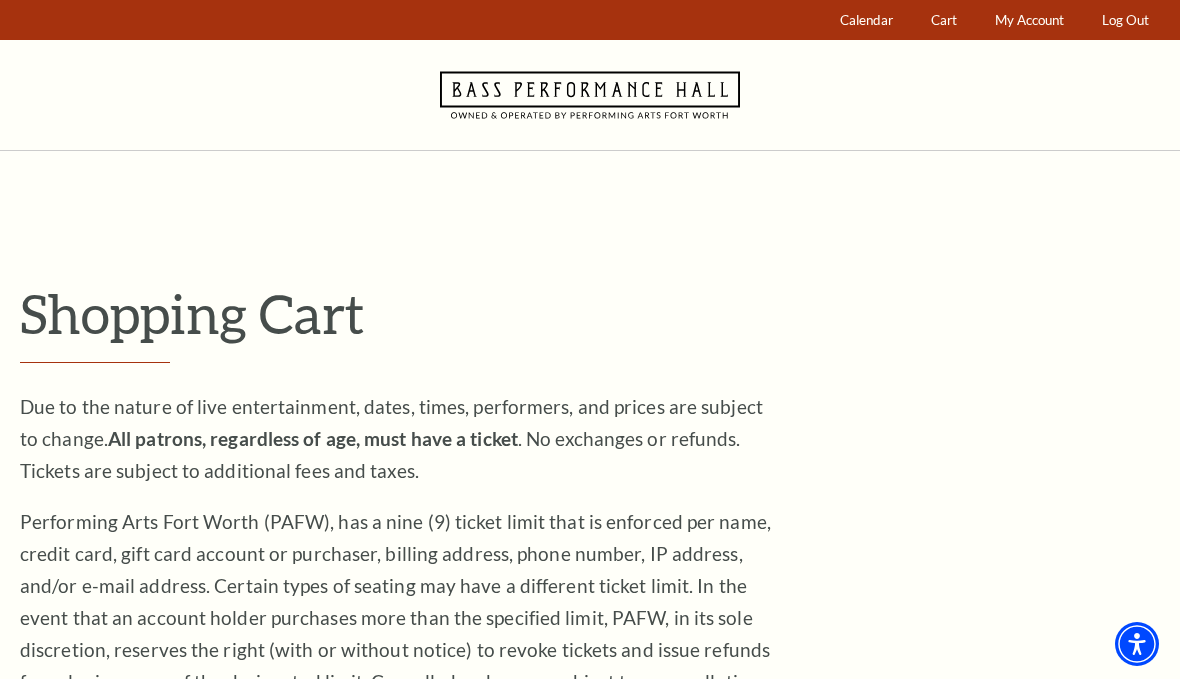 click on "Cart" at bounding box center [944, 20] 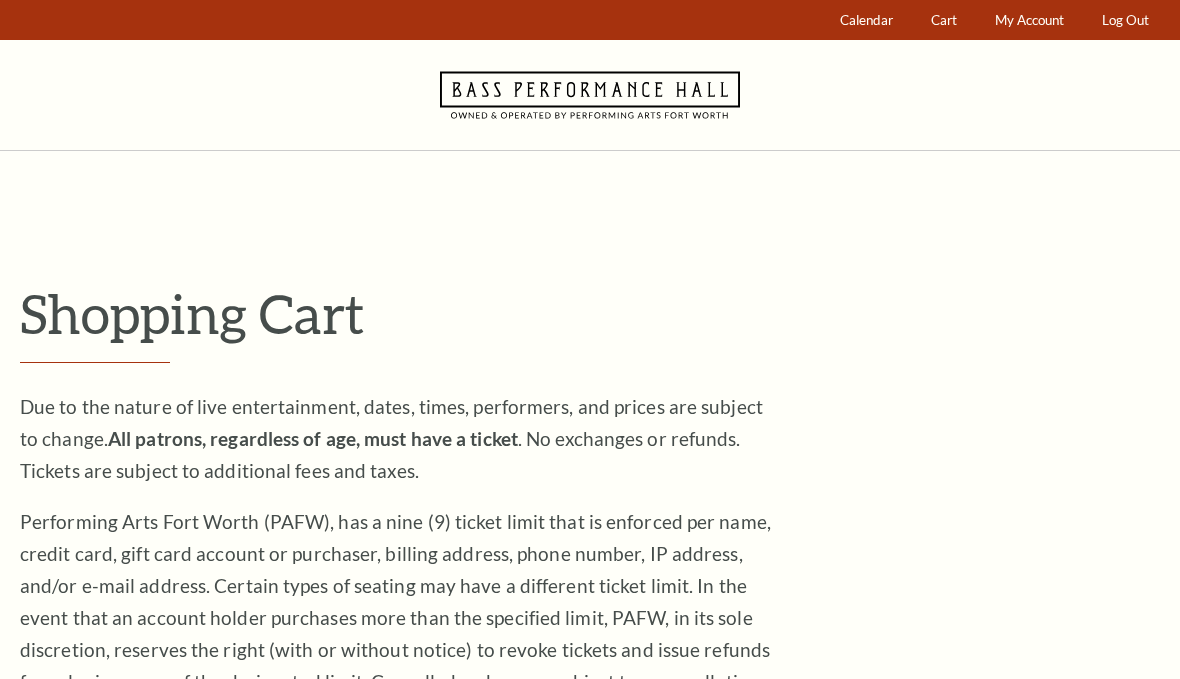 scroll, scrollTop: 0, scrollLeft: 0, axis: both 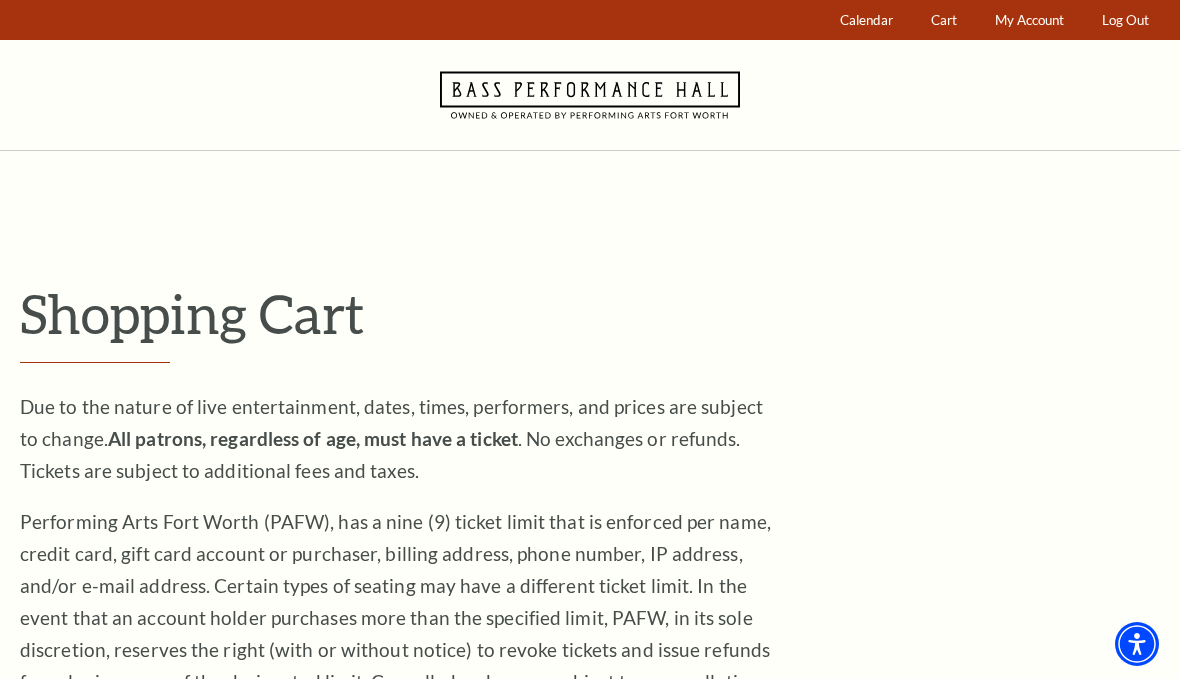 click on "My Account" at bounding box center (1029, 20) 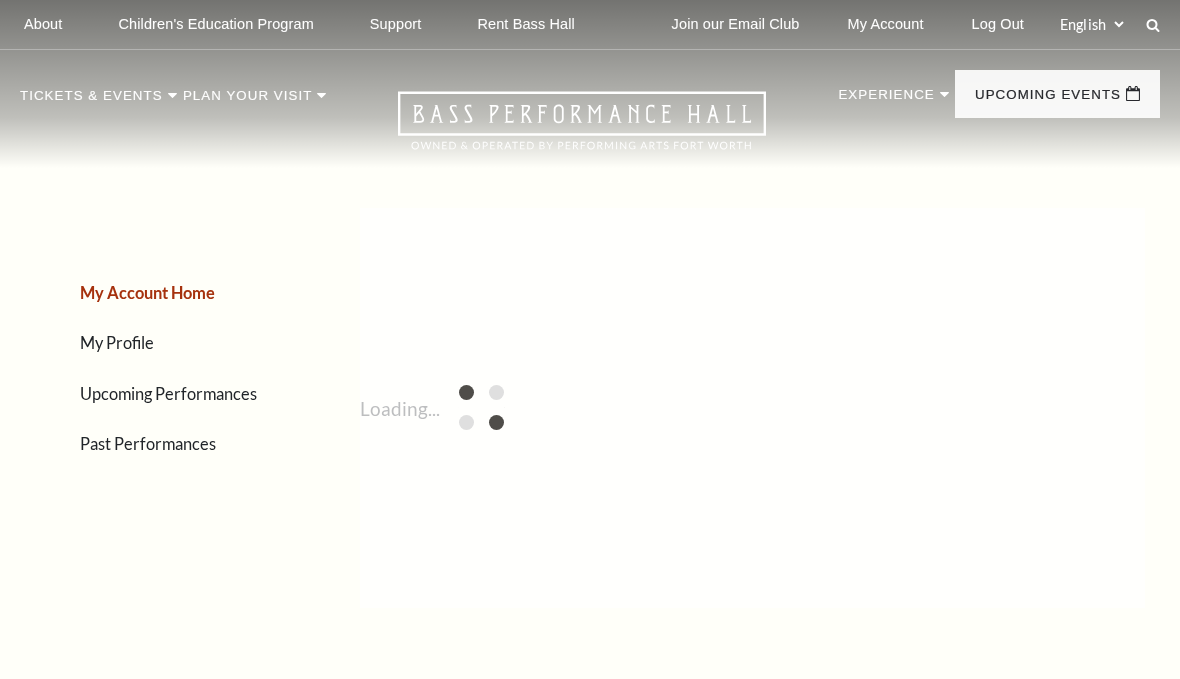 scroll, scrollTop: 0, scrollLeft: 0, axis: both 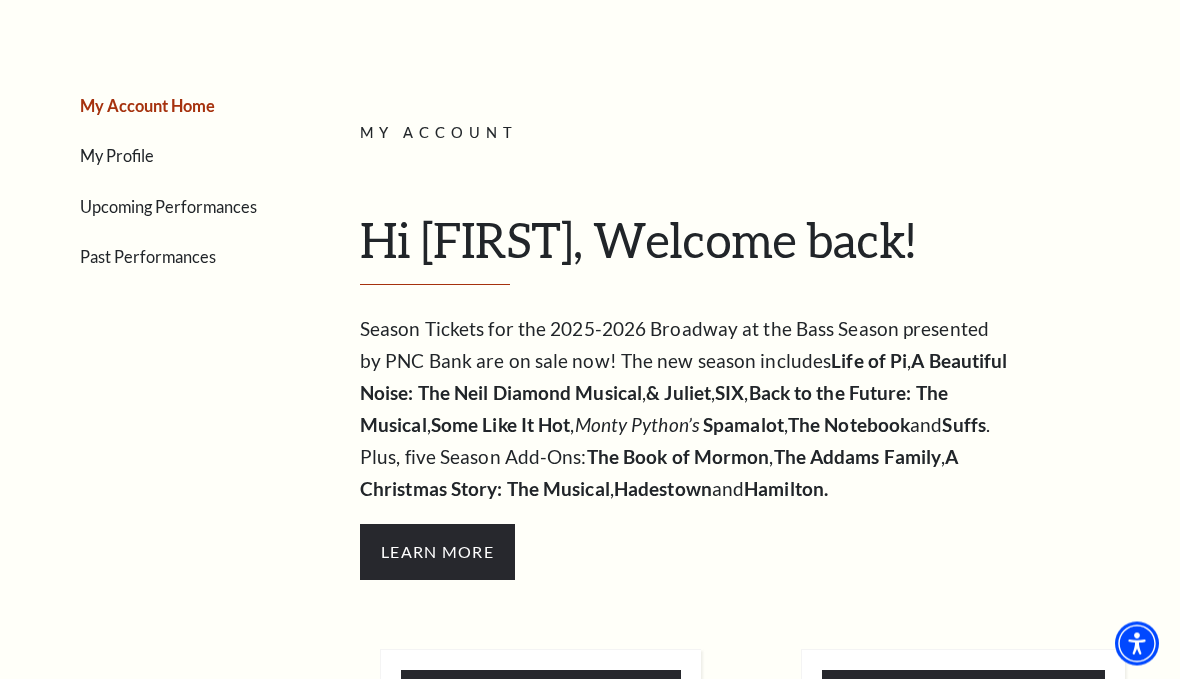 click on "The Book of Mormon" at bounding box center (678, 457) 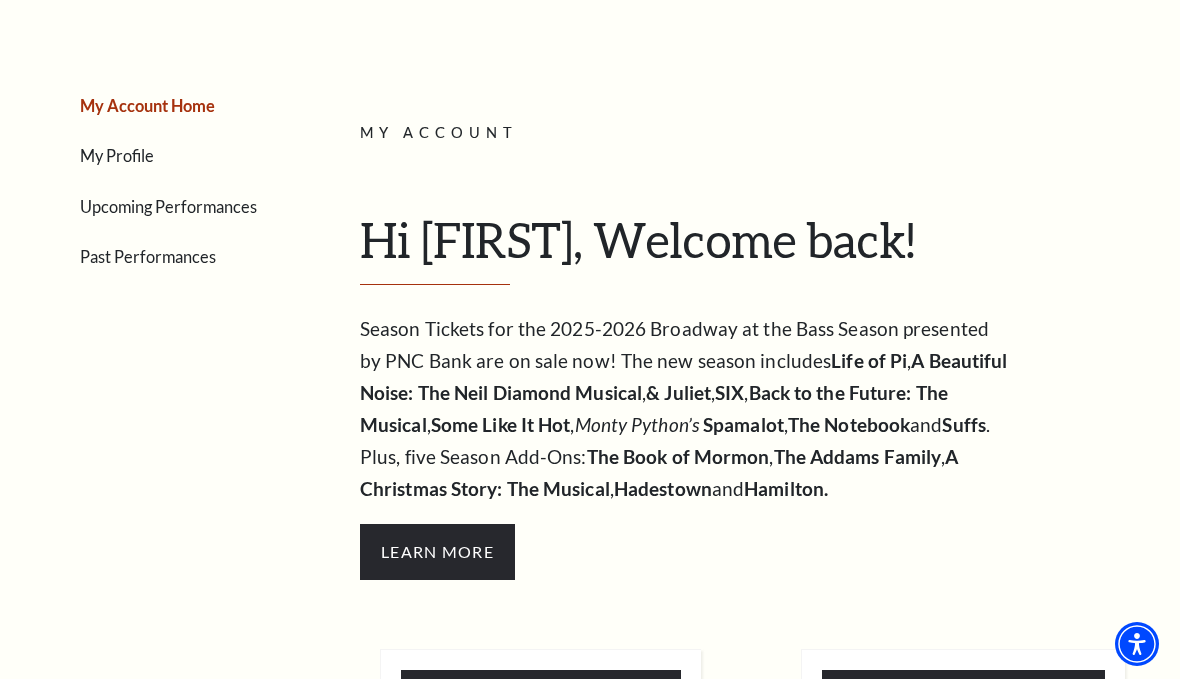 click on "Learn More" at bounding box center (437, 552) 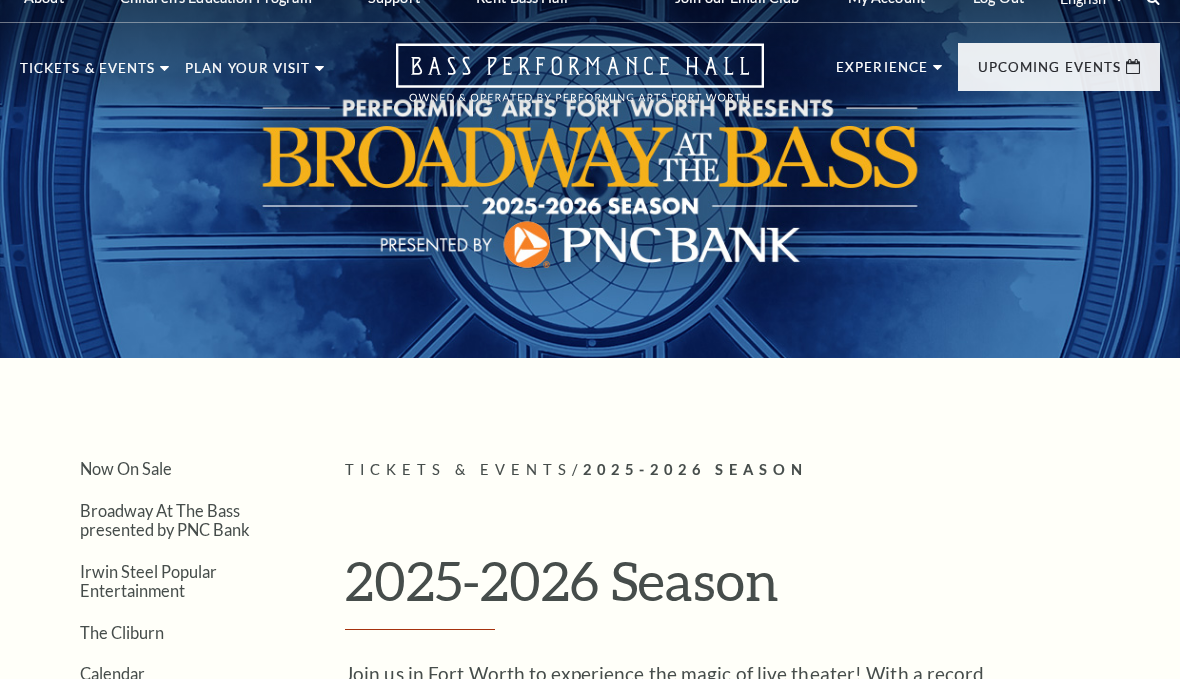 scroll, scrollTop: 0, scrollLeft: 0, axis: both 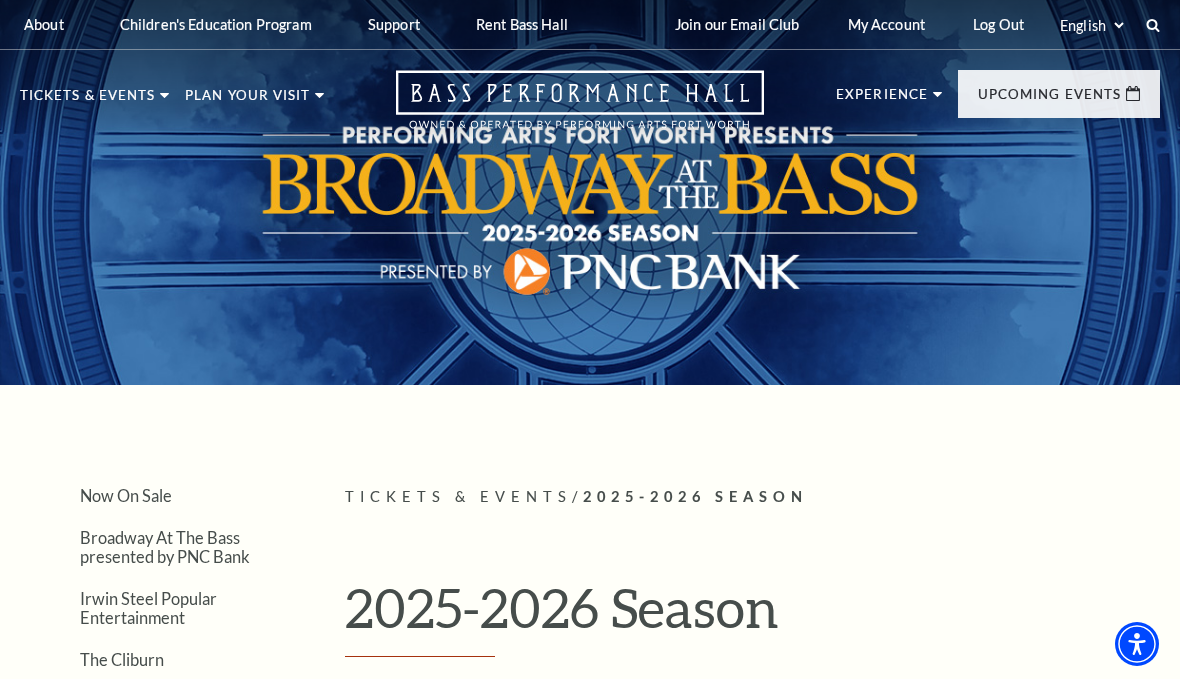 click on "My Account" at bounding box center [886, 24] 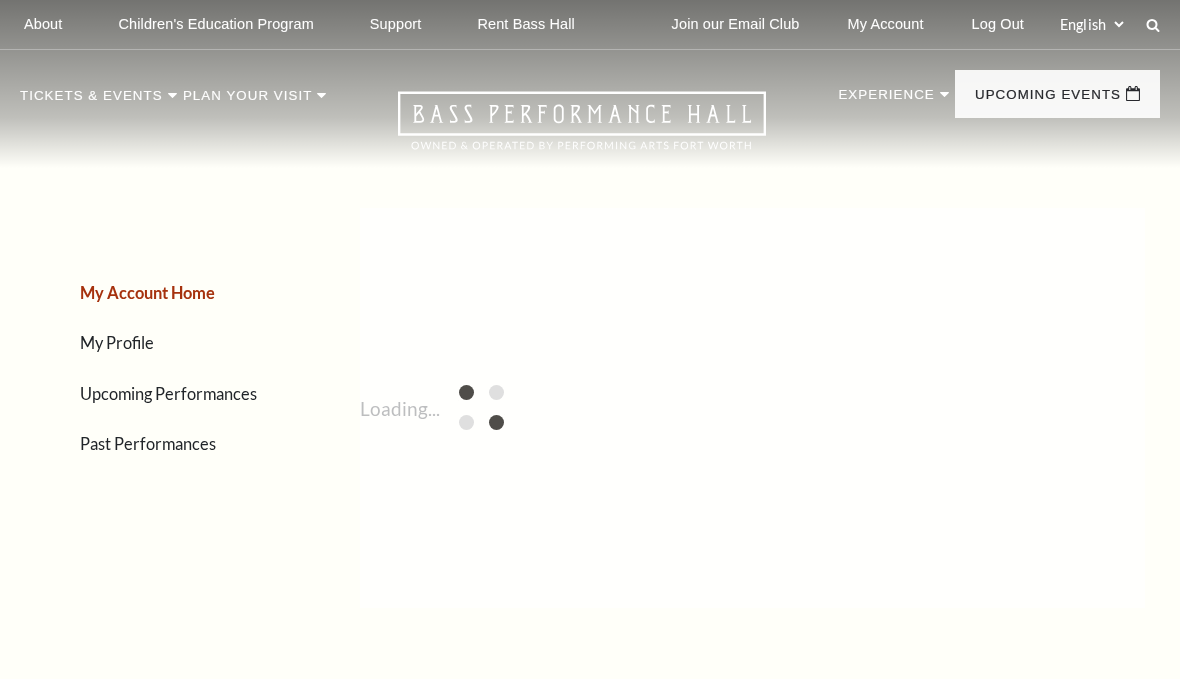 scroll, scrollTop: 0, scrollLeft: 0, axis: both 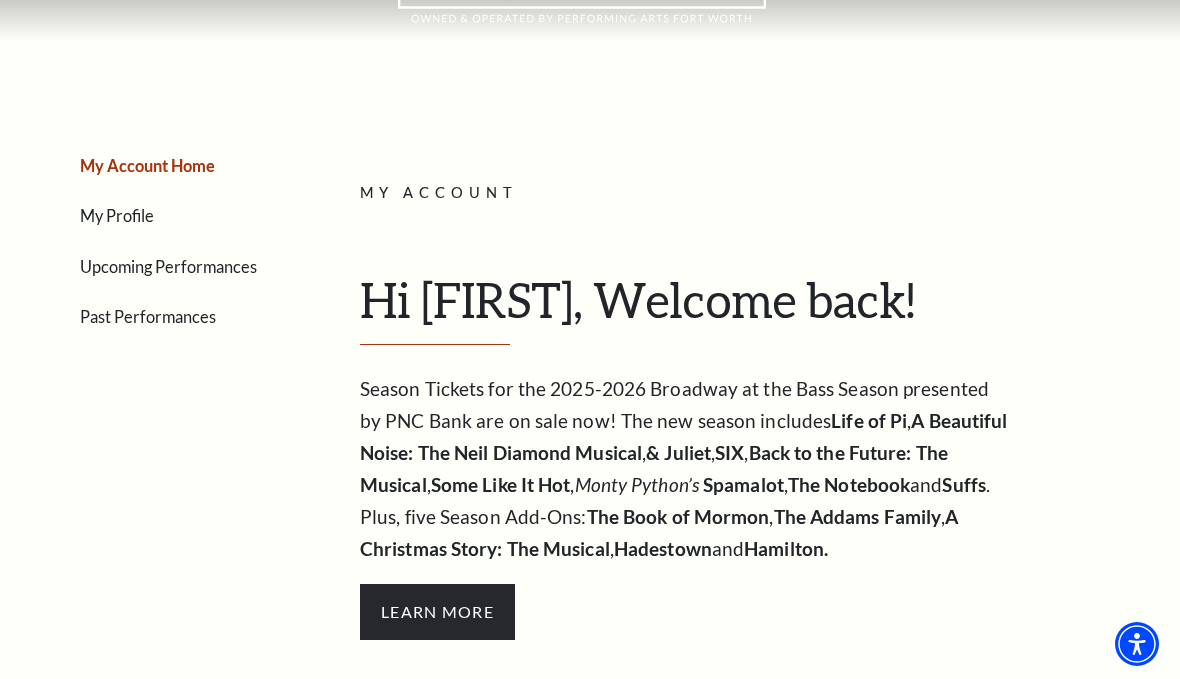 click on "Upcoming Performances" at bounding box center [168, 266] 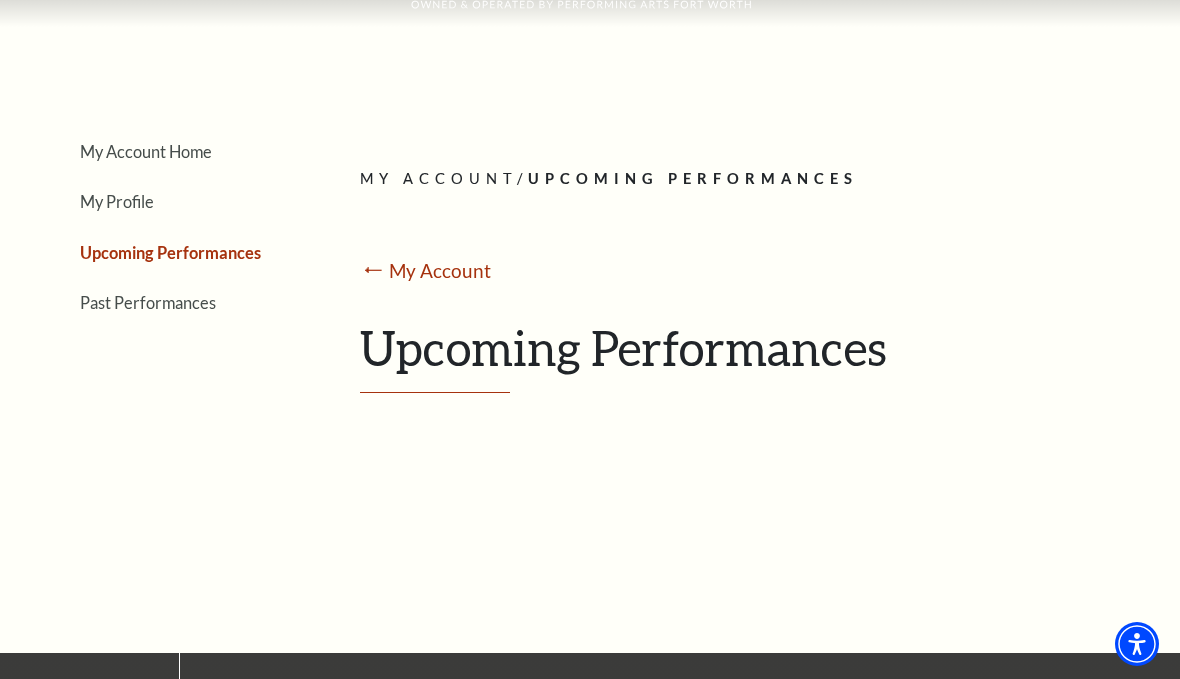 scroll, scrollTop: 140, scrollLeft: 0, axis: vertical 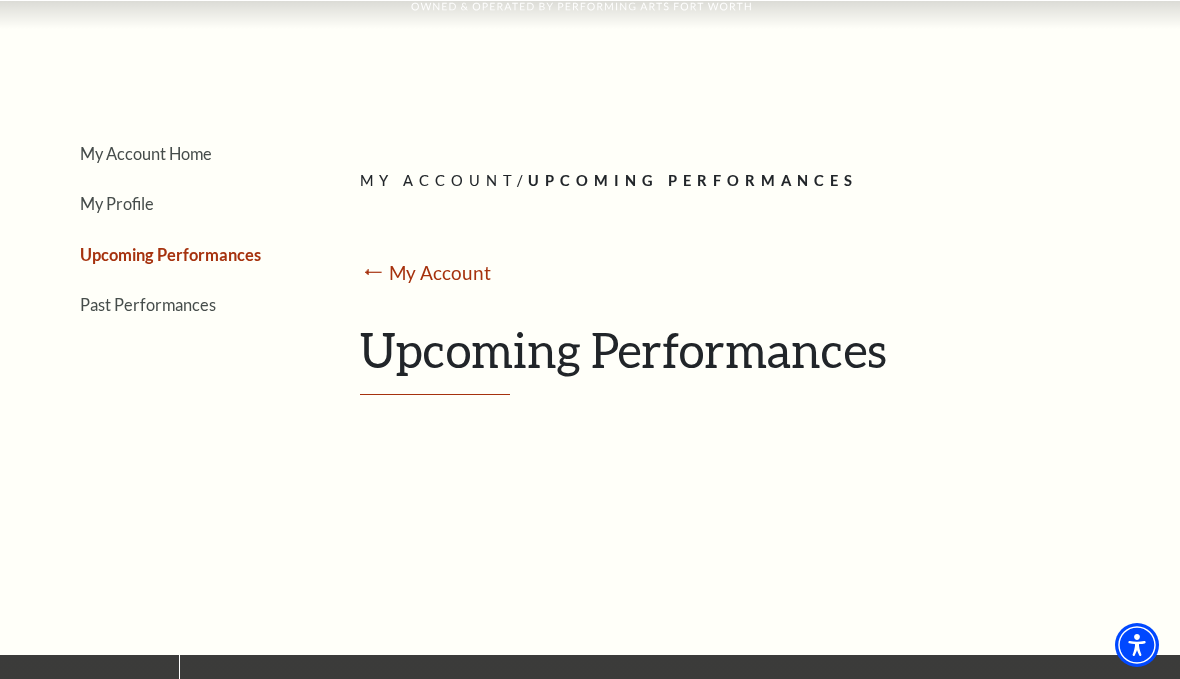 click on "Upcoming Performances" at bounding box center [752, 357] 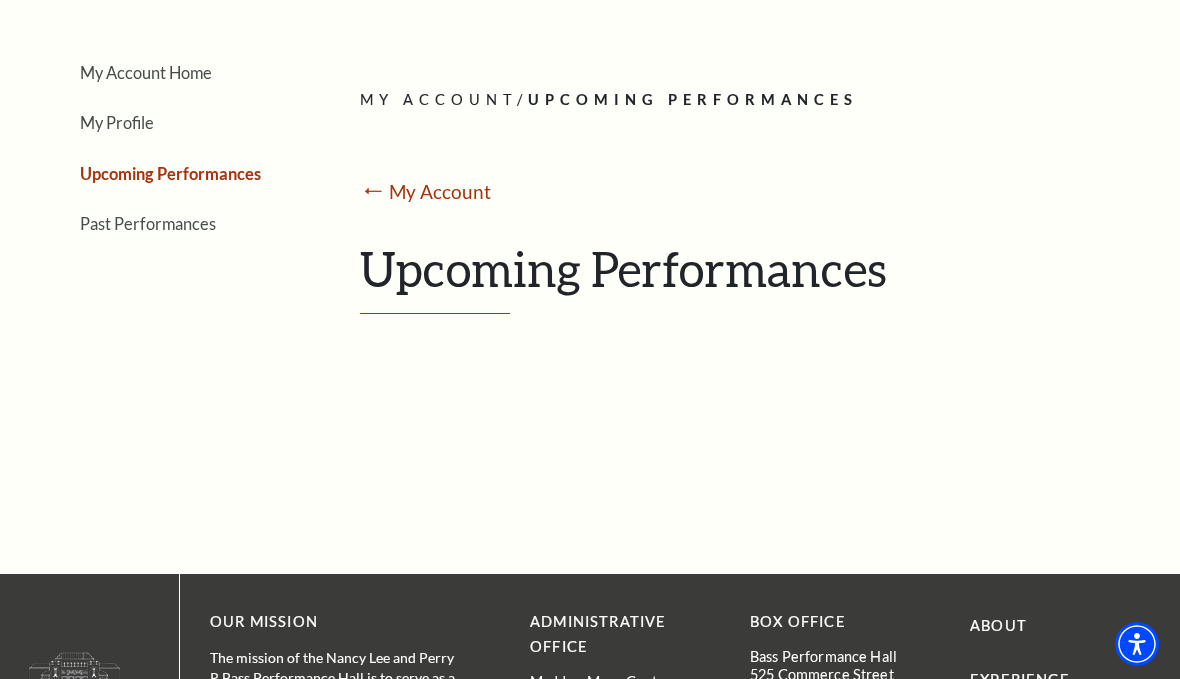 scroll, scrollTop: 217, scrollLeft: 0, axis: vertical 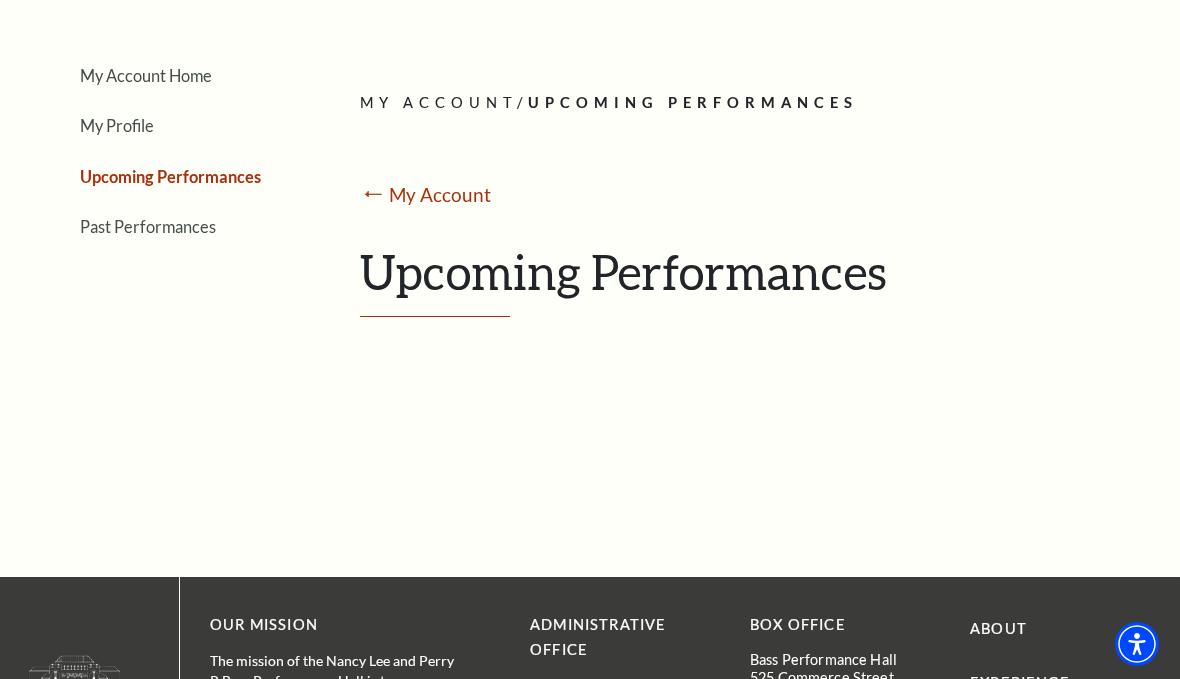 click on "Upcoming Performances" at bounding box center [752, 280] 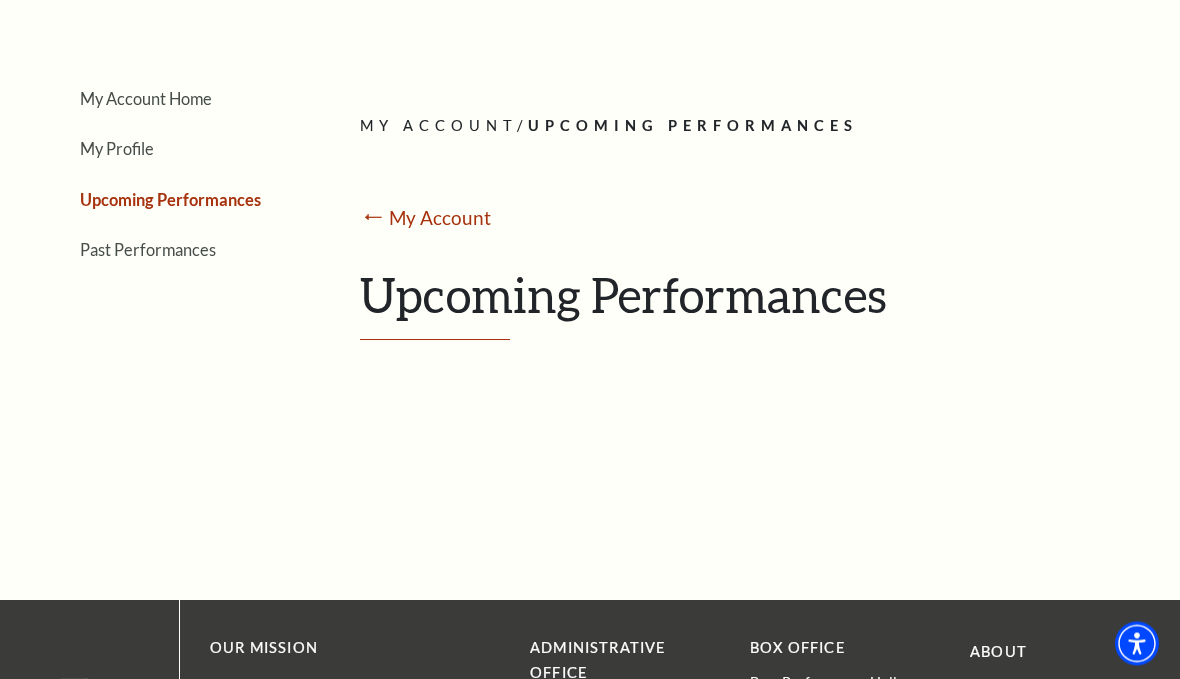 scroll, scrollTop: 194, scrollLeft: 0, axis: vertical 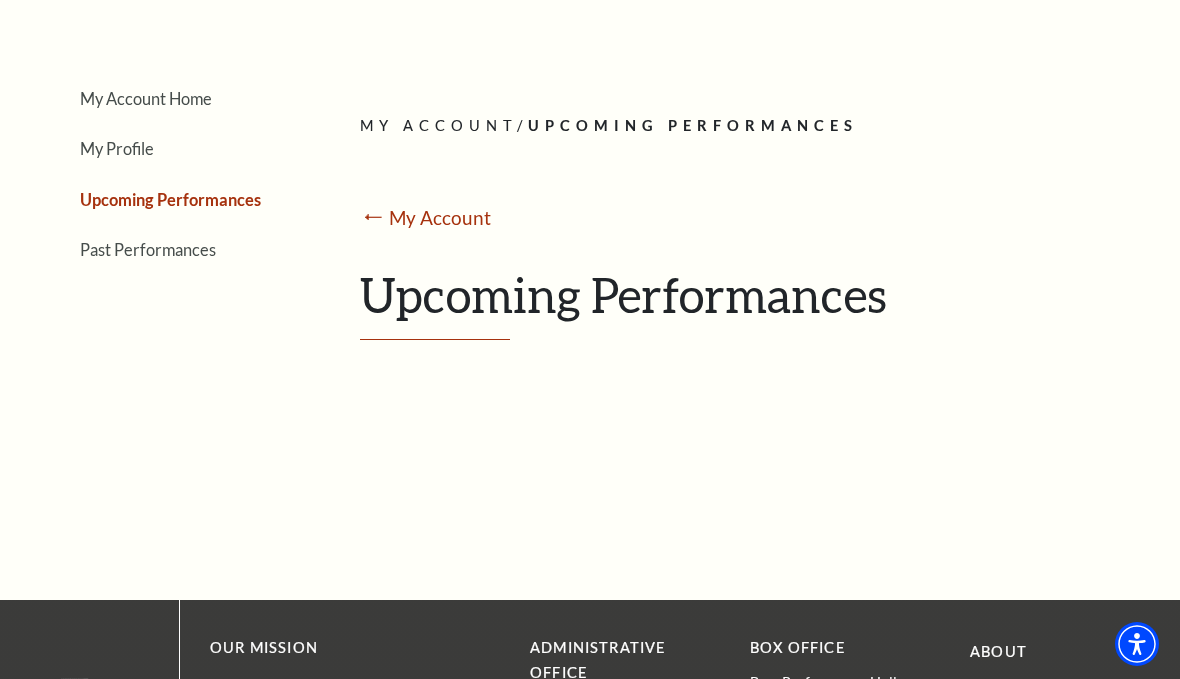 click on "Learn More" at bounding box center [90, 369] 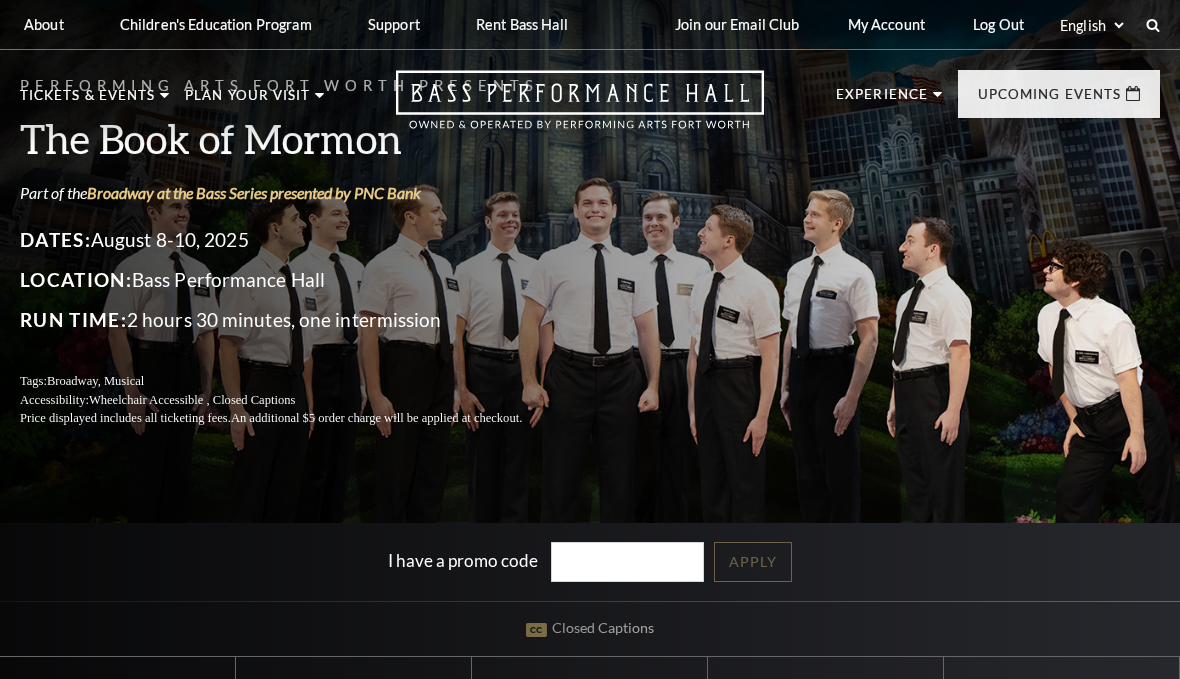 scroll, scrollTop: 0, scrollLeft: 0, axis: both 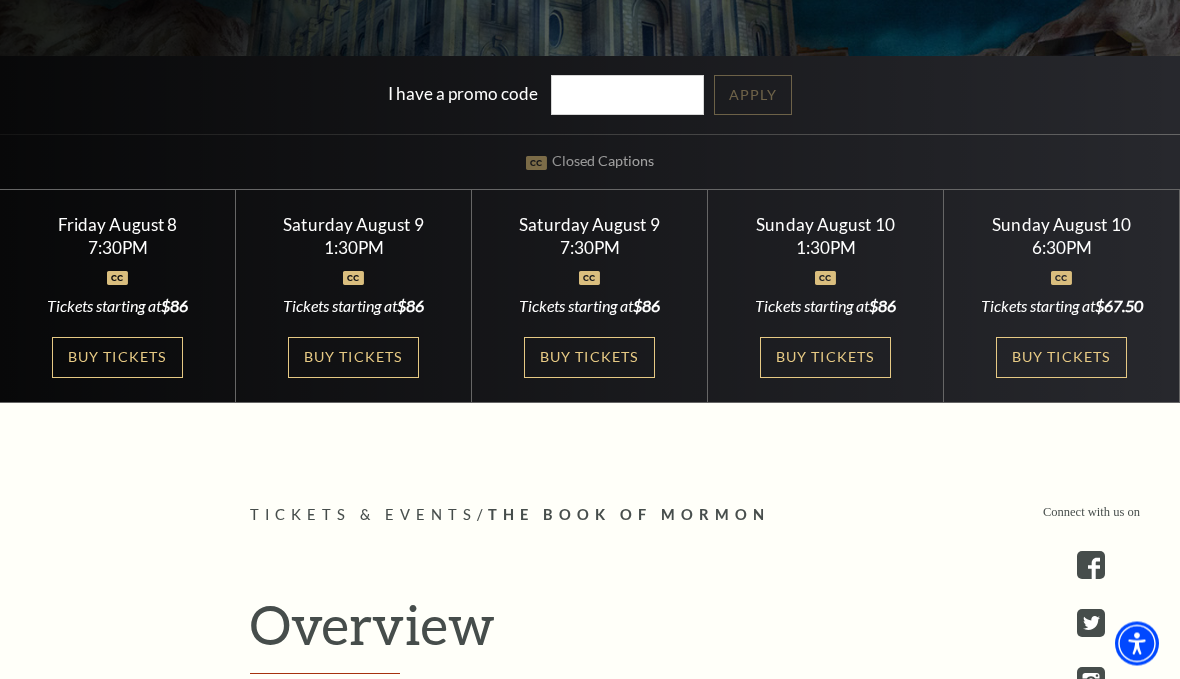 click on "Buy Tickets" at bounding box center (825, 358) 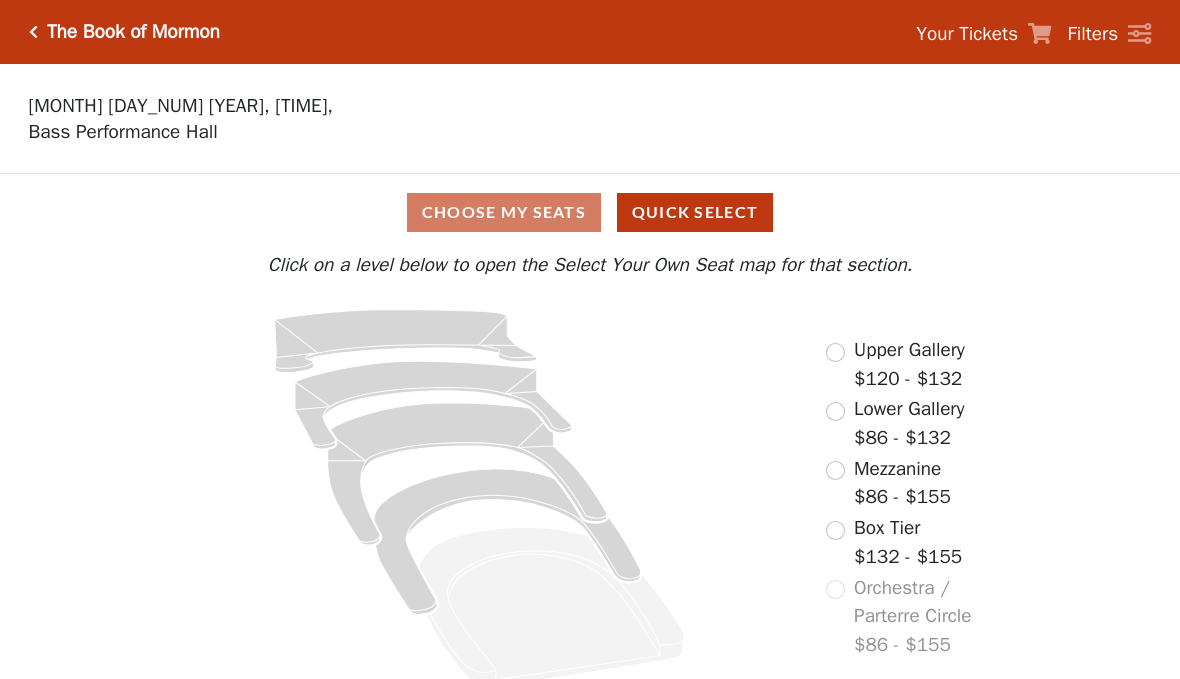 scroll, scrollTop: 0, scrollLeft: 0, axis: both 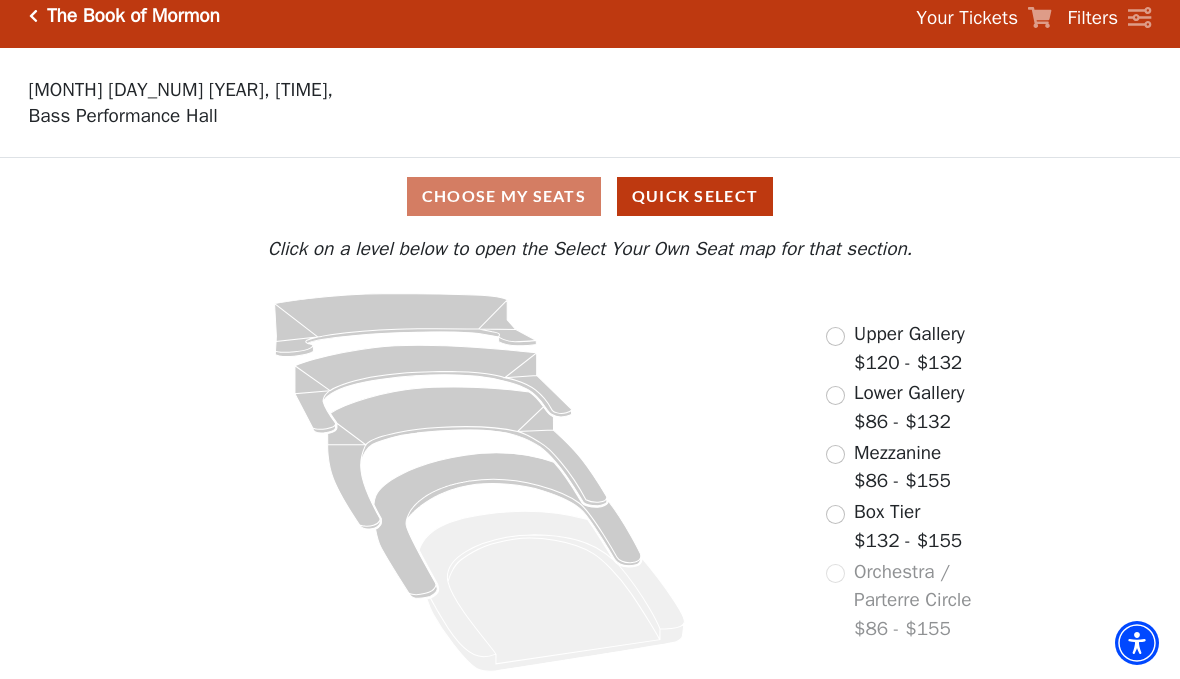 click on "Quick Select" at bounding box center (695, 197) 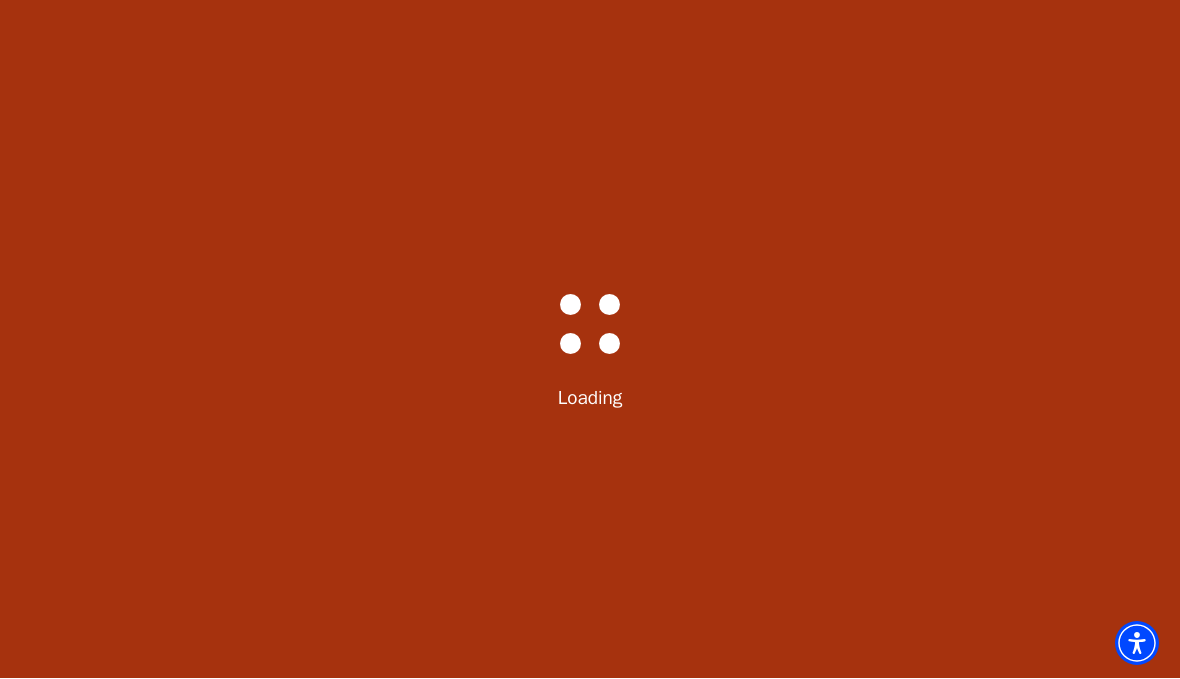 scroll, scrollTop: 1, scrollLeft: 0, axis: vertical 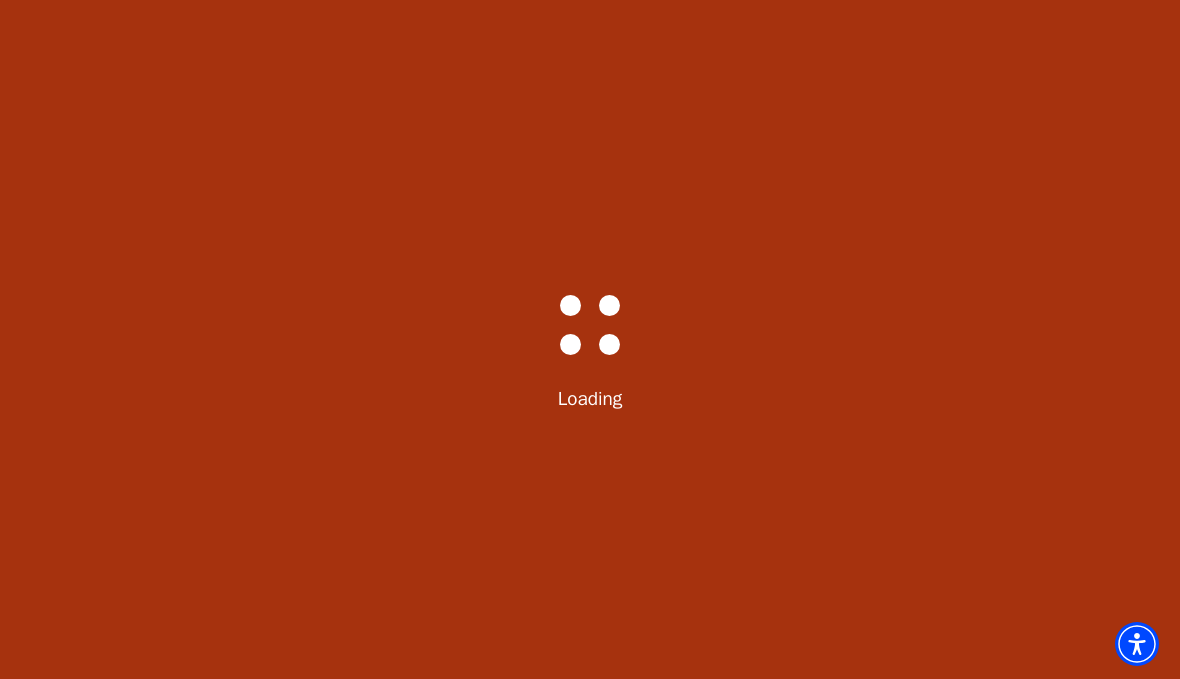 select on "6288" 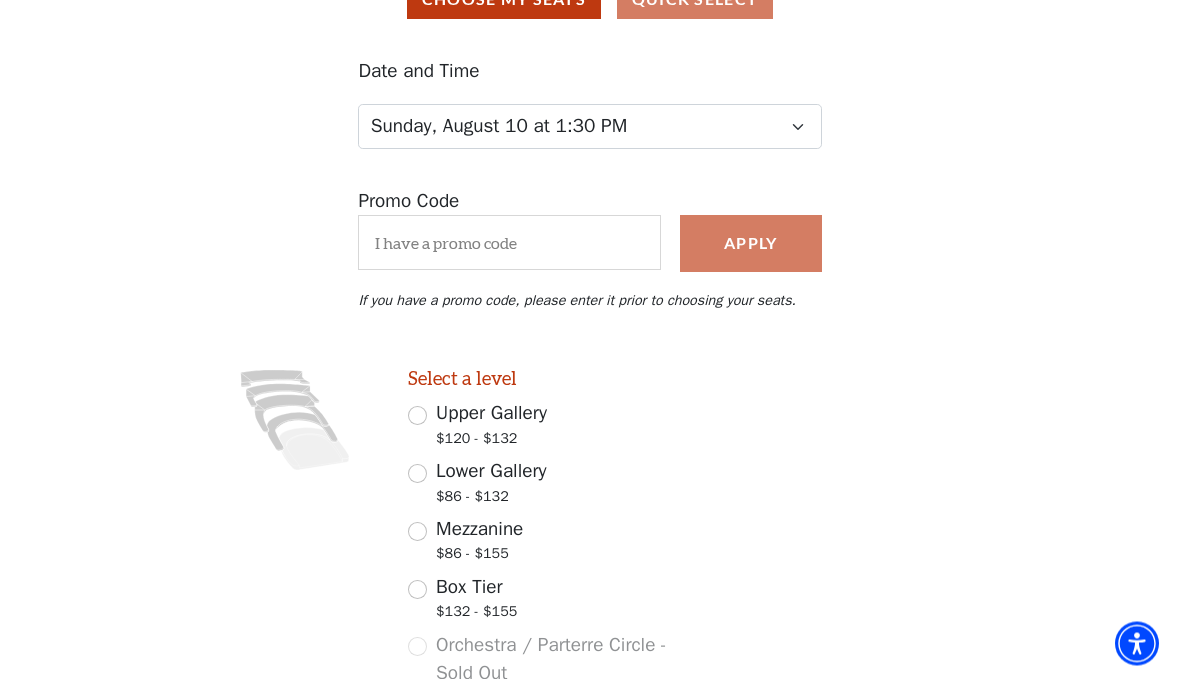 scroll, scrollTop: 272, scrollLeft: 0, axis: vertical 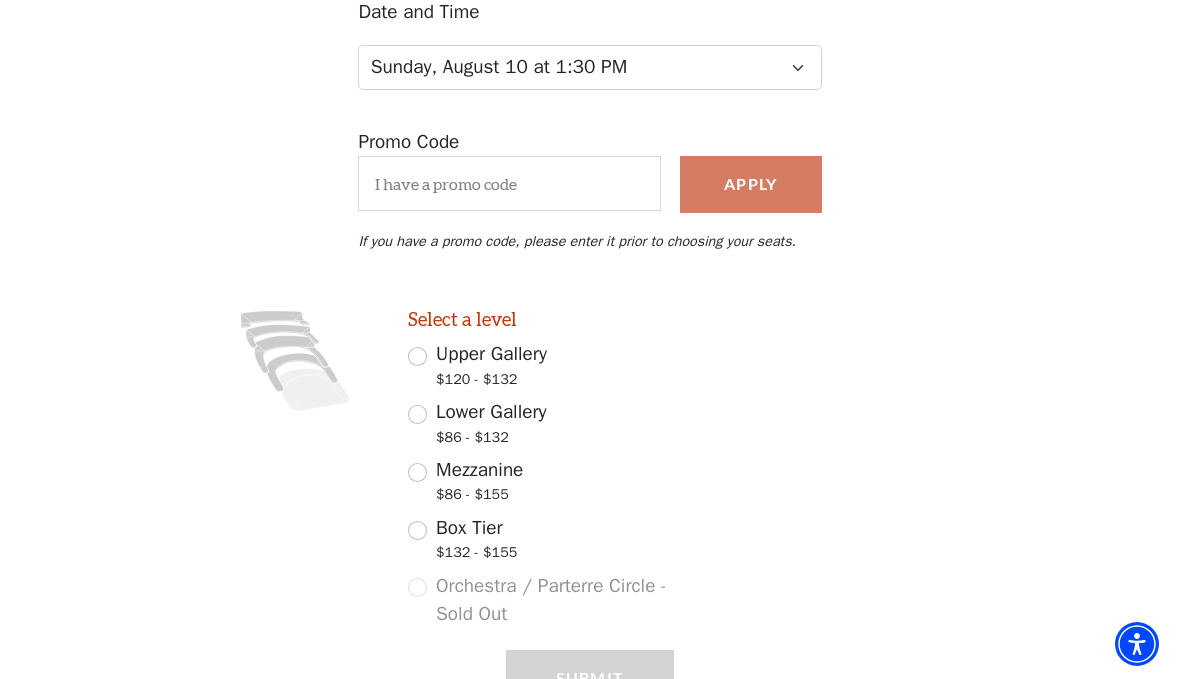 click on "Upper Gallery     $120 - $132" at bounding box center [417, 356] 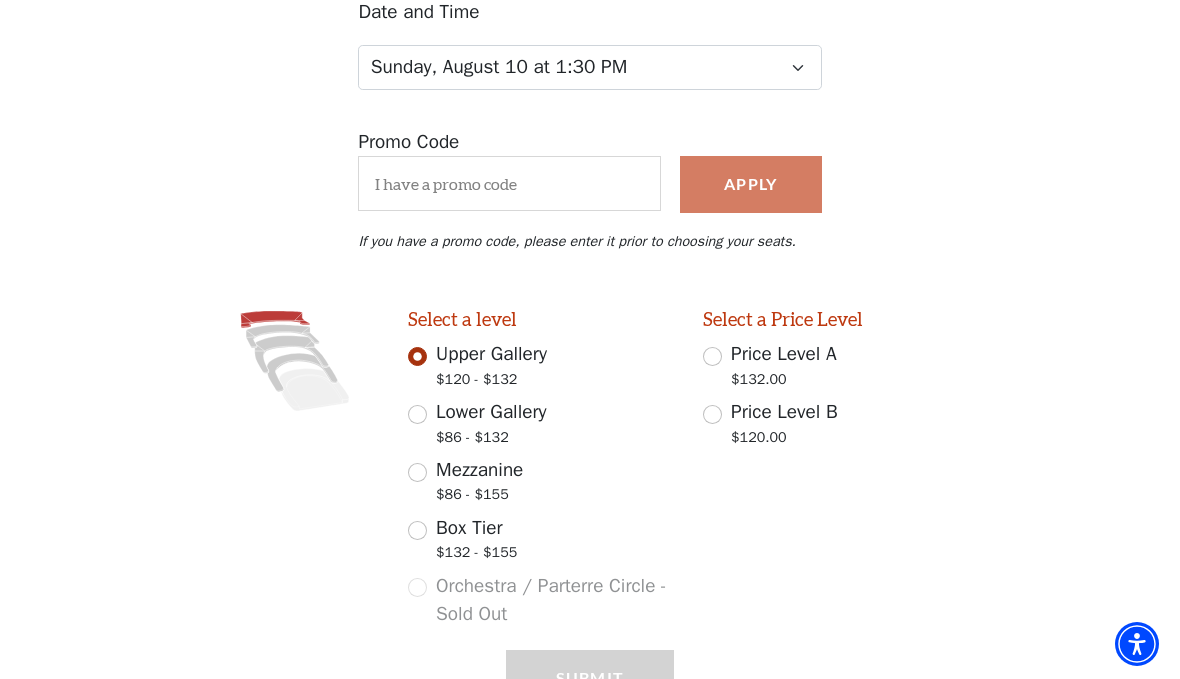 click on "Price Level A $132.00" at bounding box center (836, 368) 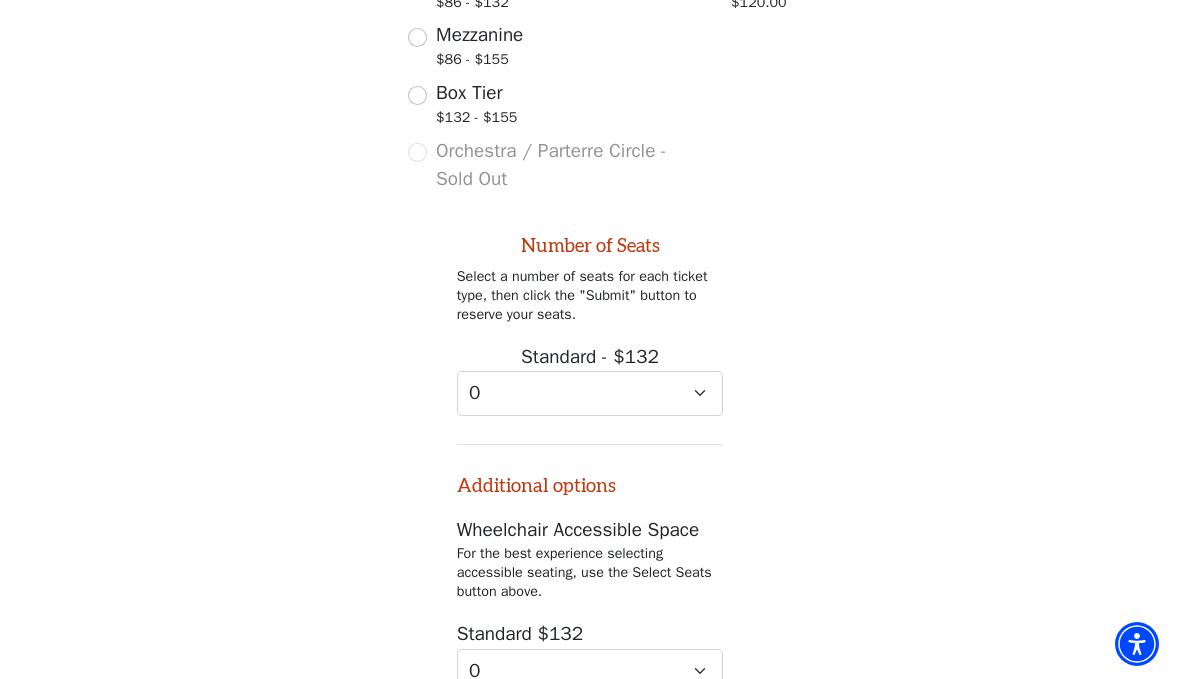 scroll, scrollTop: 760, scrollLeft: 0, axis: vertical 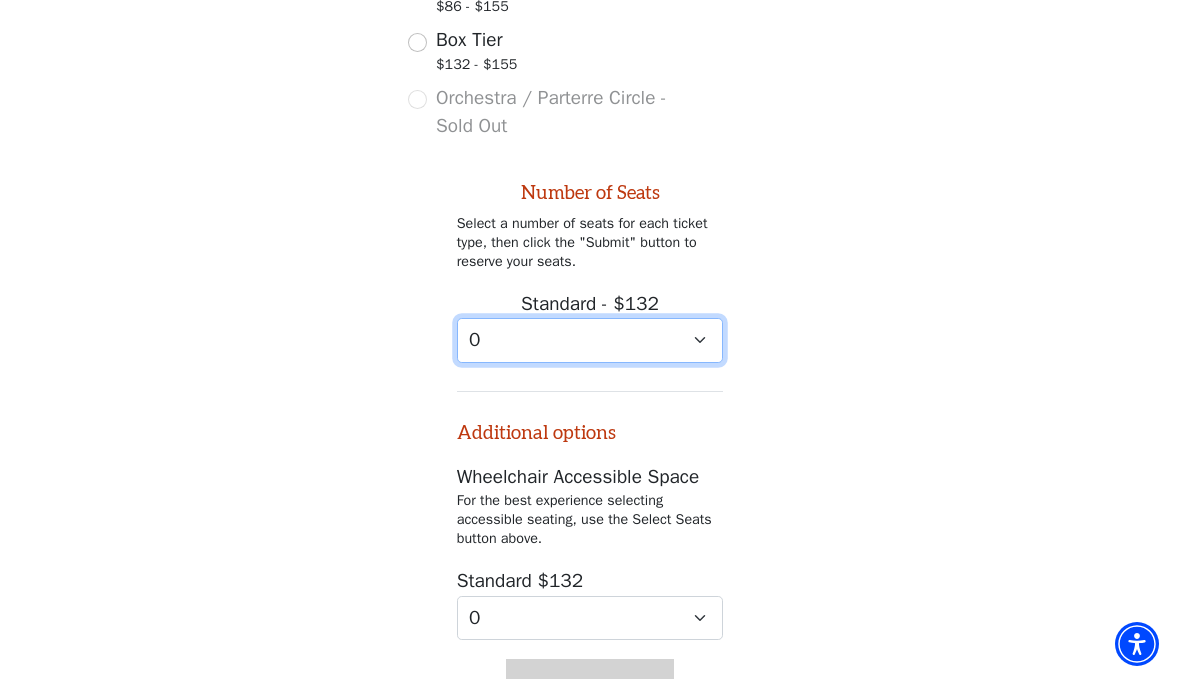 click on "0 1 2 3 4 5 6 7 8 9" at bounding box center (590, 340) 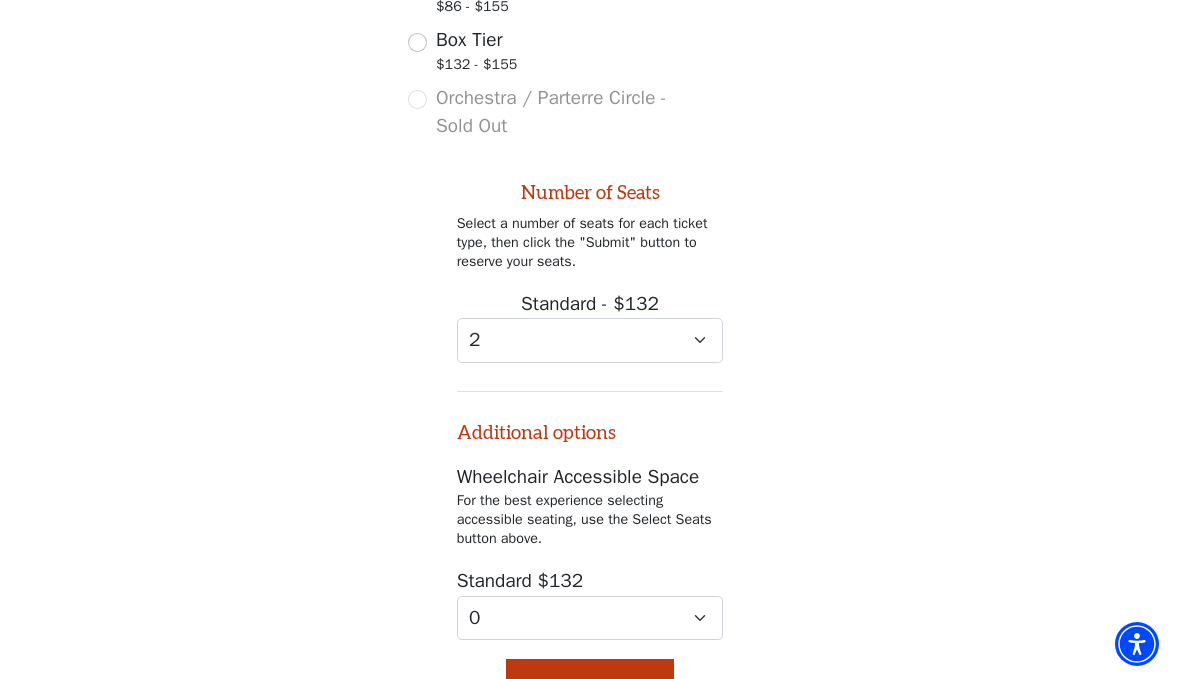 click on "Submit" at bounding box center [590, 687] 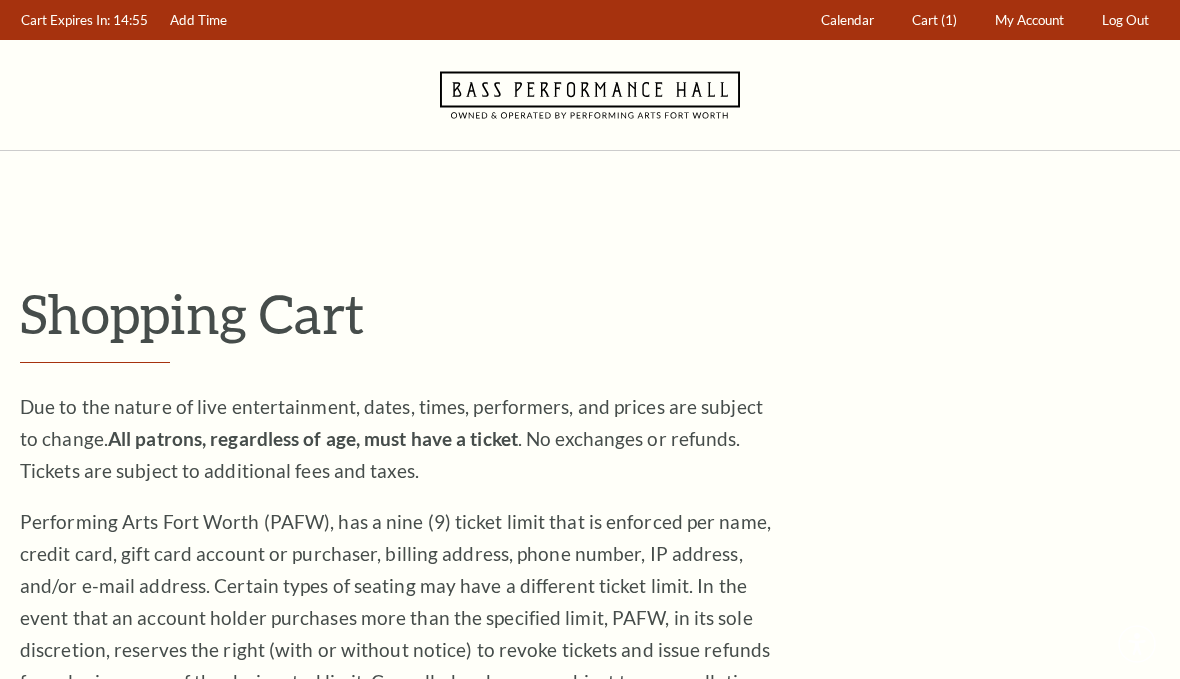 scroll, scrollTop: 0, scrollLeft: 0, axis: both 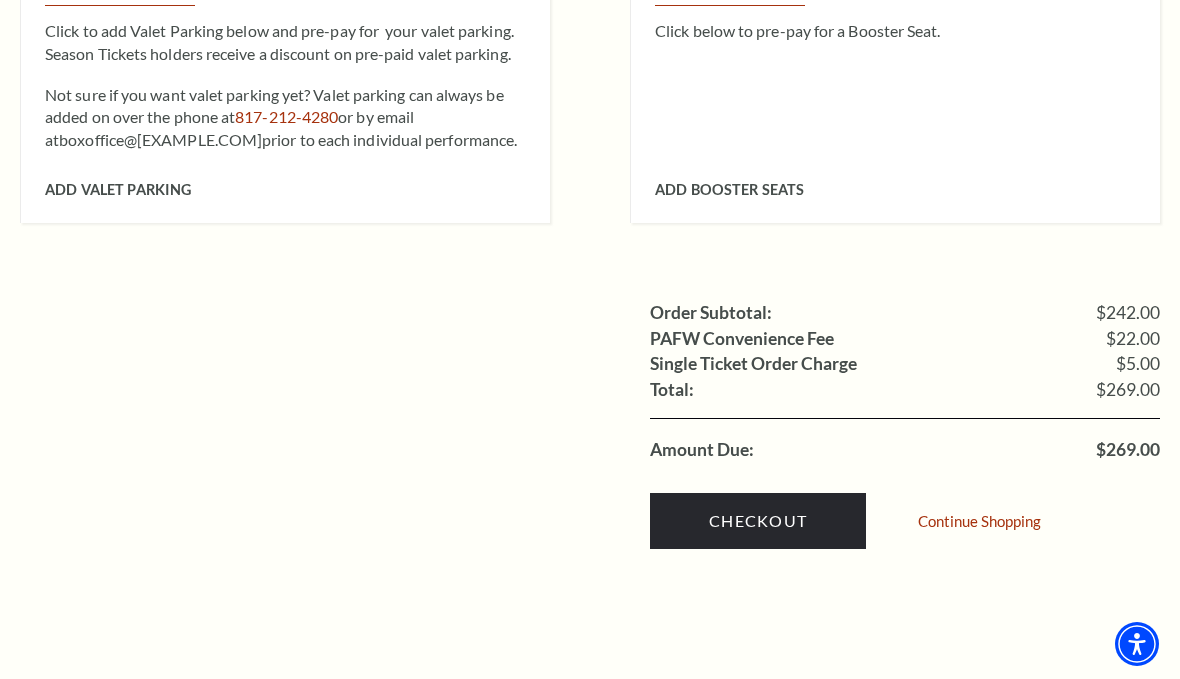 click on "Checkout" at bounding box center (758, 521) 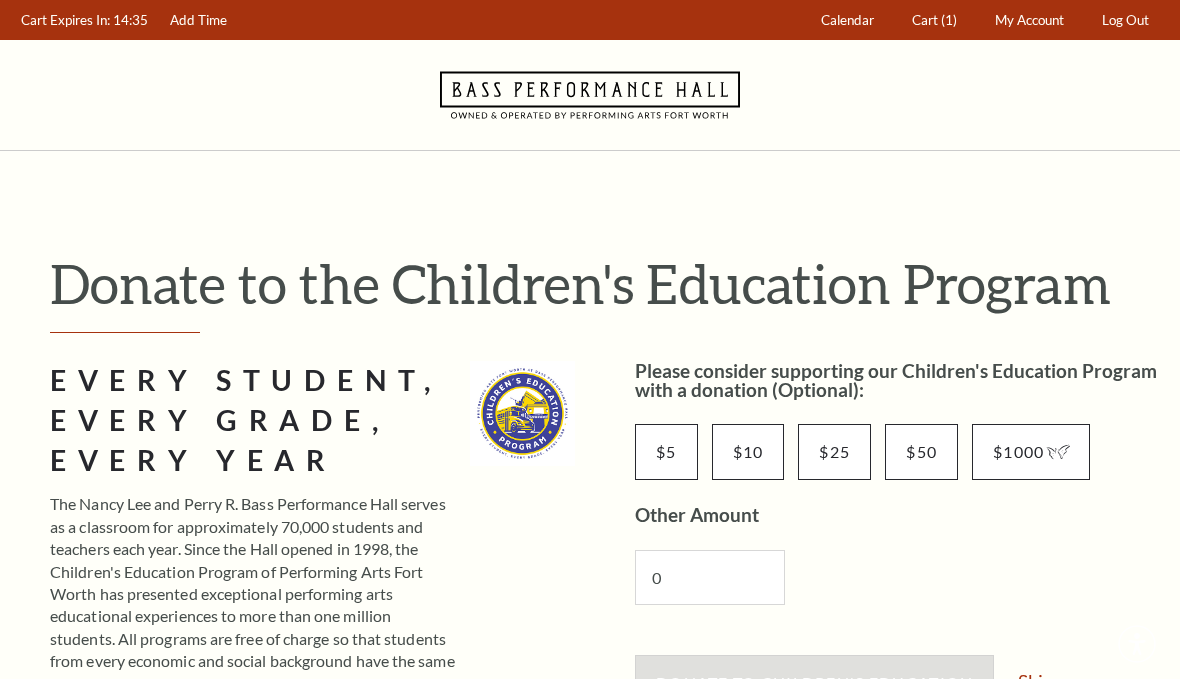 scroll, scrollTop: 0, scrollLeft: 0, axis: both 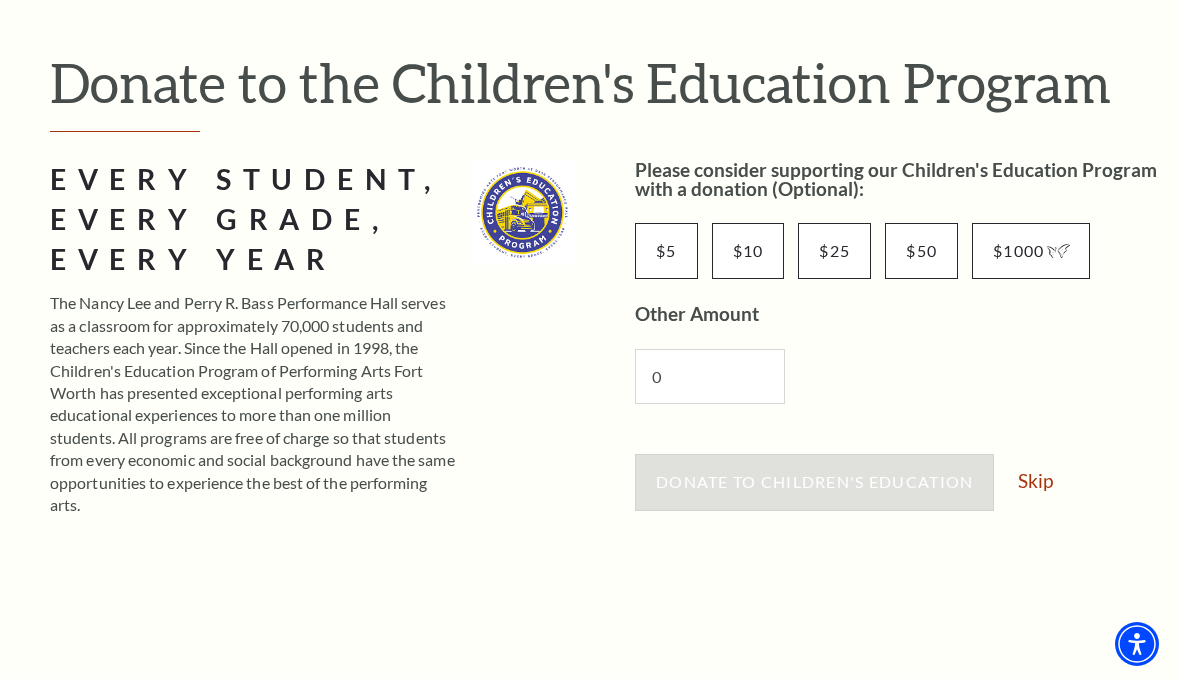 click on "Skip" at bounding box center [1035, 480] 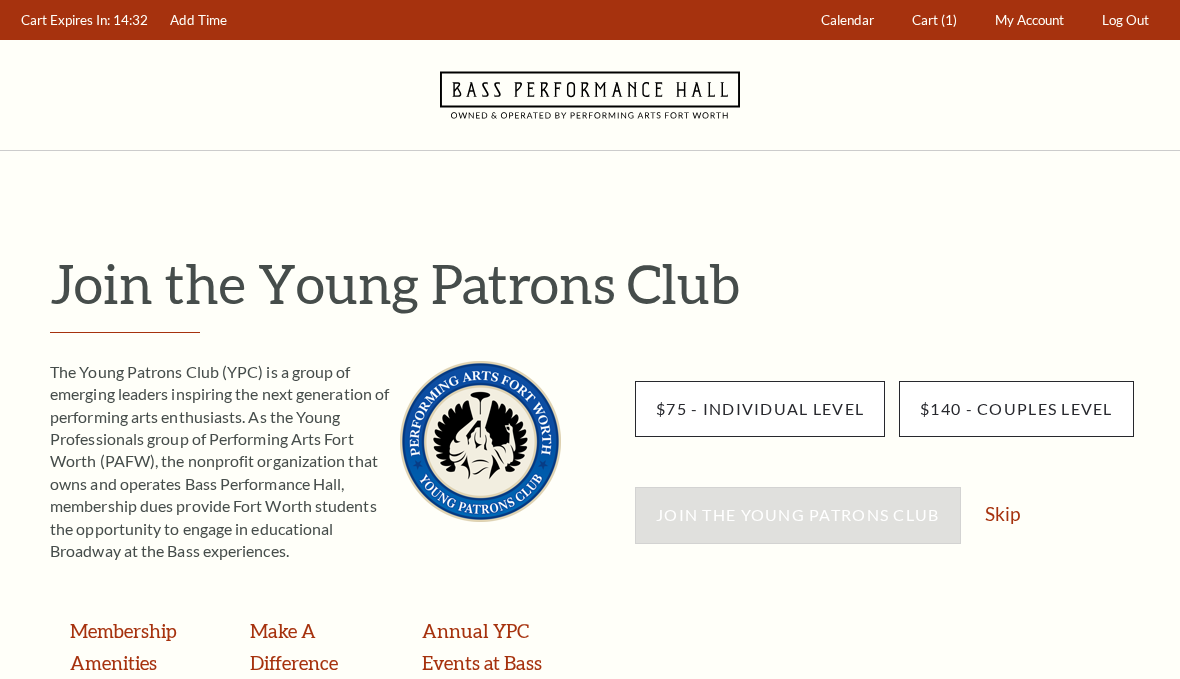 scroll, scrollTop: 0, scrollLeft: 0, axis: both 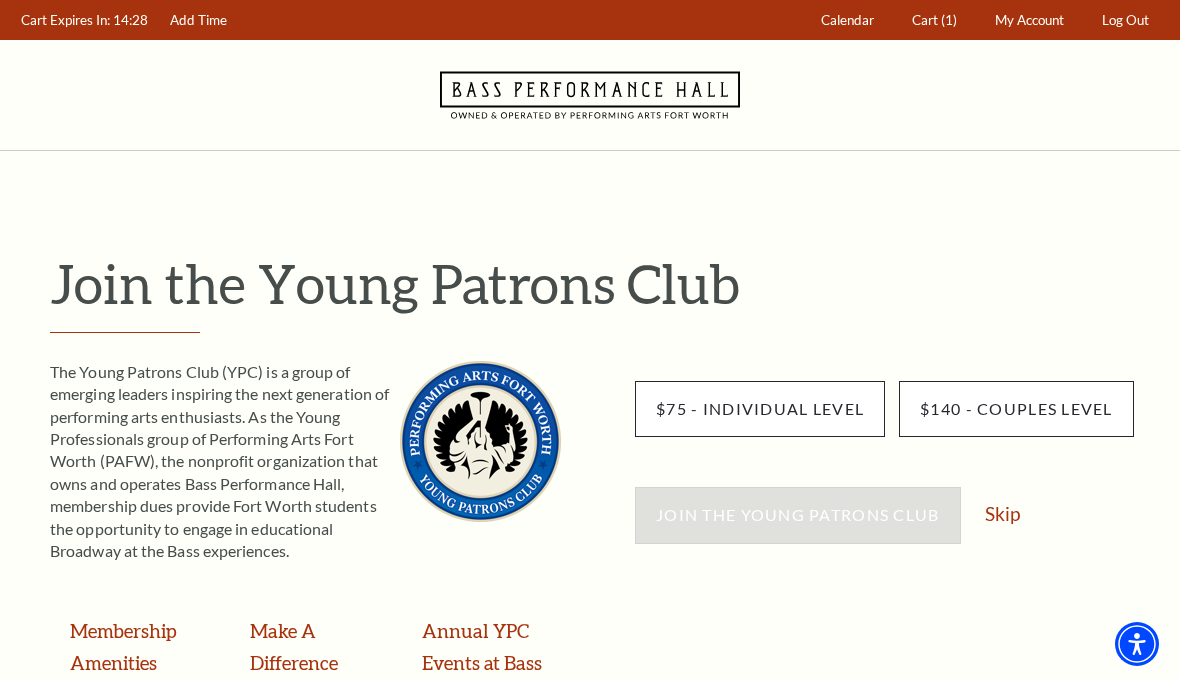 click on "Skip" at bounding box center (1002, 513) 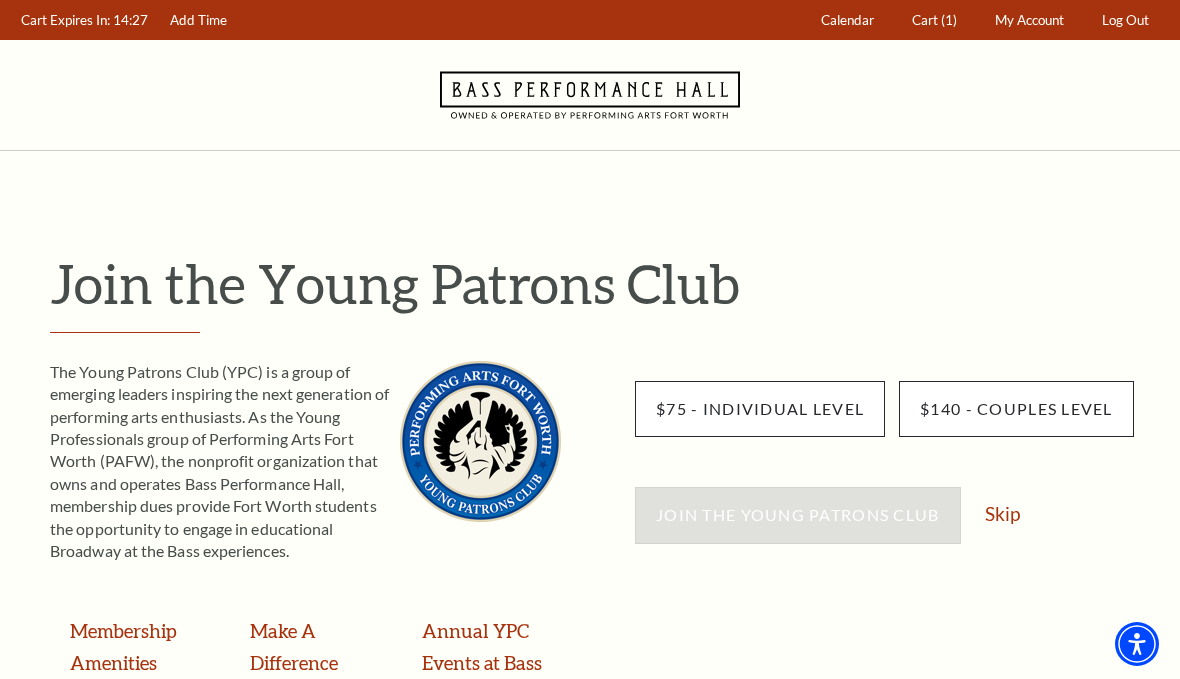 click on "Skip" at bounding box center (1002, 513) 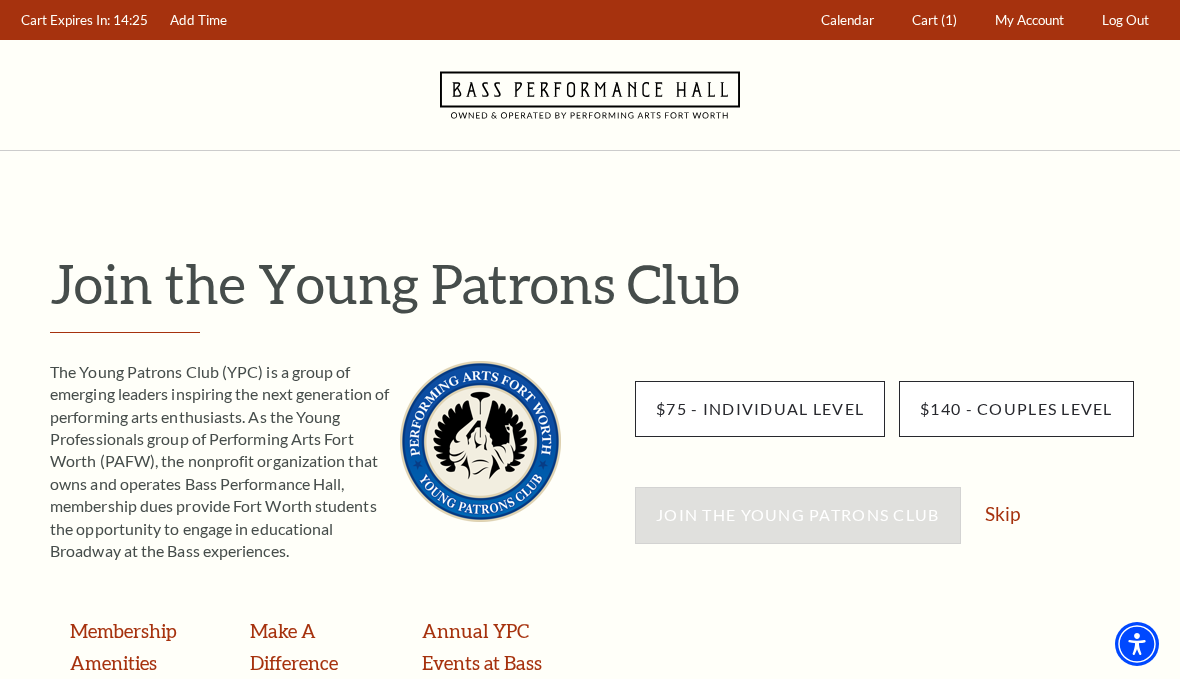 scroll, scrollTop: 129, scrollLeft: 0, axis: vertical 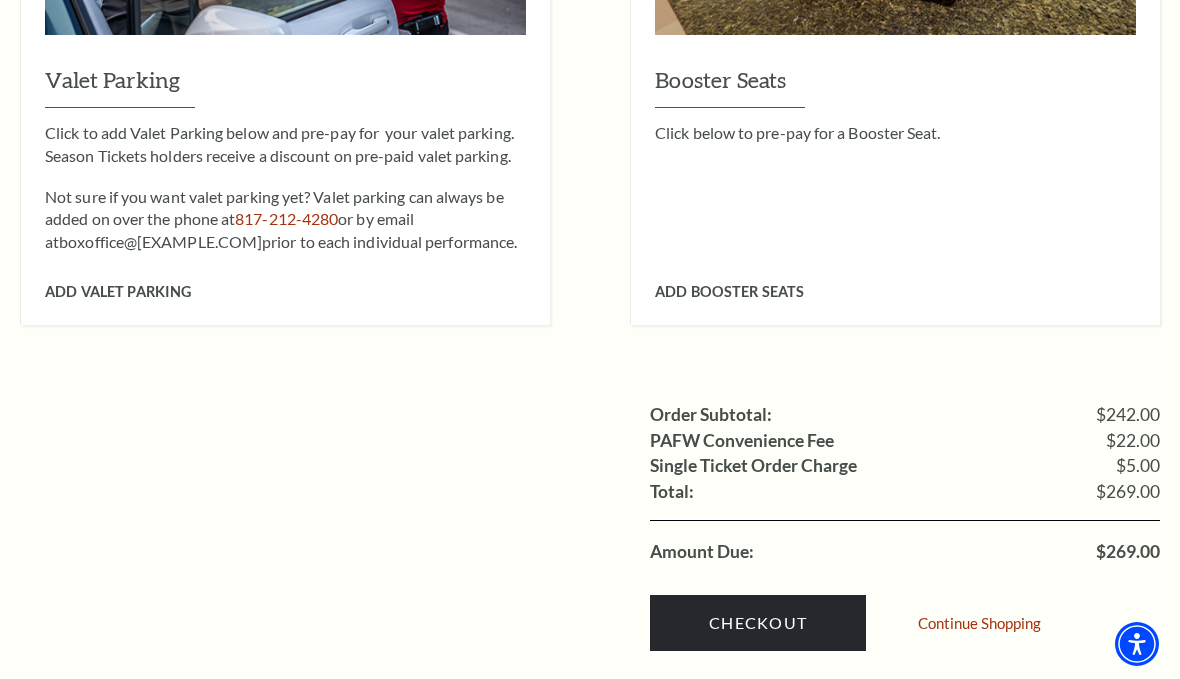 click on "Add Valet Parking" at bounding box center (285, 276) 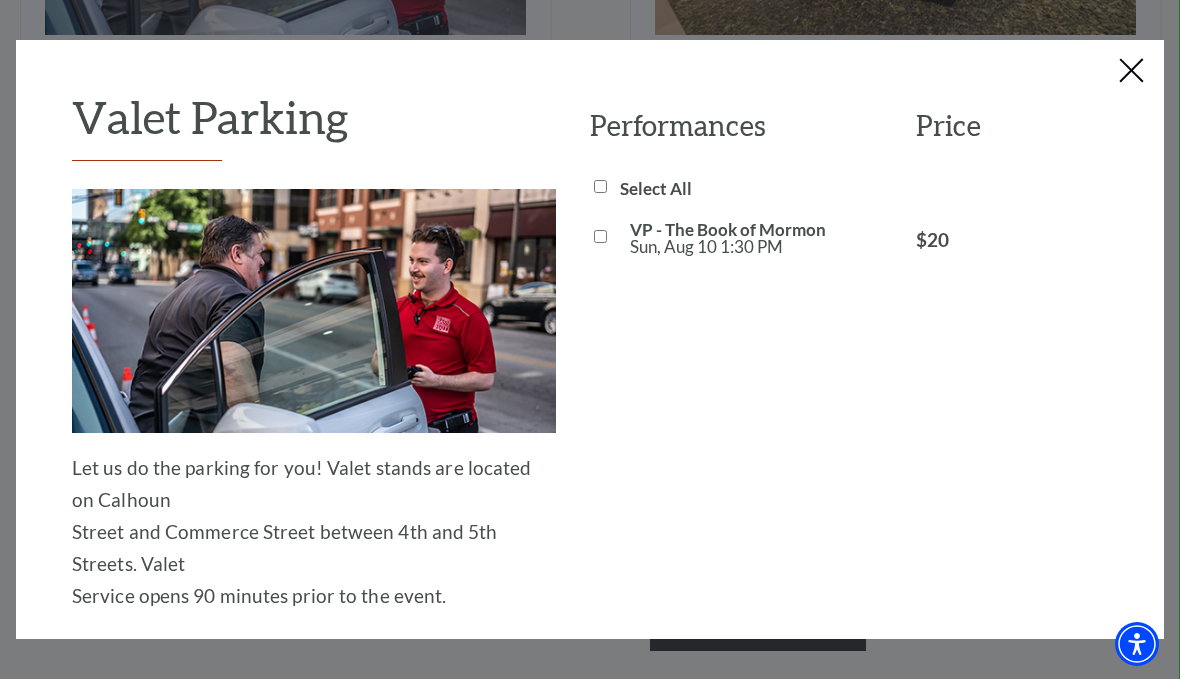 click on "VP - The Book of Mormon  Sun, Aug 10 1:30 PM" at bounding box center [600, 236] 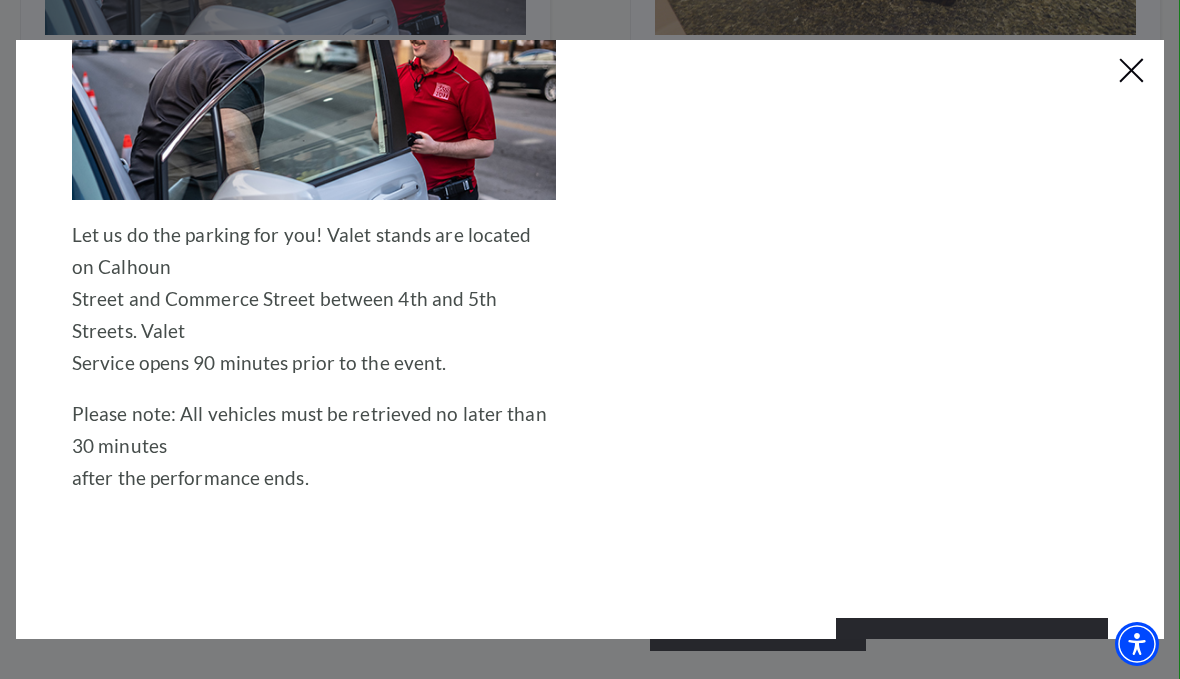 scroll, scrollTop: 232, scrollLeft: 0, axis: vertical 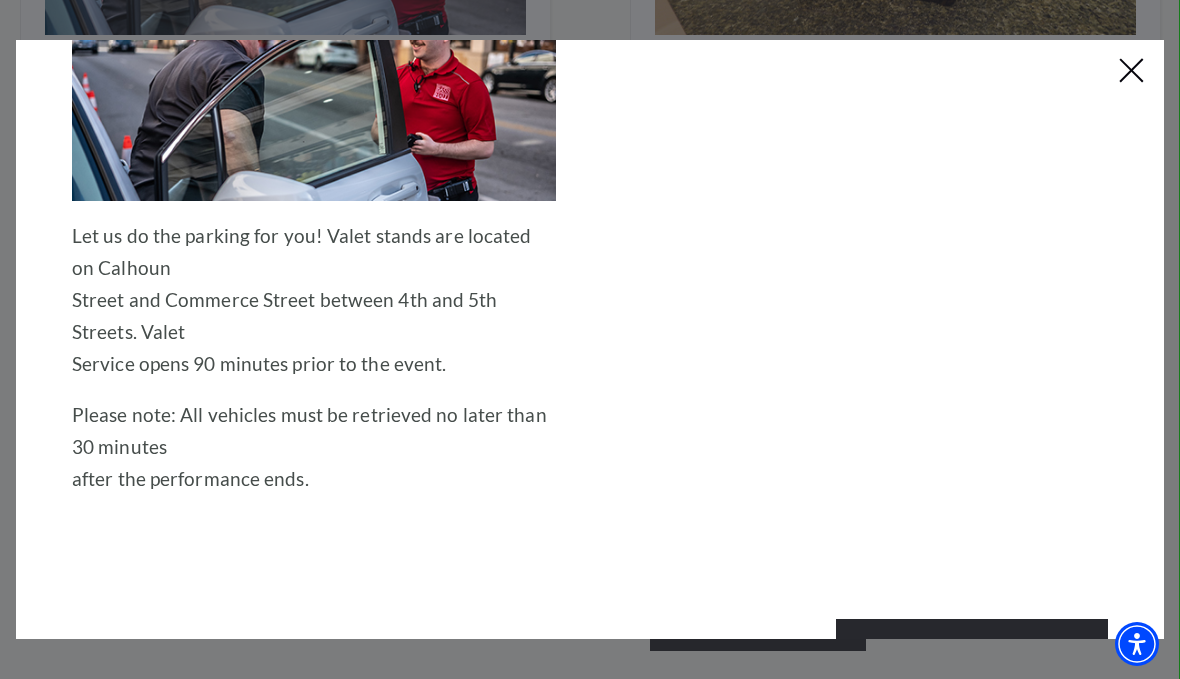 click on "Add Valet Parking" at bounding box center [972, 647] 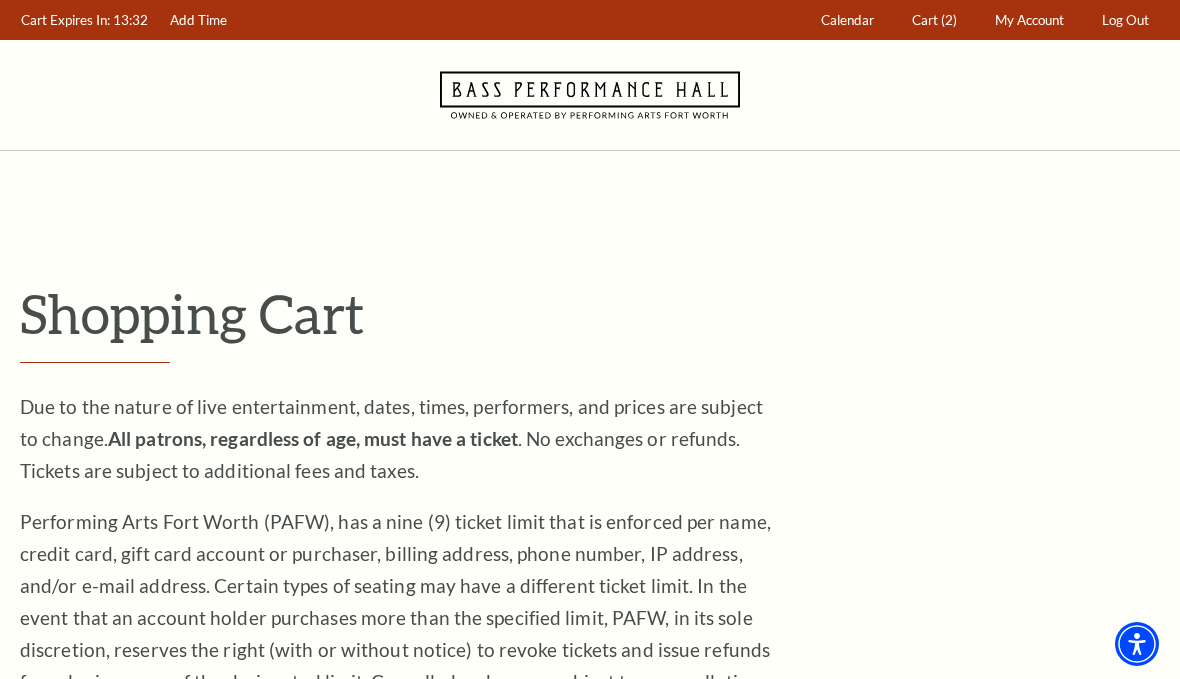 scroll, scrollTop: 0, scrollLeft: 0, axis: both 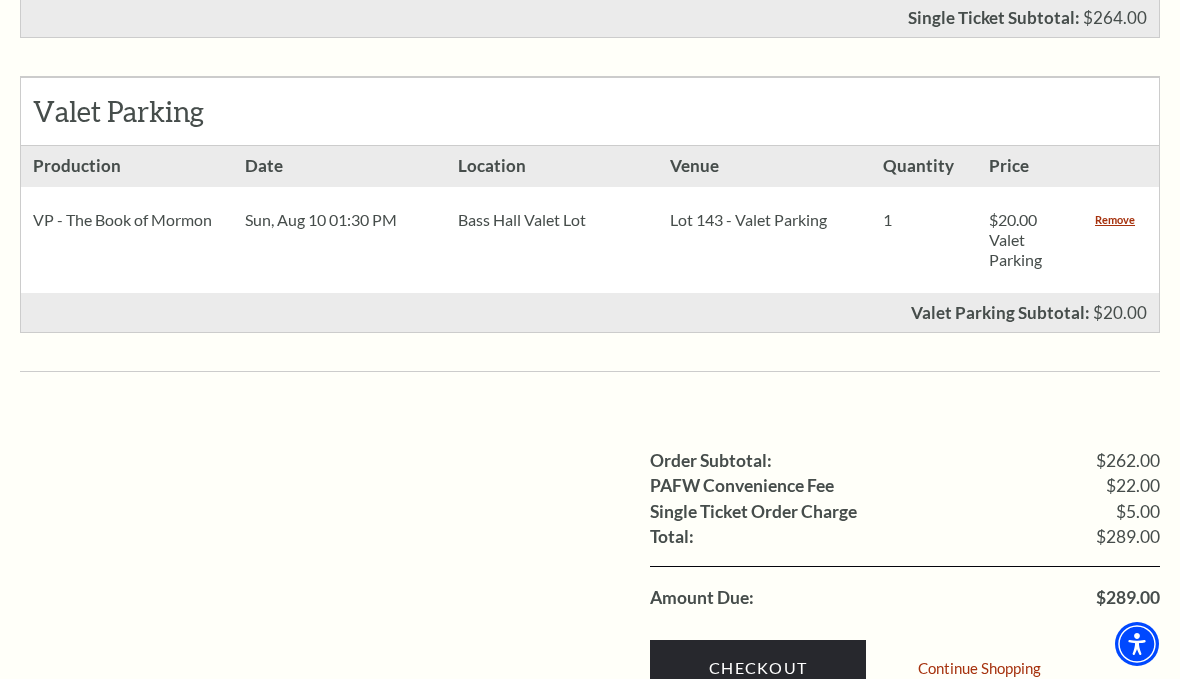 click on "Checkout" at bounding box center [758, 668] 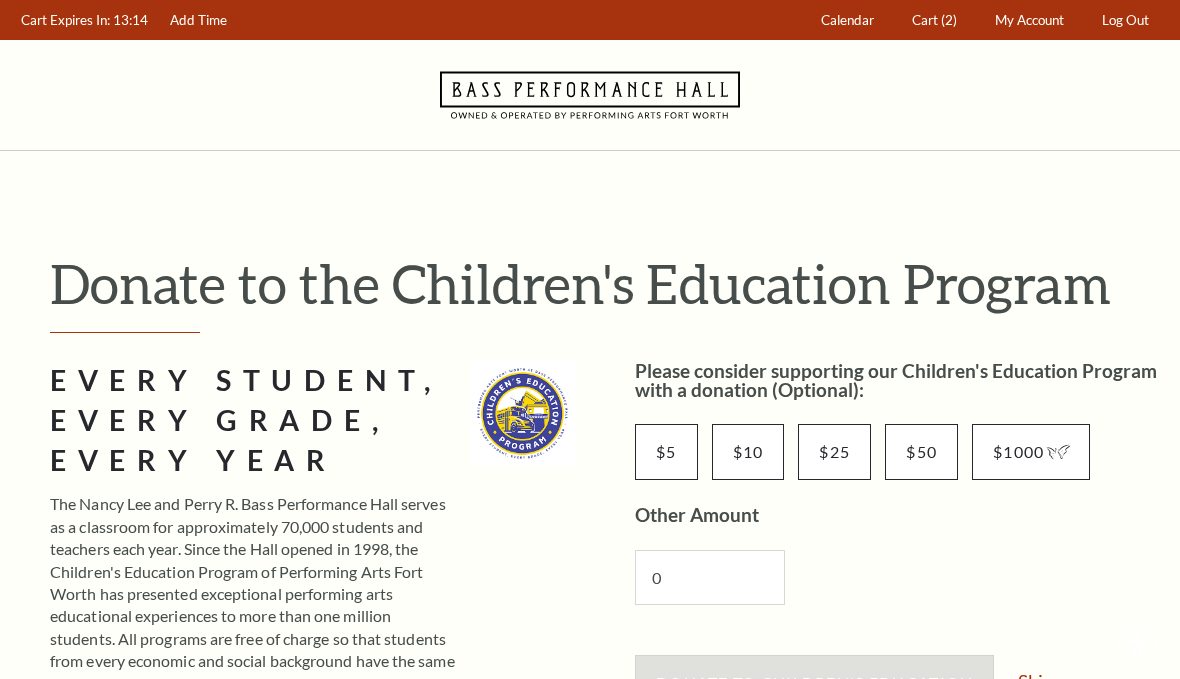 scroll, scrollTop: 0, scrollLeft: 0, axis: both 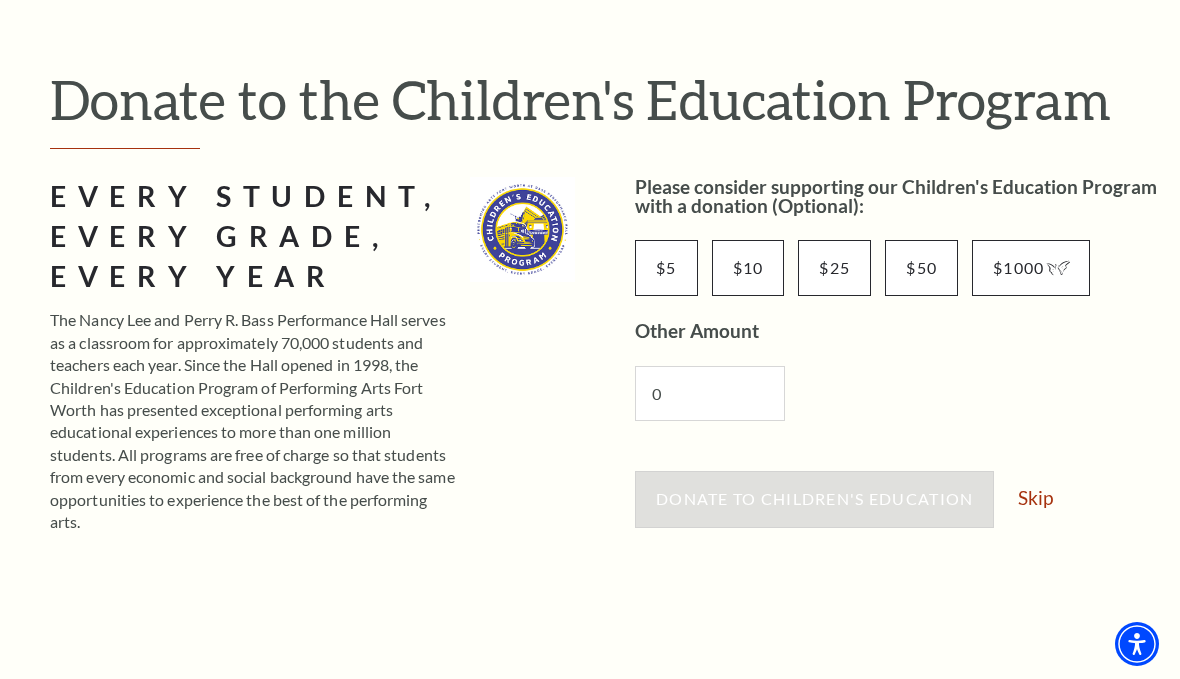 click on "Skip" at bounding box center [1035, 497] 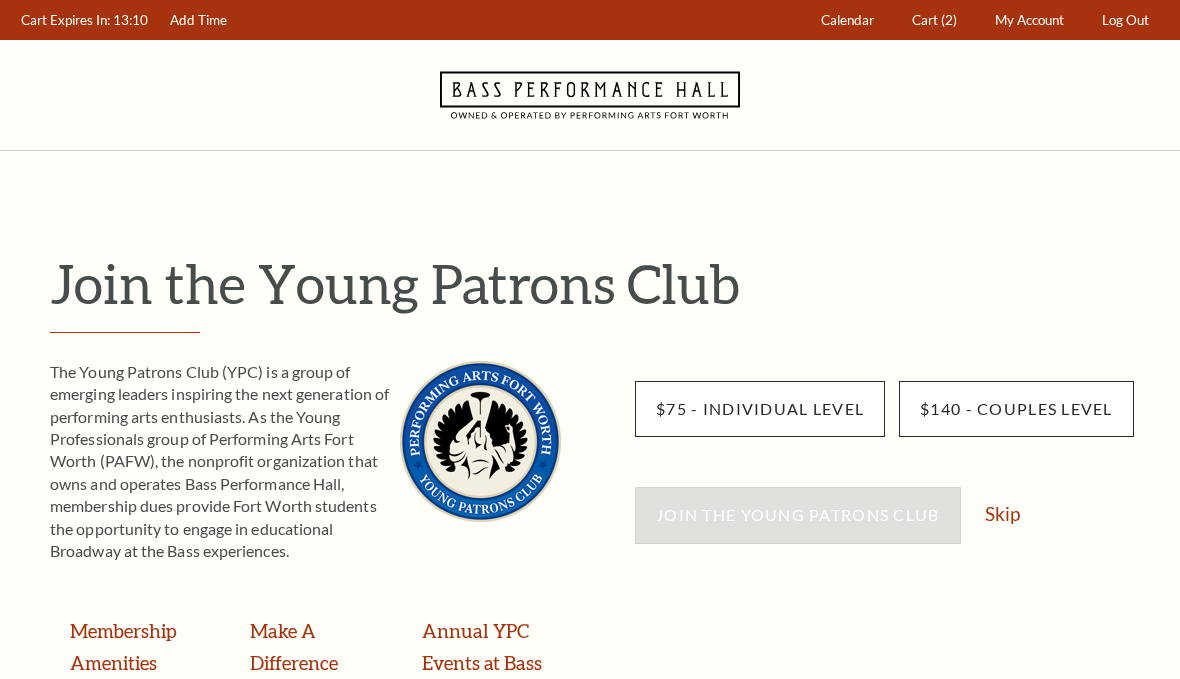 scroll, scrollTop: 0, scrollLeft: 0, axis: both 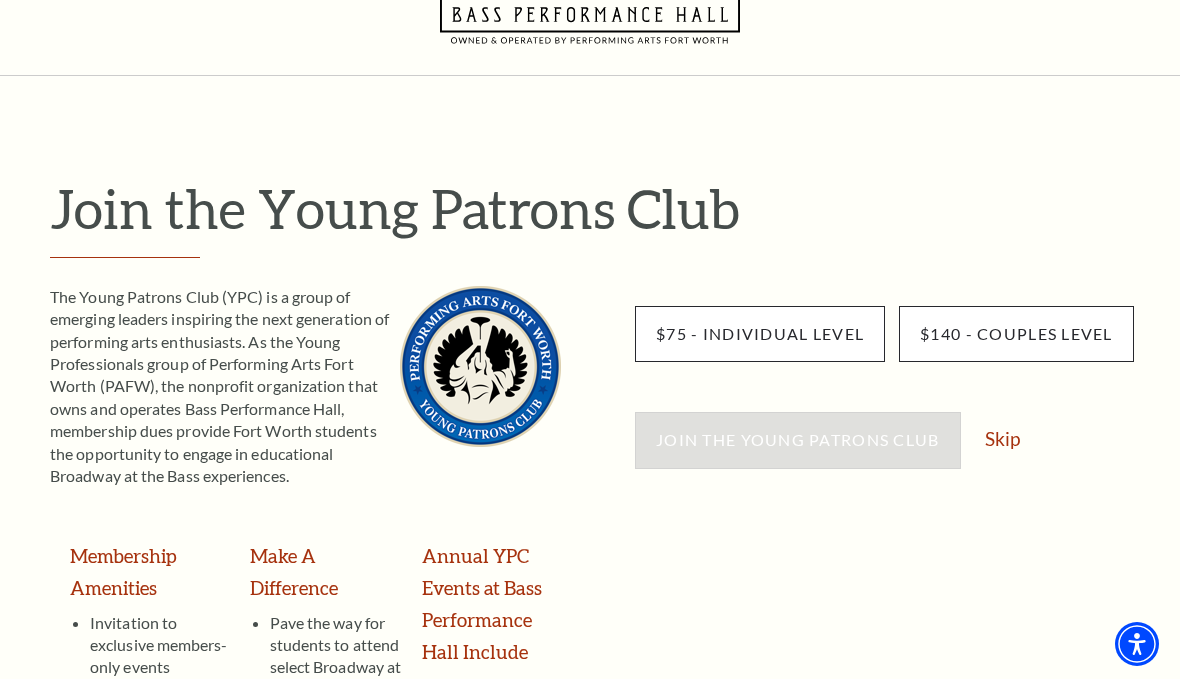 click on "Skip" at bounding box center [1002, 438] 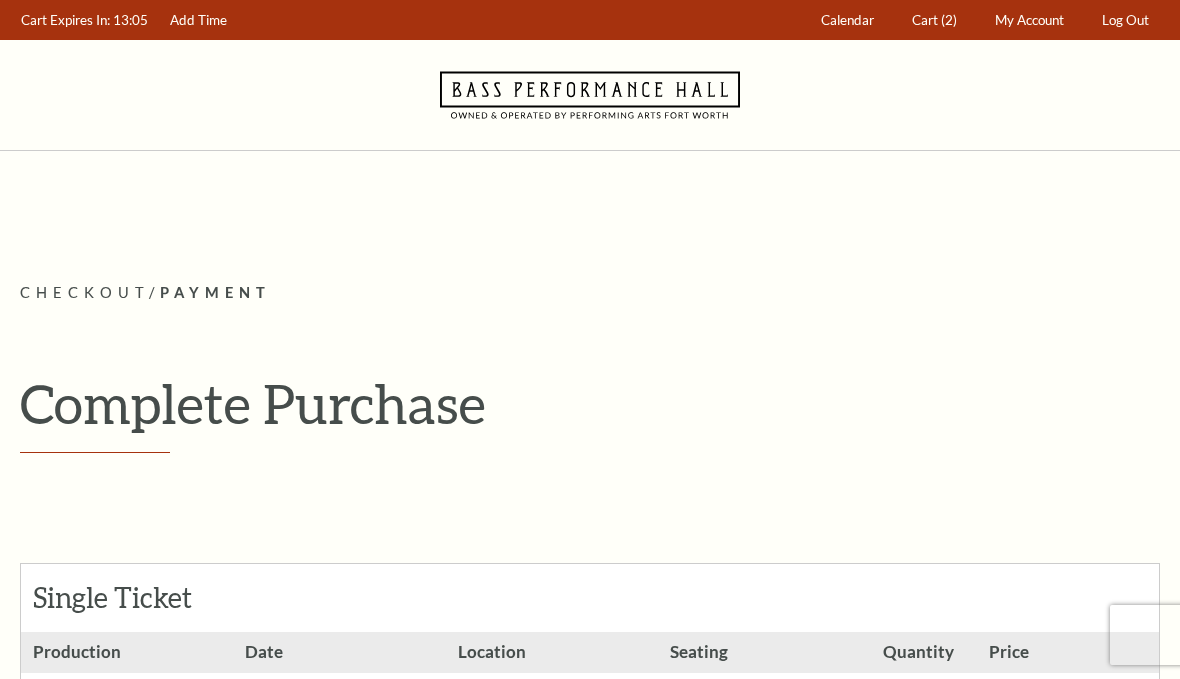 scroll, scrollTop: 0, scrollLeft: 0, axis: both 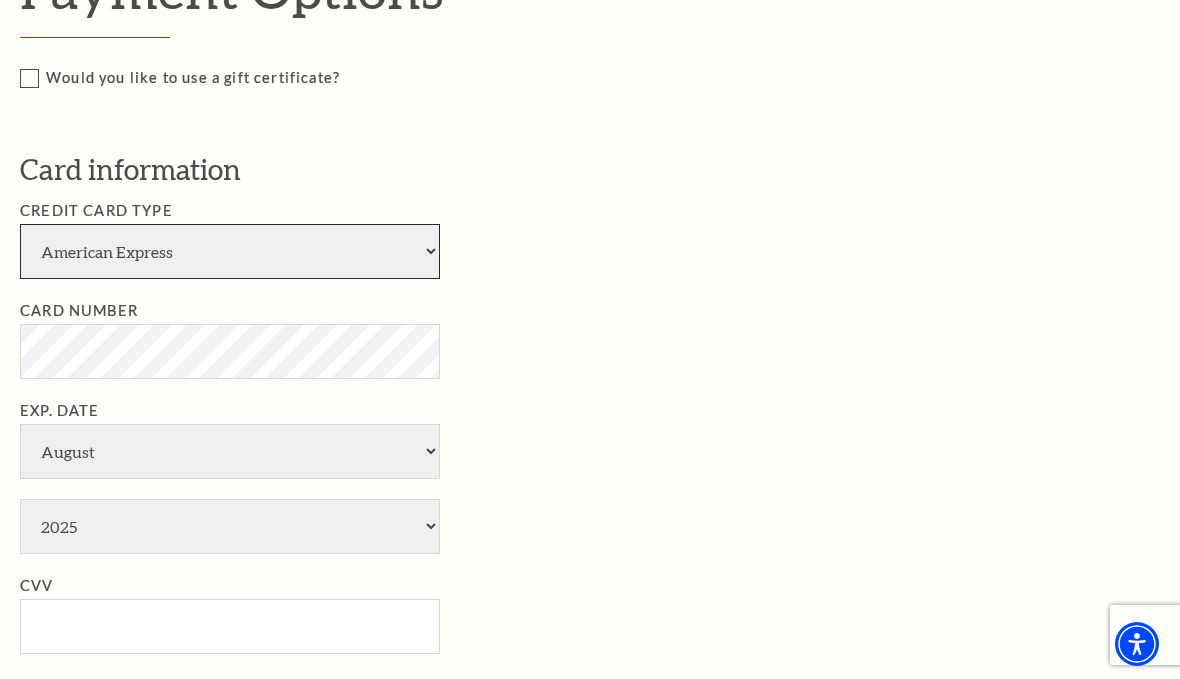 click on "American Express
Visa
Master Card
Discover" at bounding box center [230, 251] 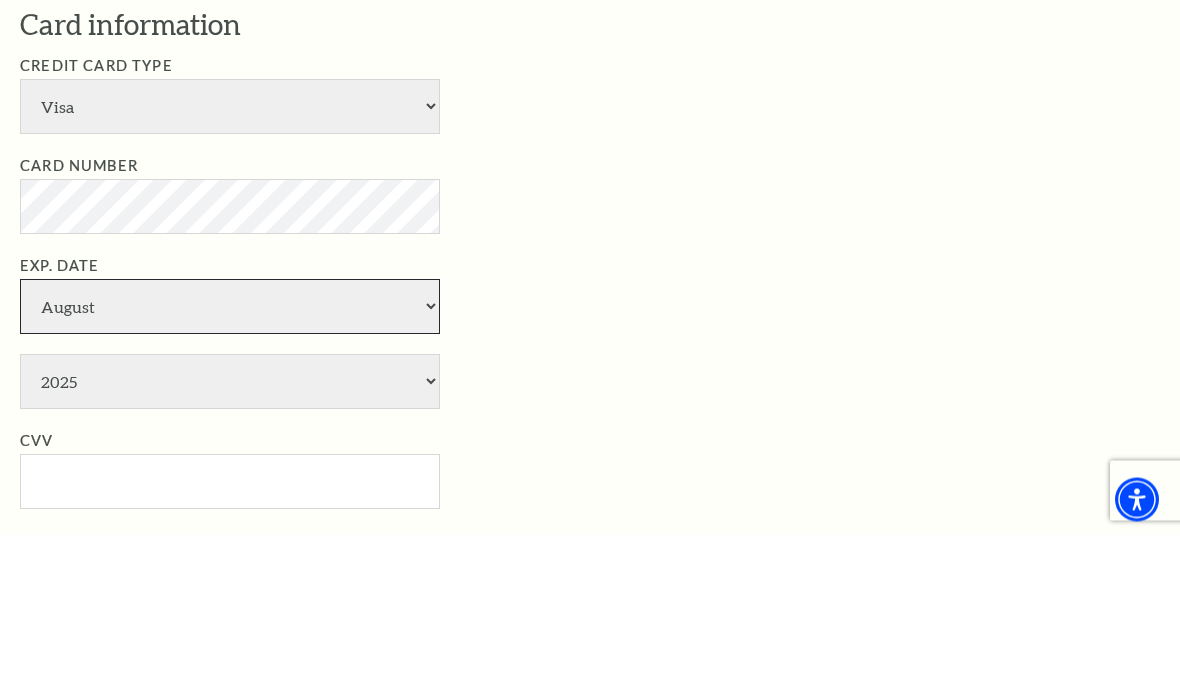 select on "1" 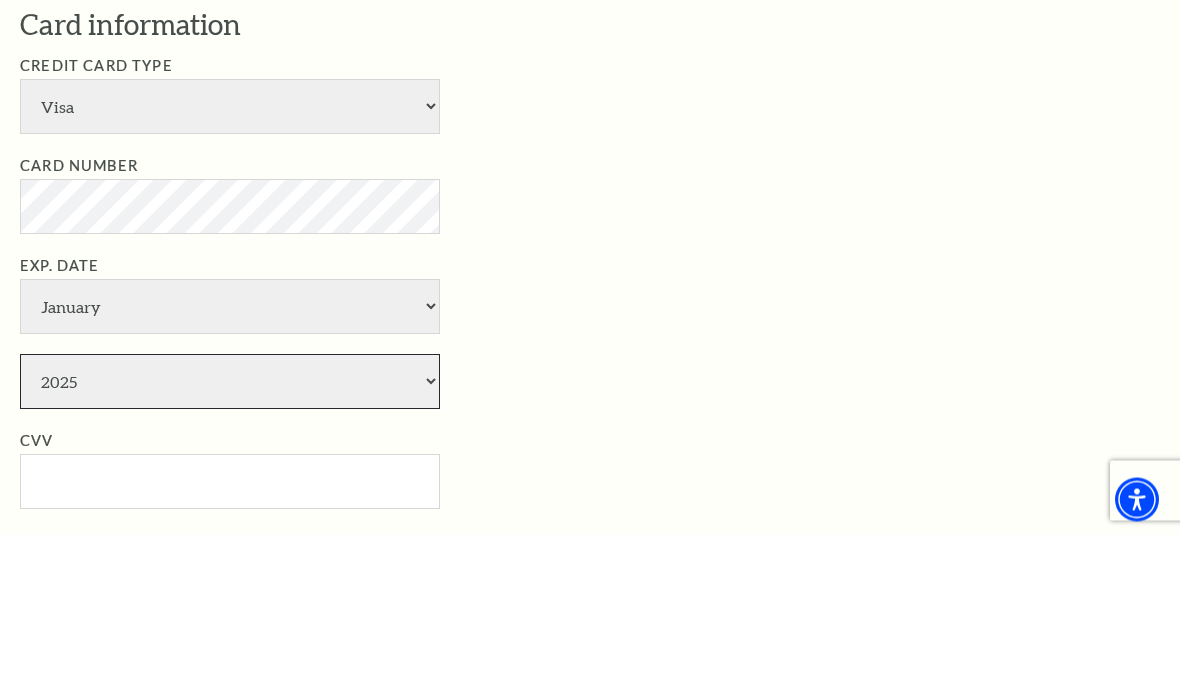 select on "2028" 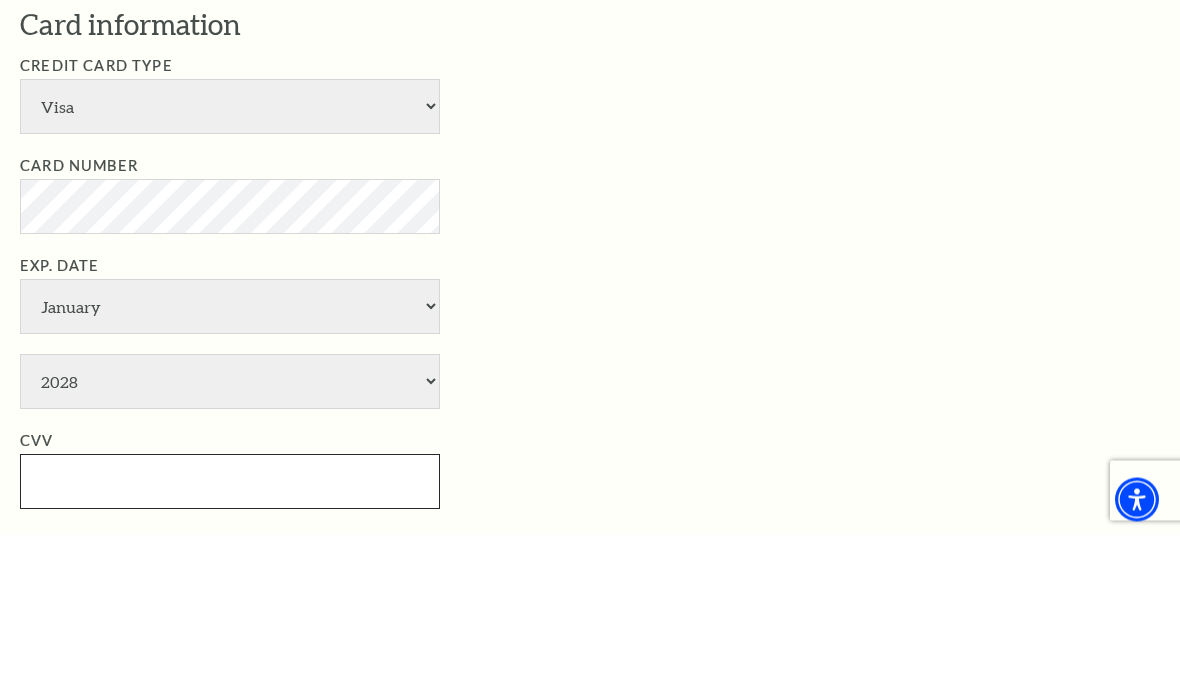 type on "926" 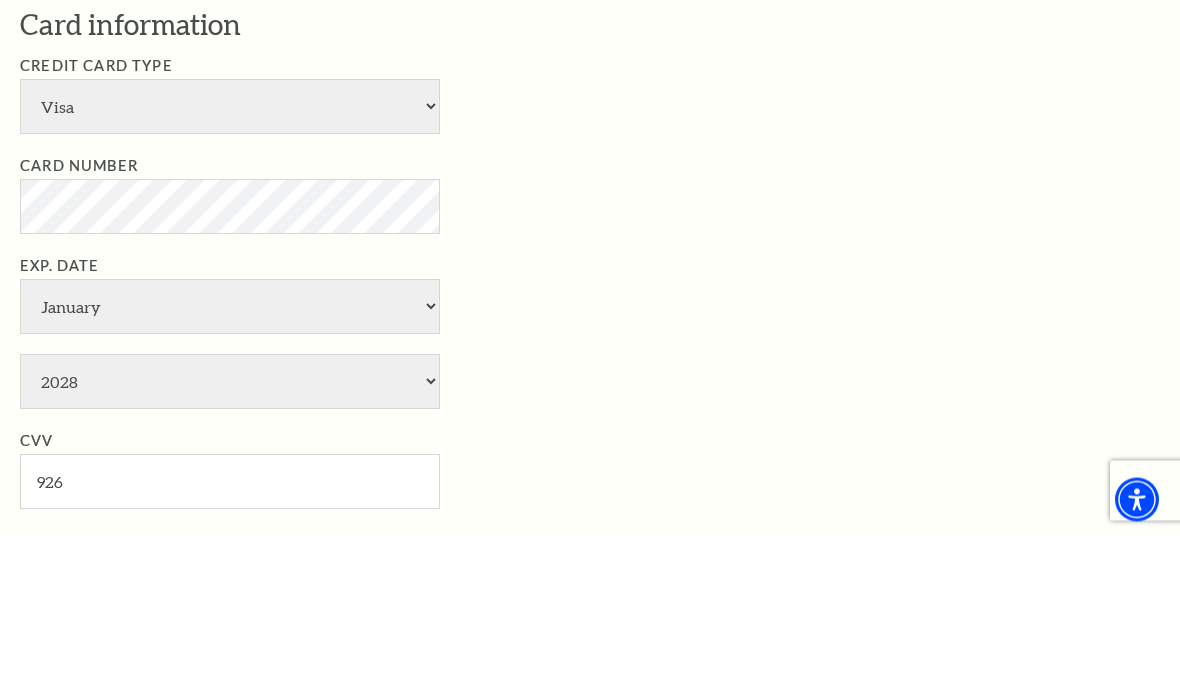 scroll, scrollTop: 1516, scrollLeft: 0, axis: vertical 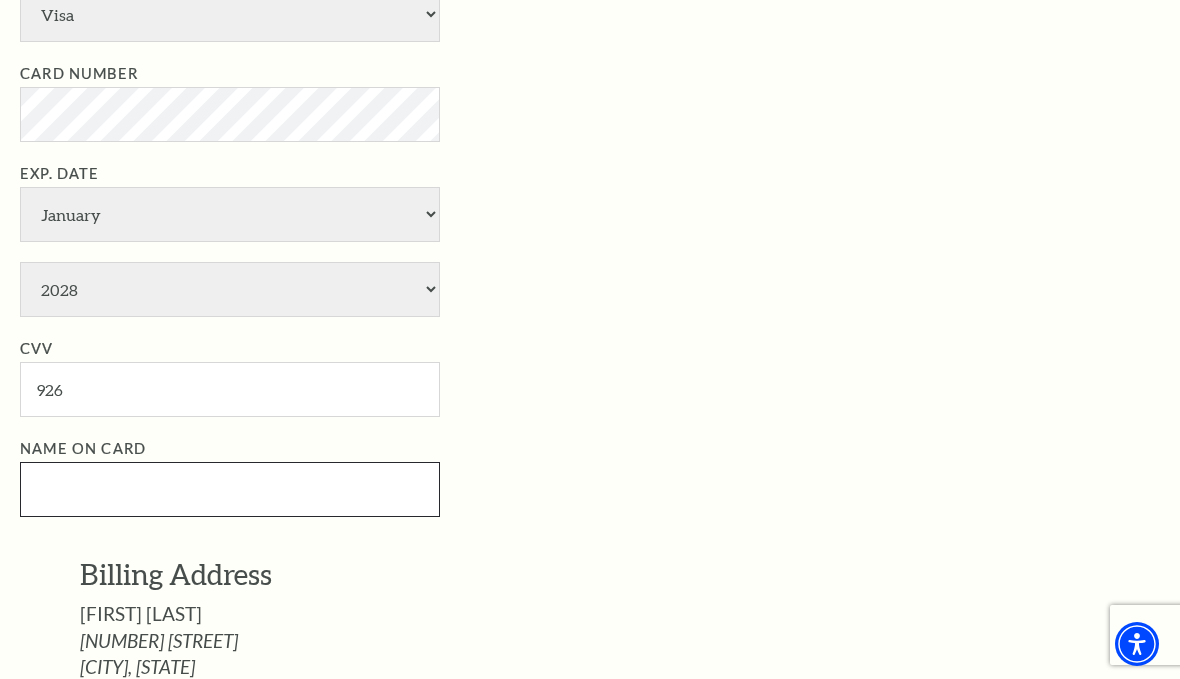 type on "Leroy L Huber" 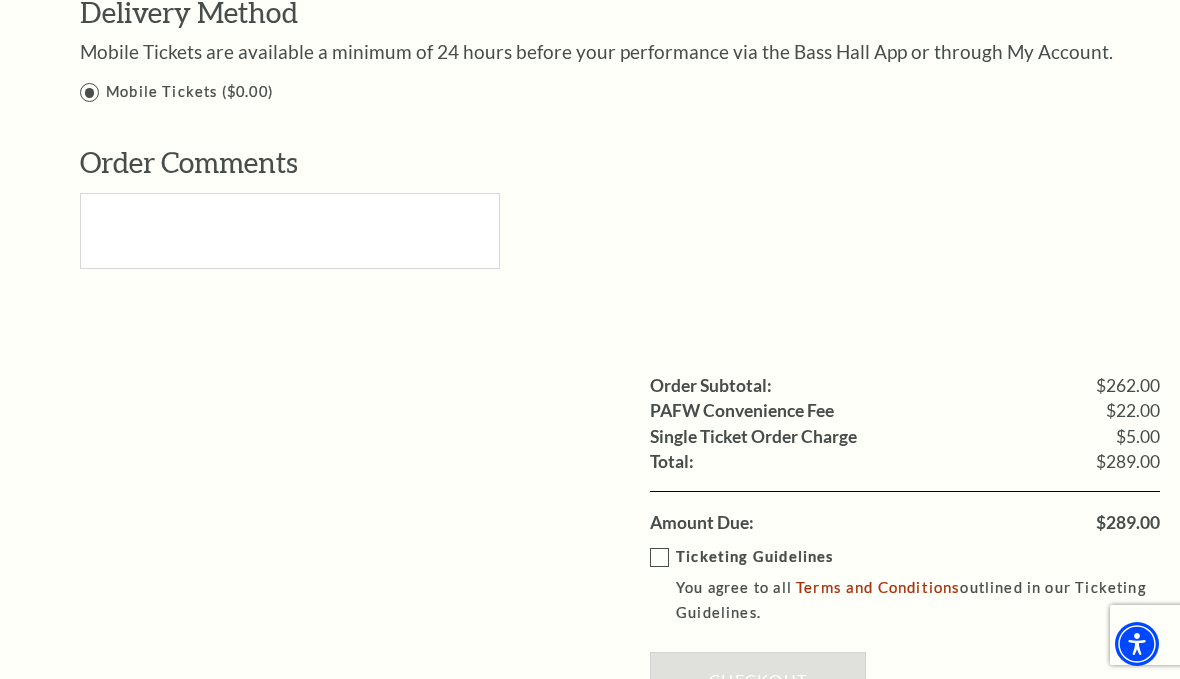 scroll, scrollTop: 2317, scrollLeft: 0, axis: vertical 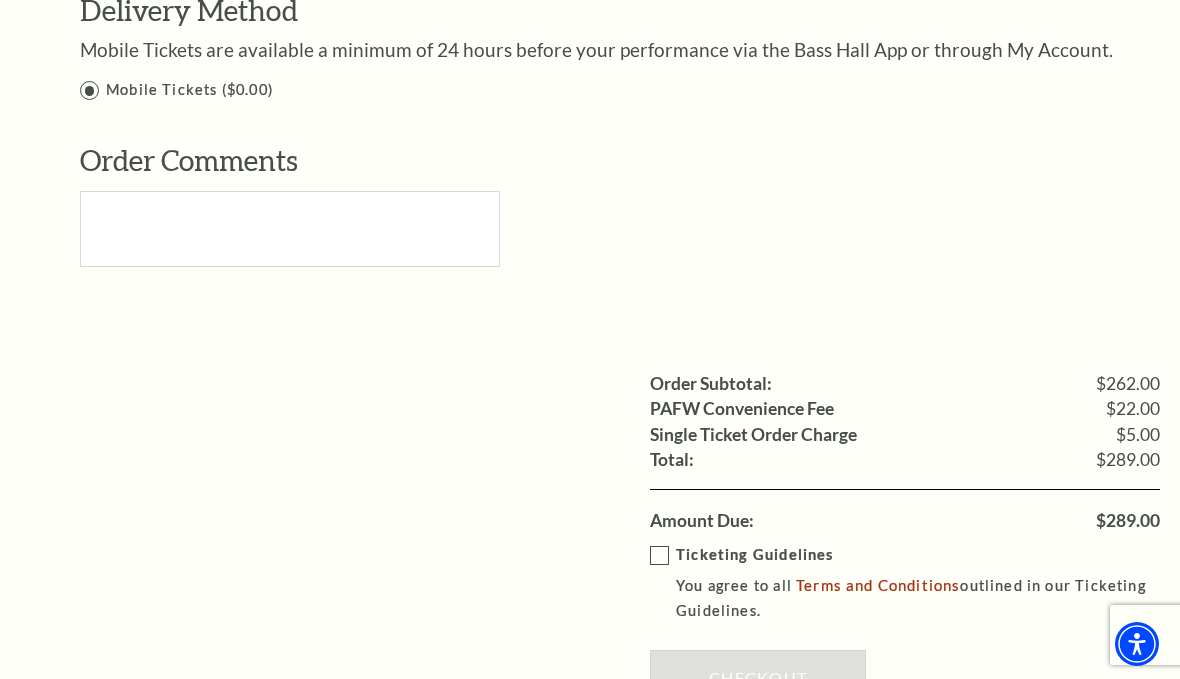 click on "Terms and Conditions" at bounding box center [878, 585] 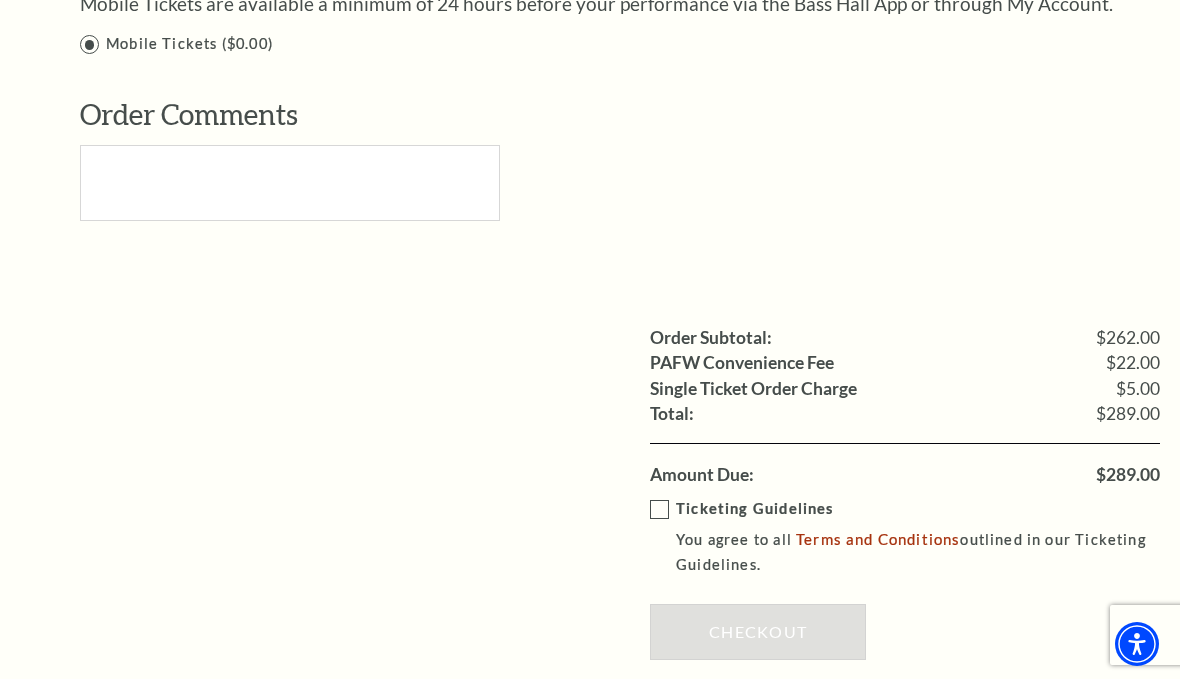 click on "Ticketing Guidelines
You agree to all   Terms and Conditions  outlined in our Ticketing Guidelines." at bounding box center [919, 537] 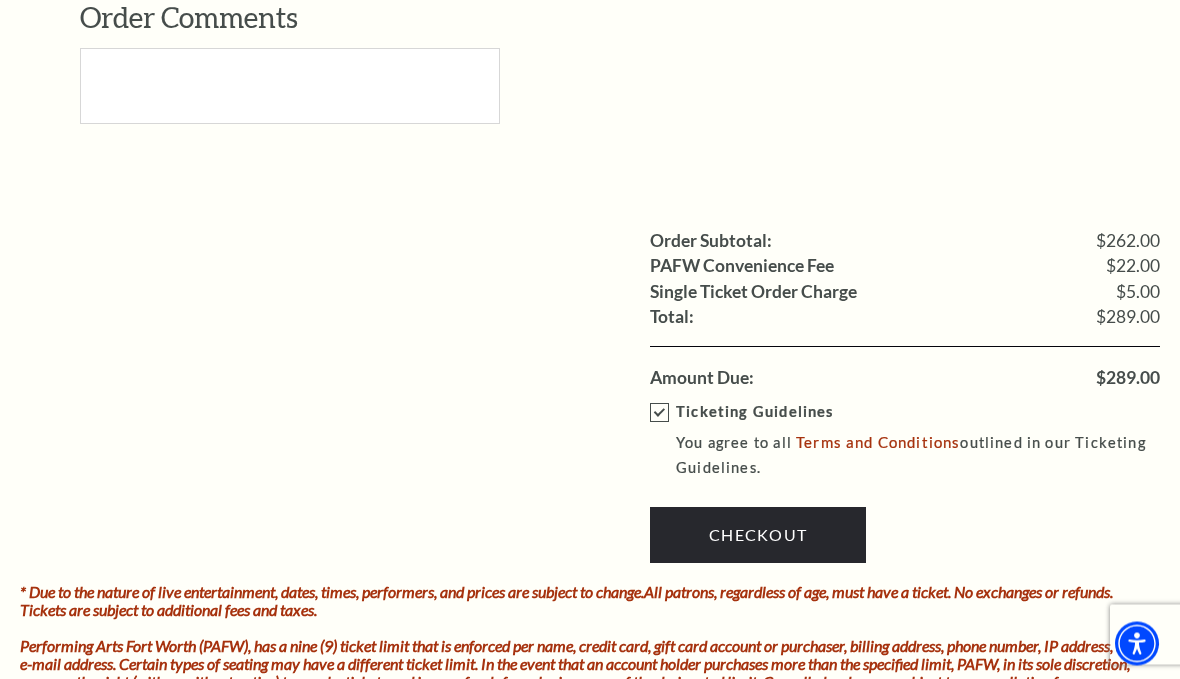 scroll, scrollTop: 2460, scrollLeft: 0, axis: vertical 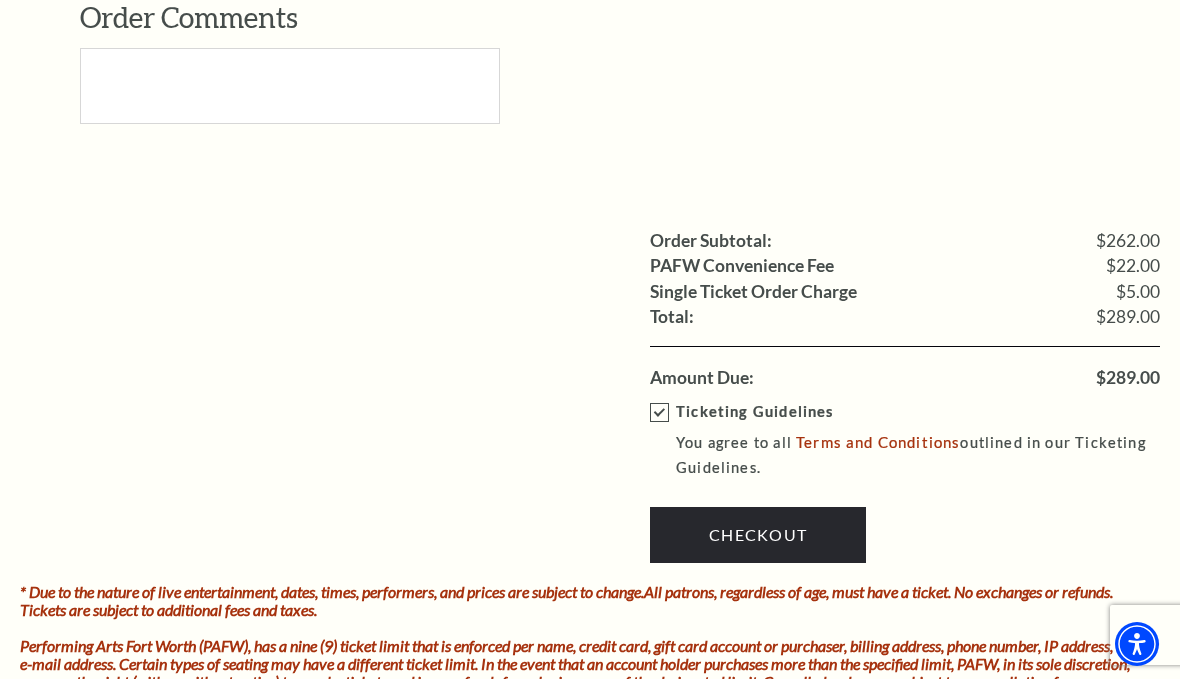 click on "Checkout" at bounding box center [758, 535] 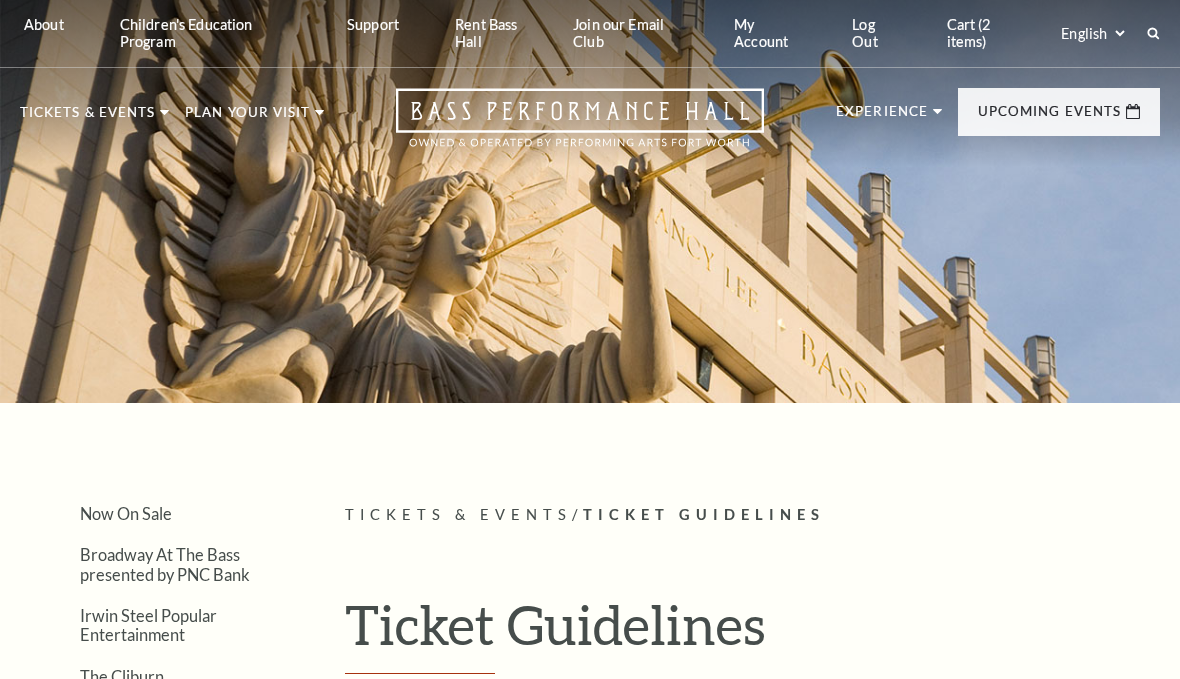 scroll, scrollTop: 704, scrollLeft: 0, axis: vertical 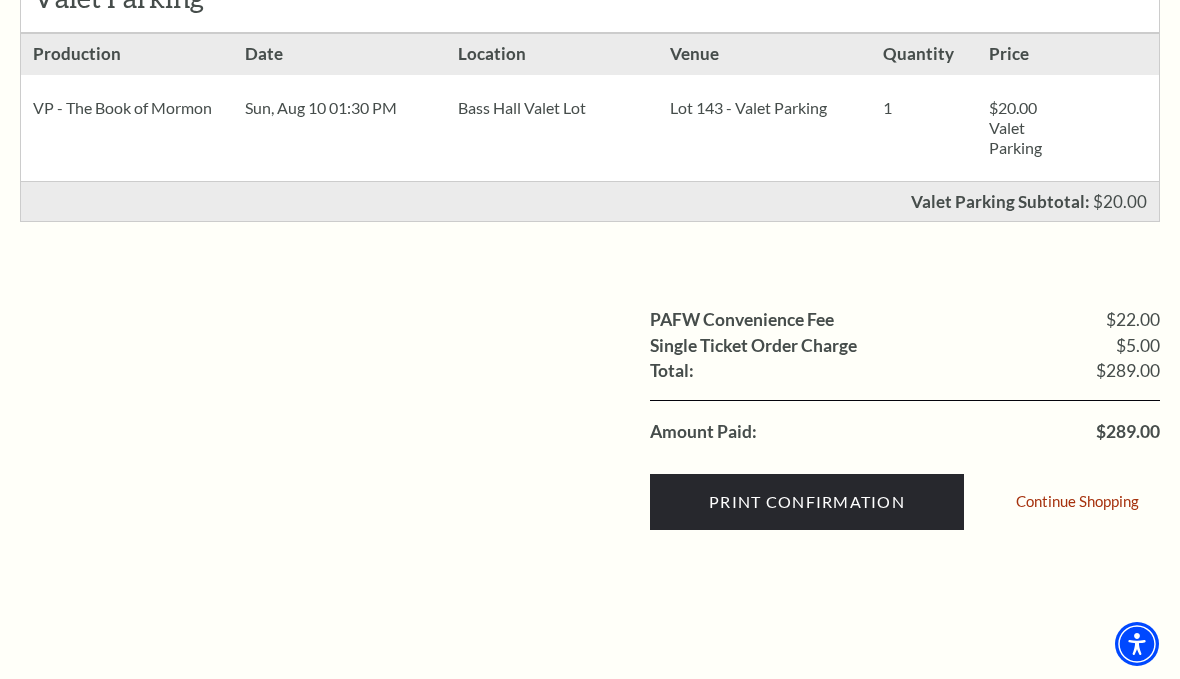 click on "Print Confirmation" at bounding box center [807, 502] 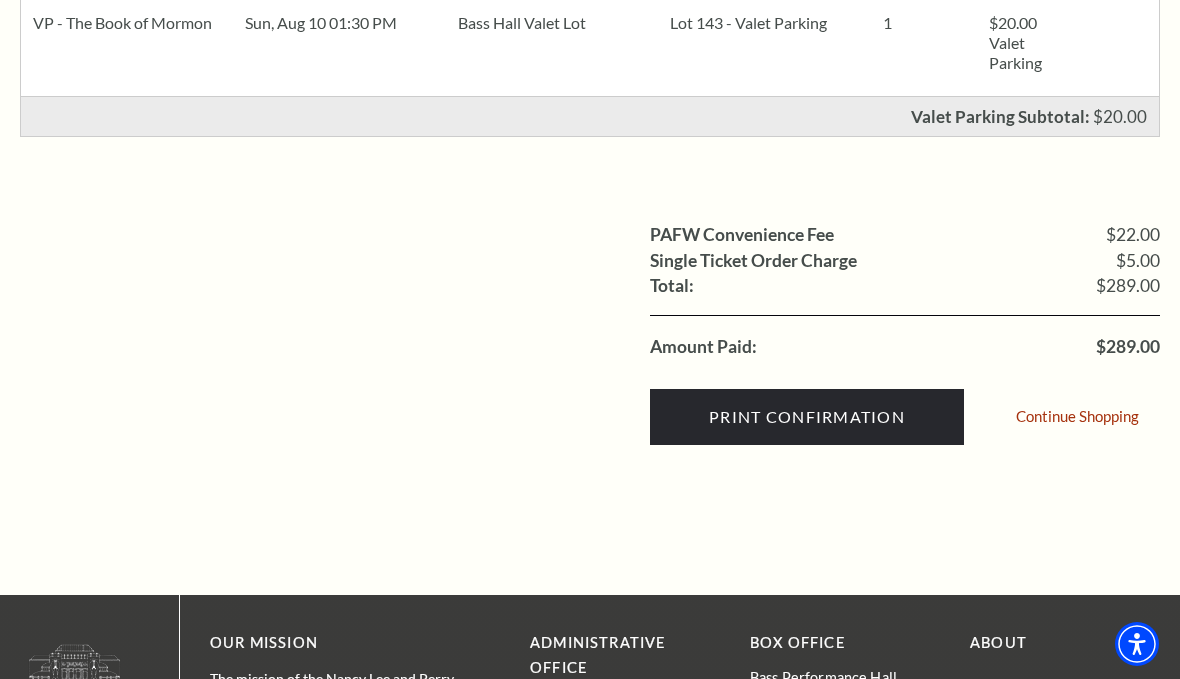 scroll, scrollTop: 922, scrollLeft: 0, axis: vertical 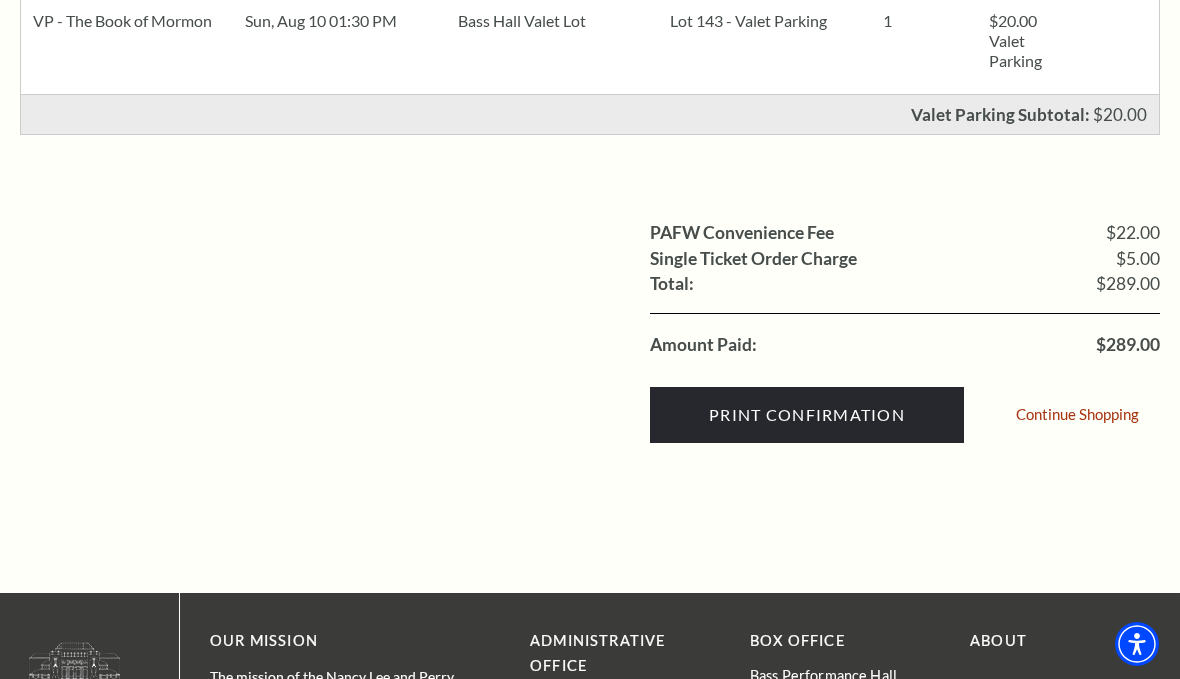 click on "PAFW Convenience Fee
$22.00
Single Ticket Order Charge
$5.00
Shipping:
Total:
$289.00
Amount Paid:
$289.00" at bounding box center [590, 288] 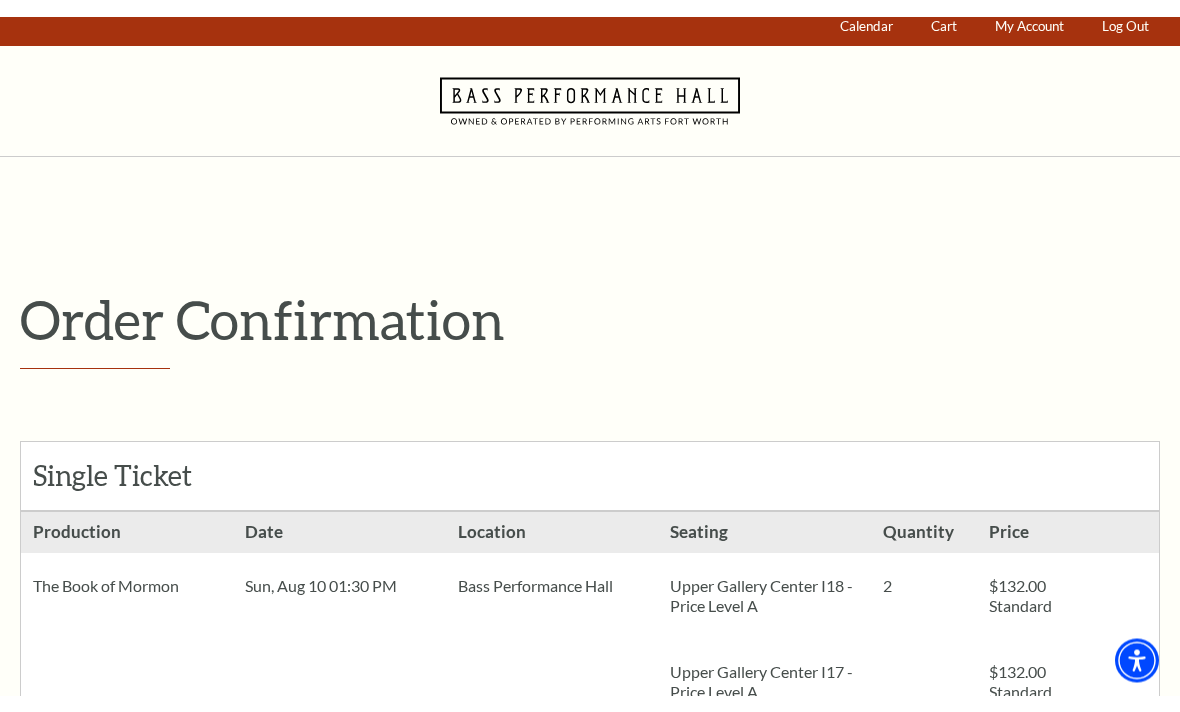 scroll, scrollTop: 0, scrollLeft: 0, axis: both 